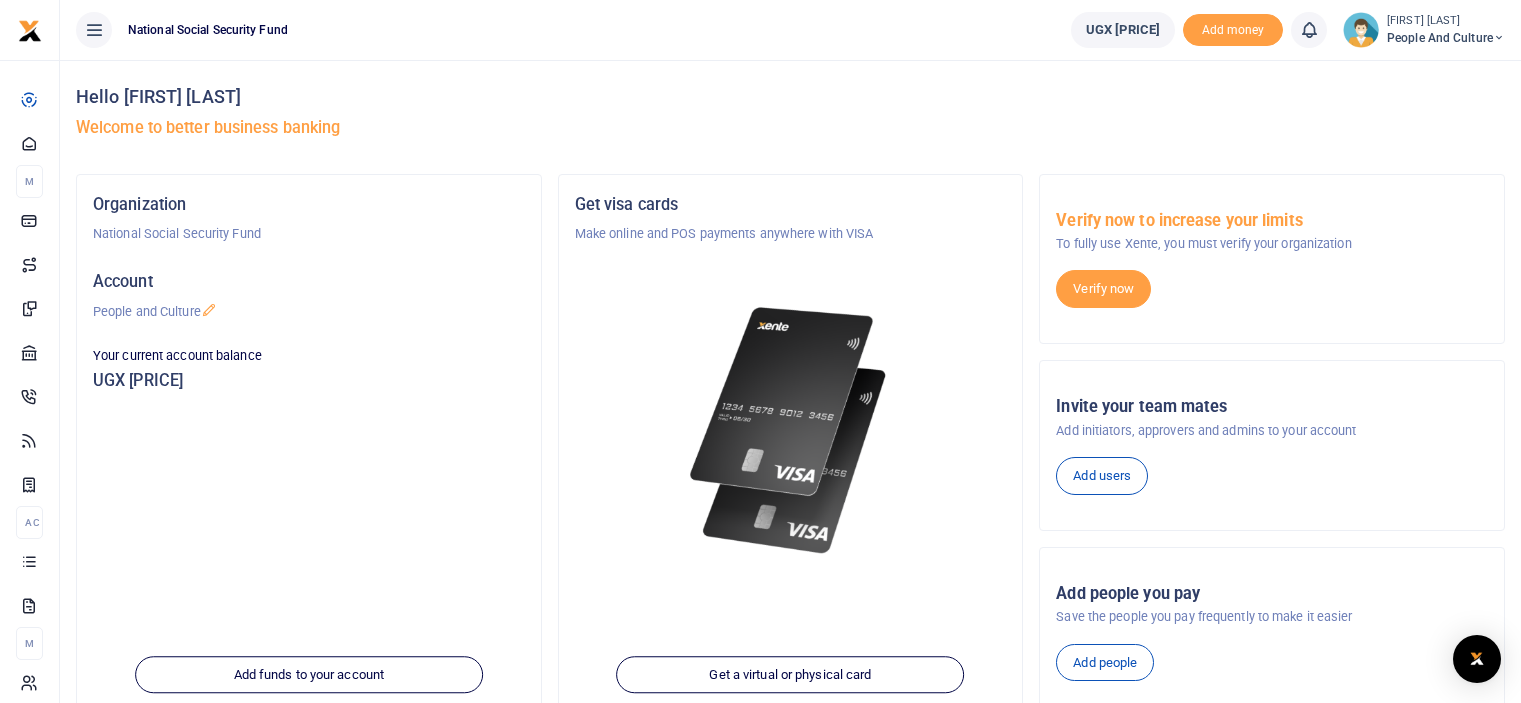 scroll, scrollTop: 0, scrollLeft: 0, axis: both 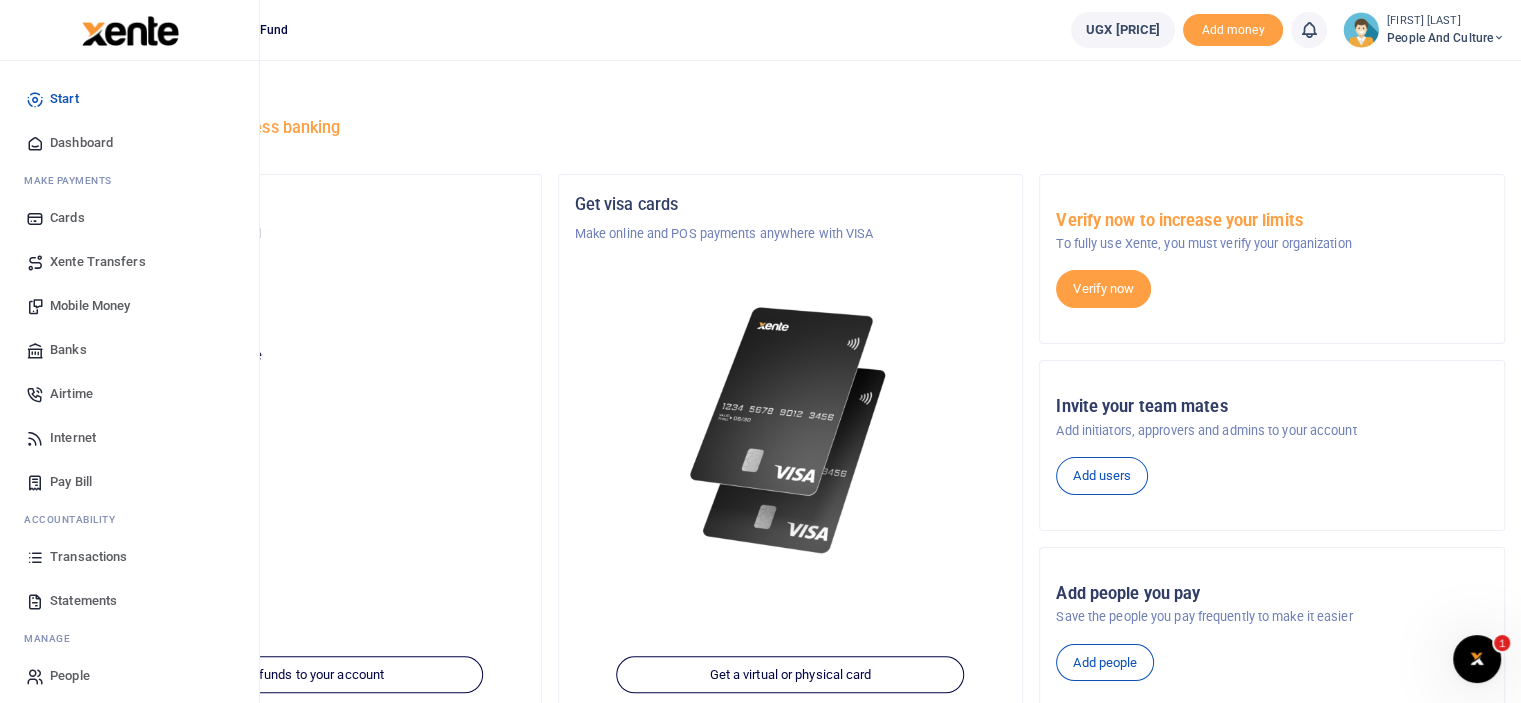 click on "Transactions" at bounding box center (129, 557) 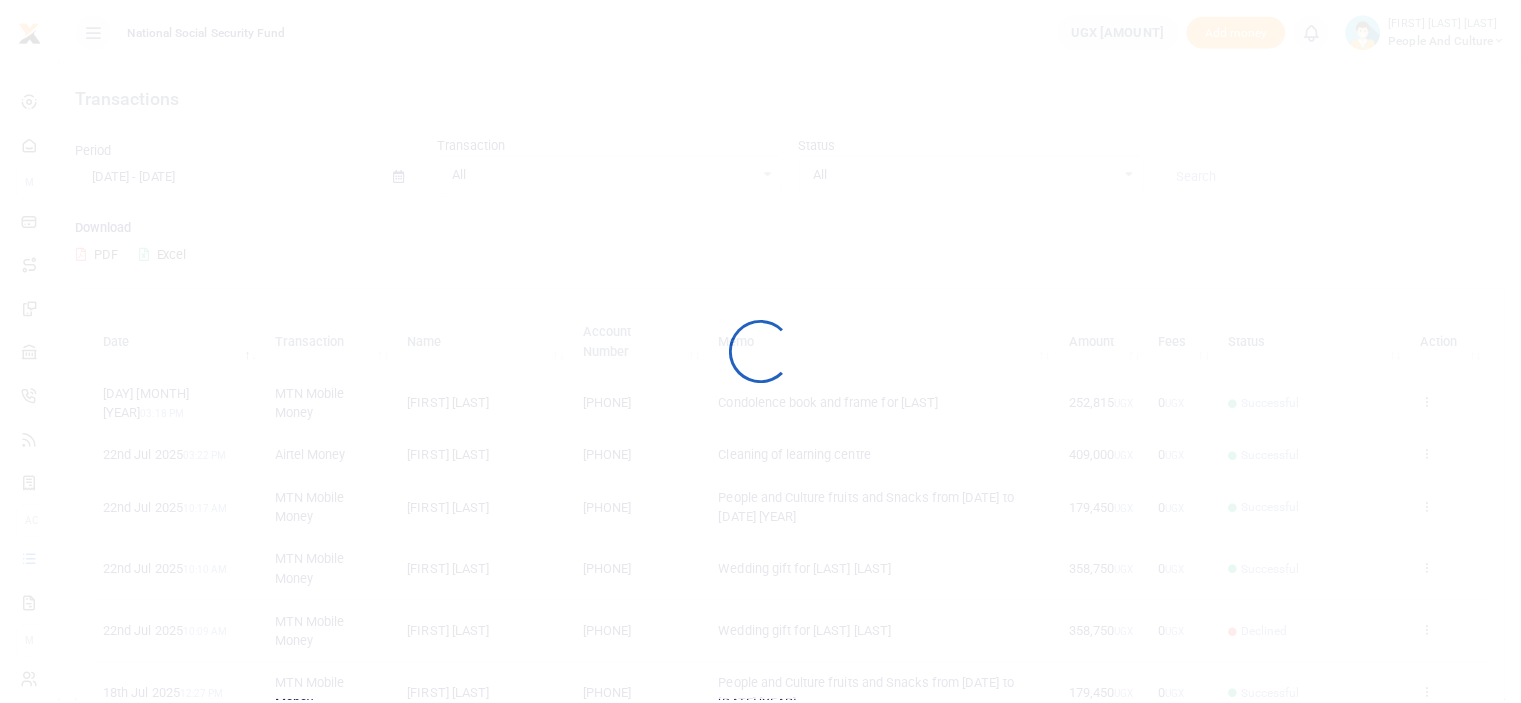 scroll, scrollTop: 0, scrollLeft: 0, axis: both 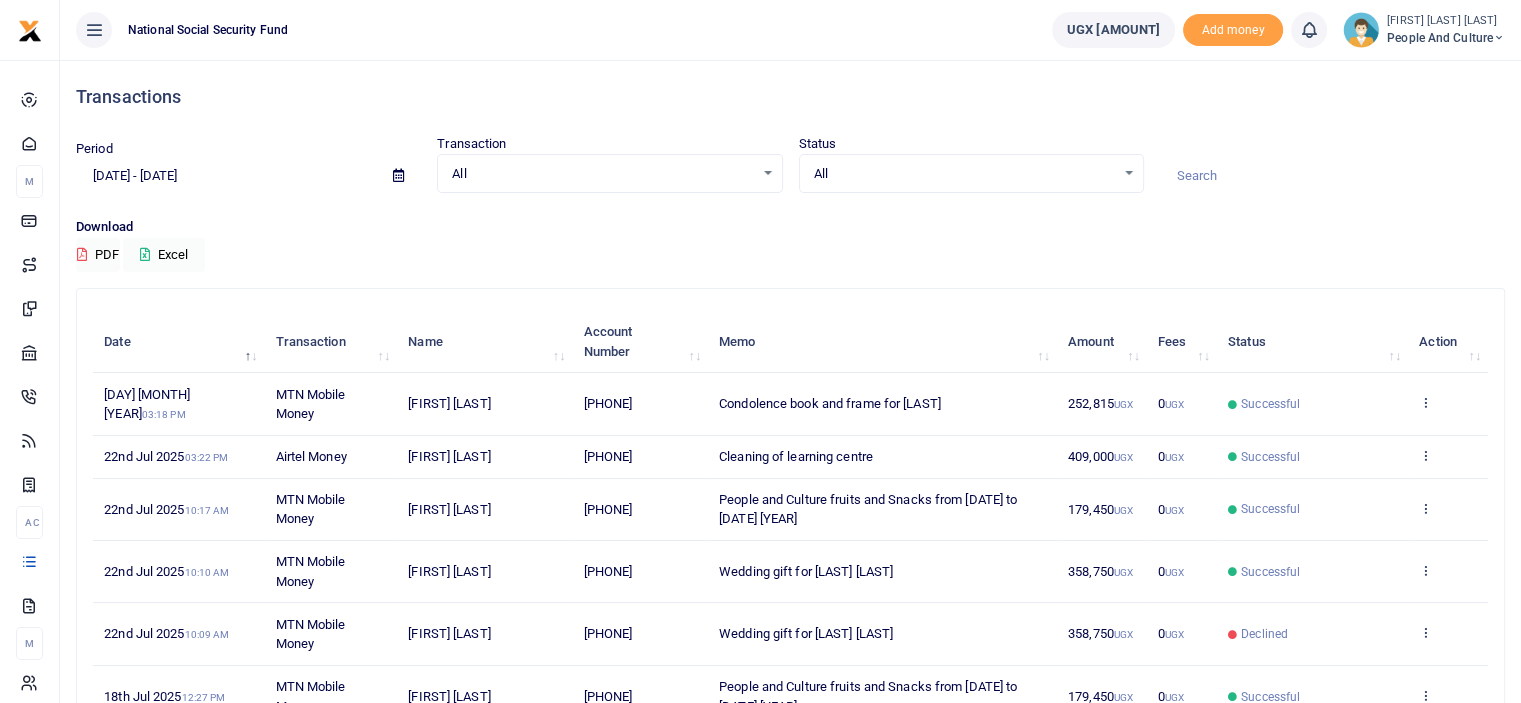 click at bounding box center [398, 175] 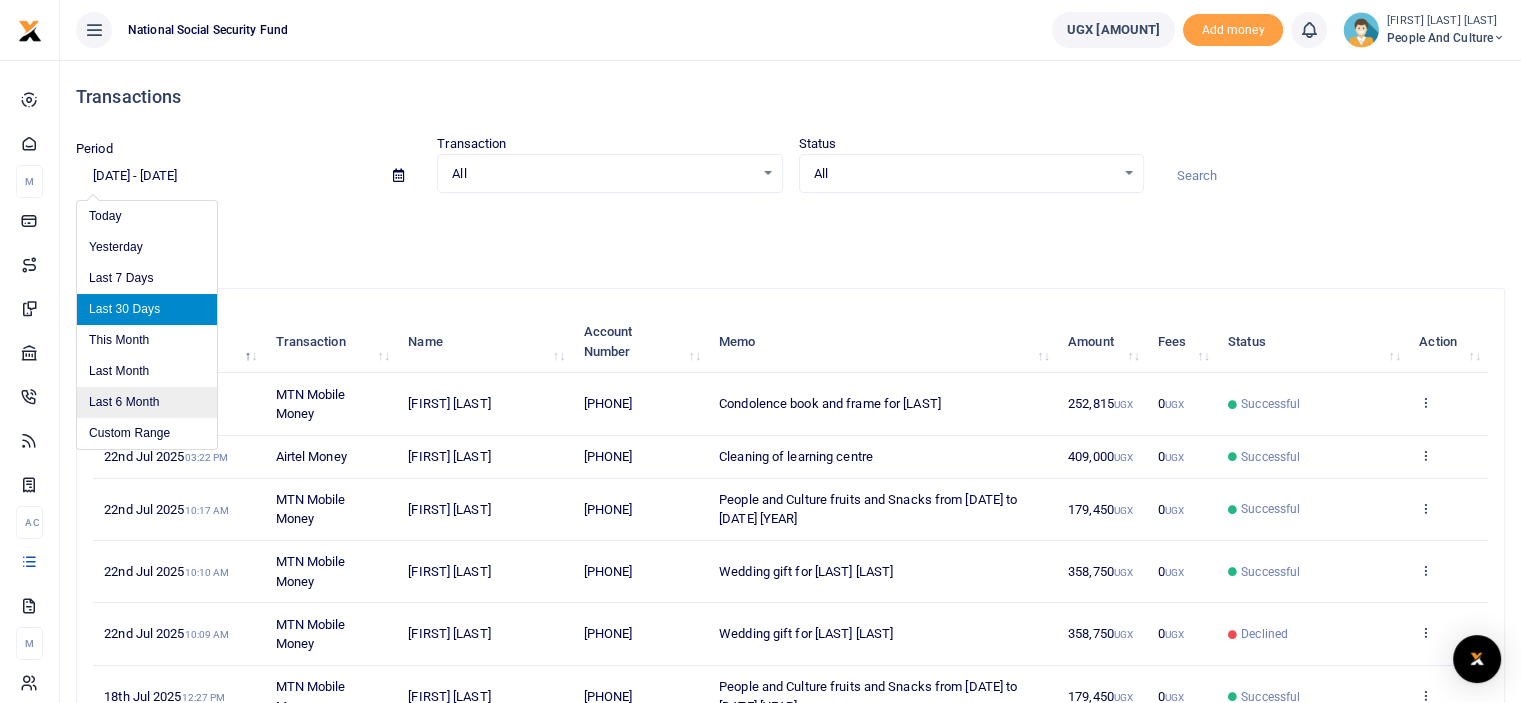 click on "Last 6 Month" at bounding box center [147, 402] 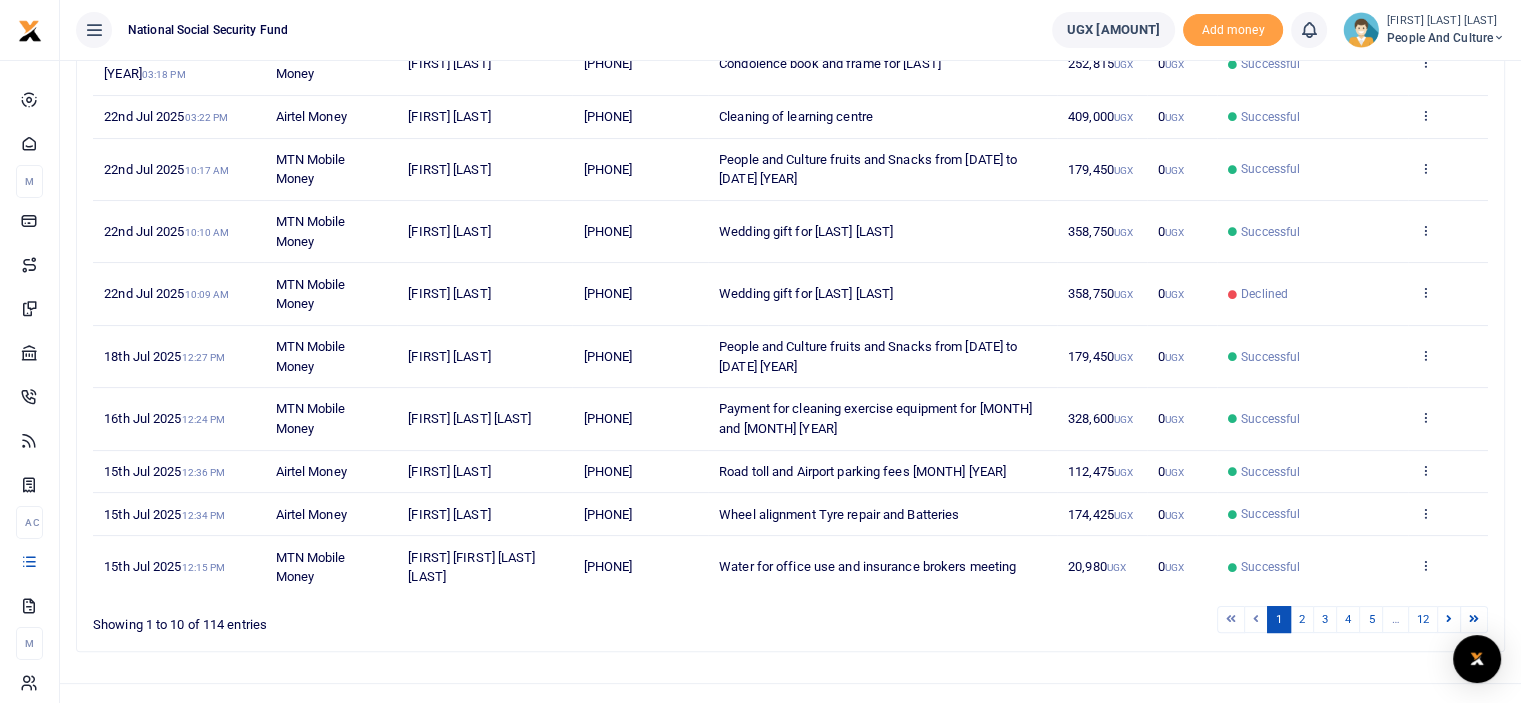scroll, scrollTop: 369, scrollLeft: 0, axis: vertical 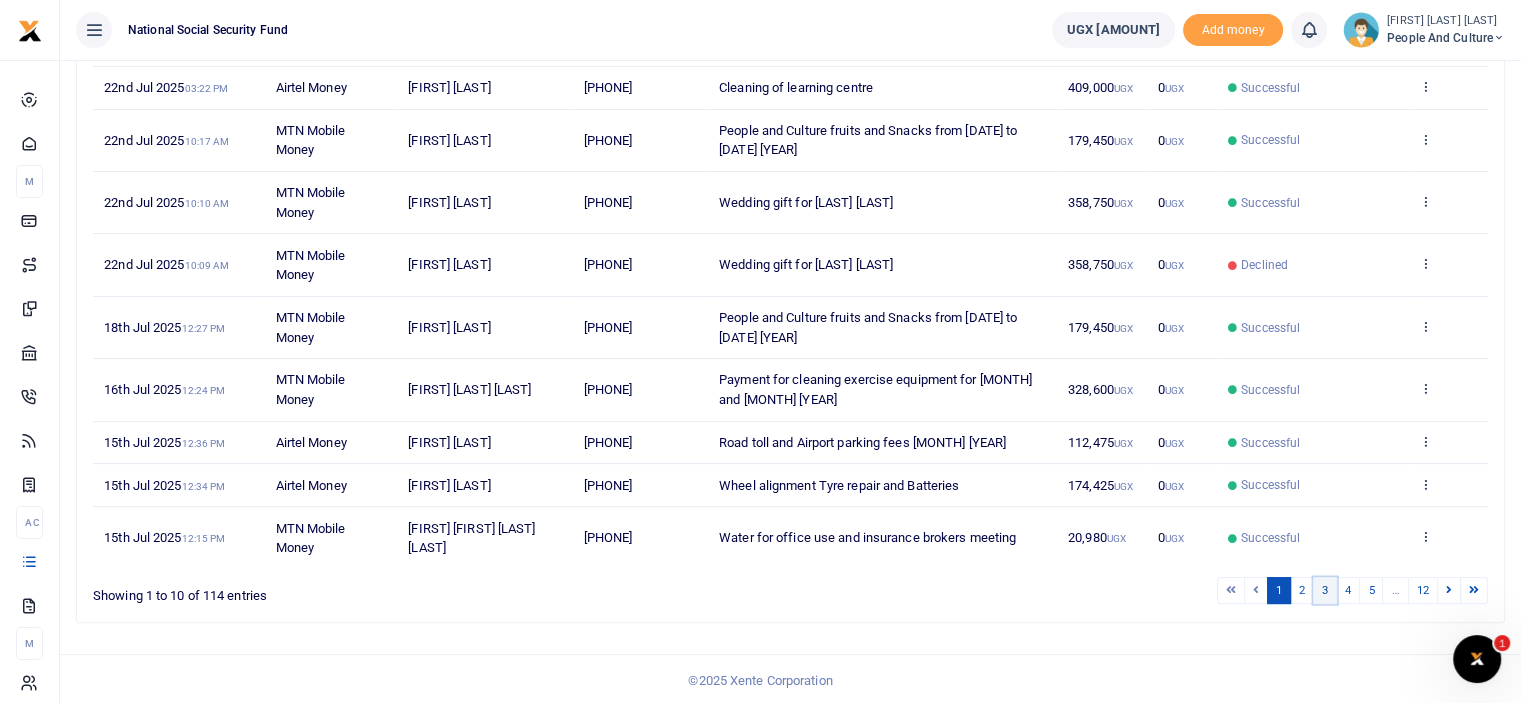 click on "3" at bounding box center (1325, 590) 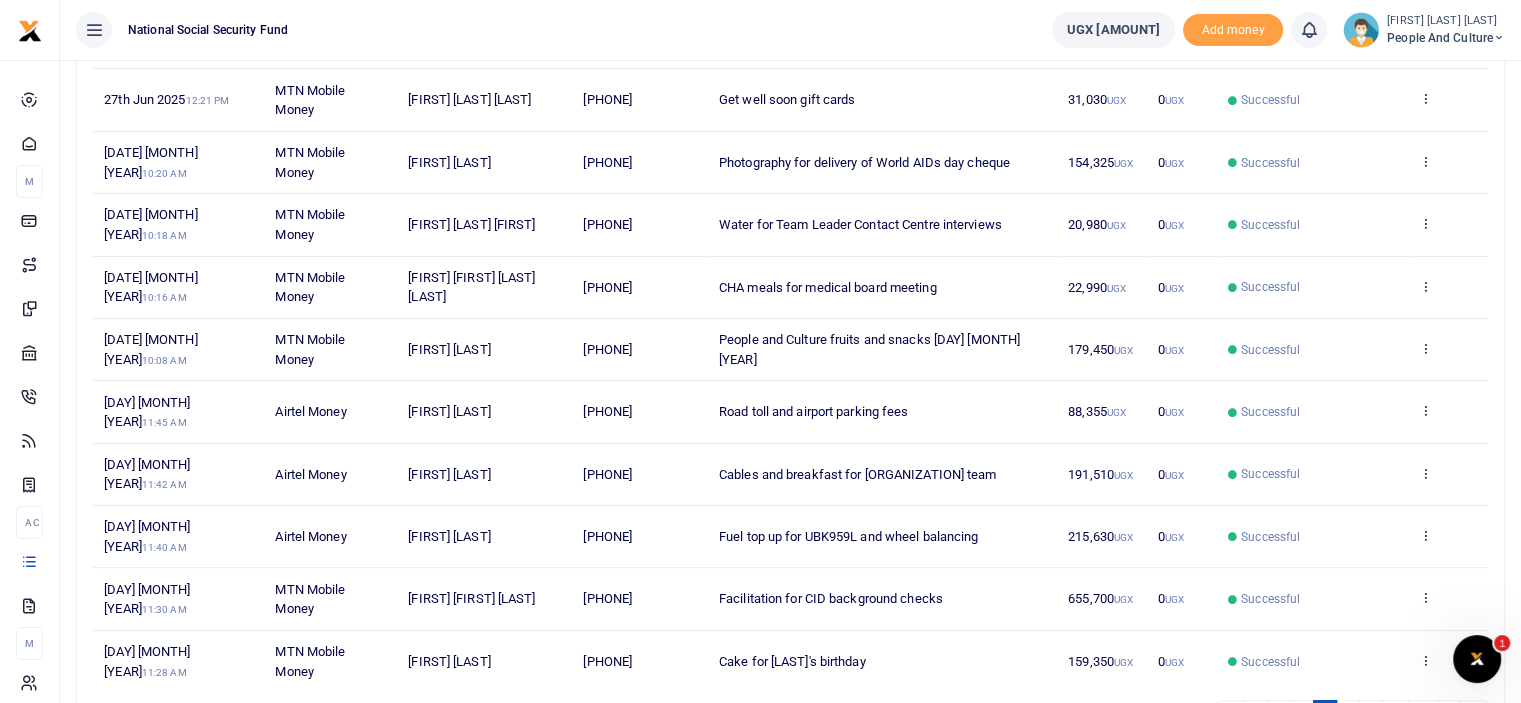 scroll, scrollTop: 269, scrollLeft: 0, axis: vertical 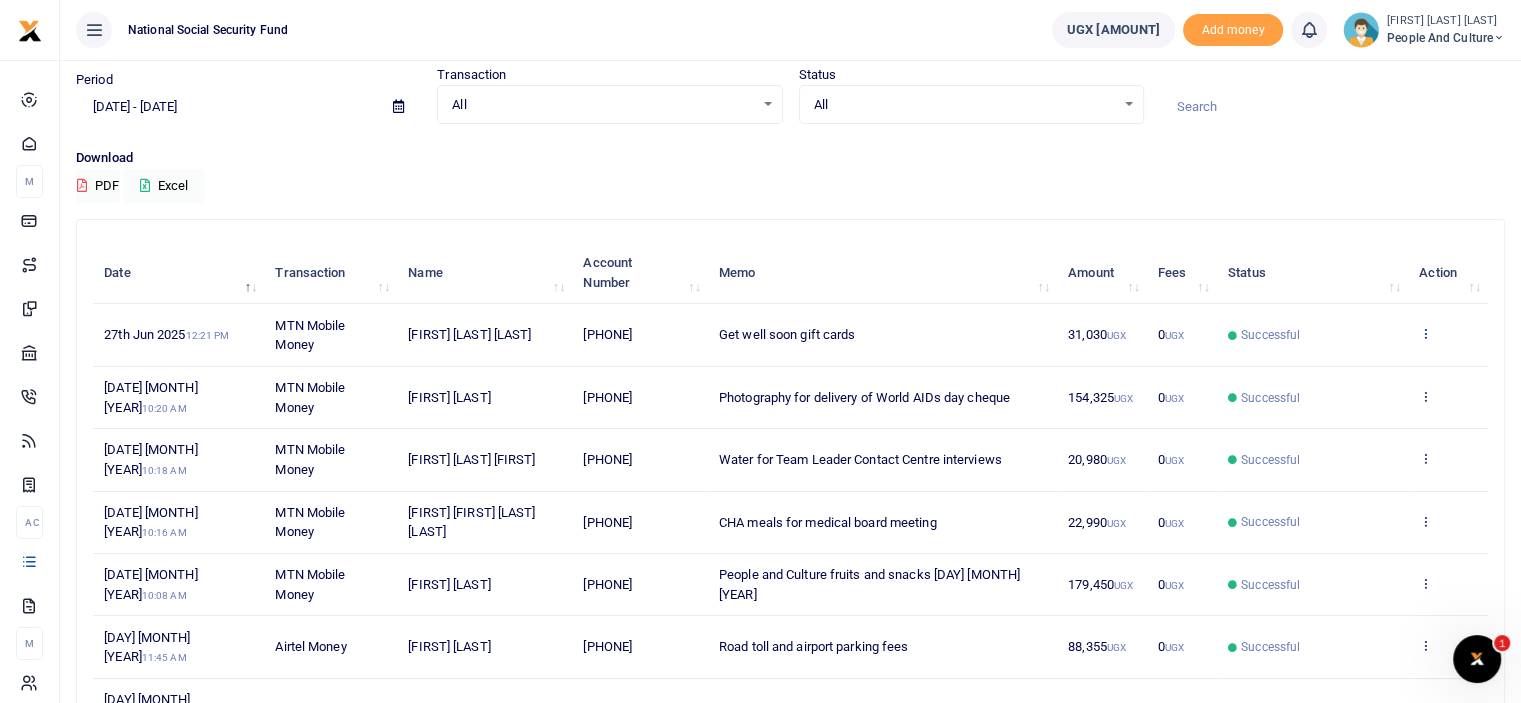 click at bounding box center (1425, 333) 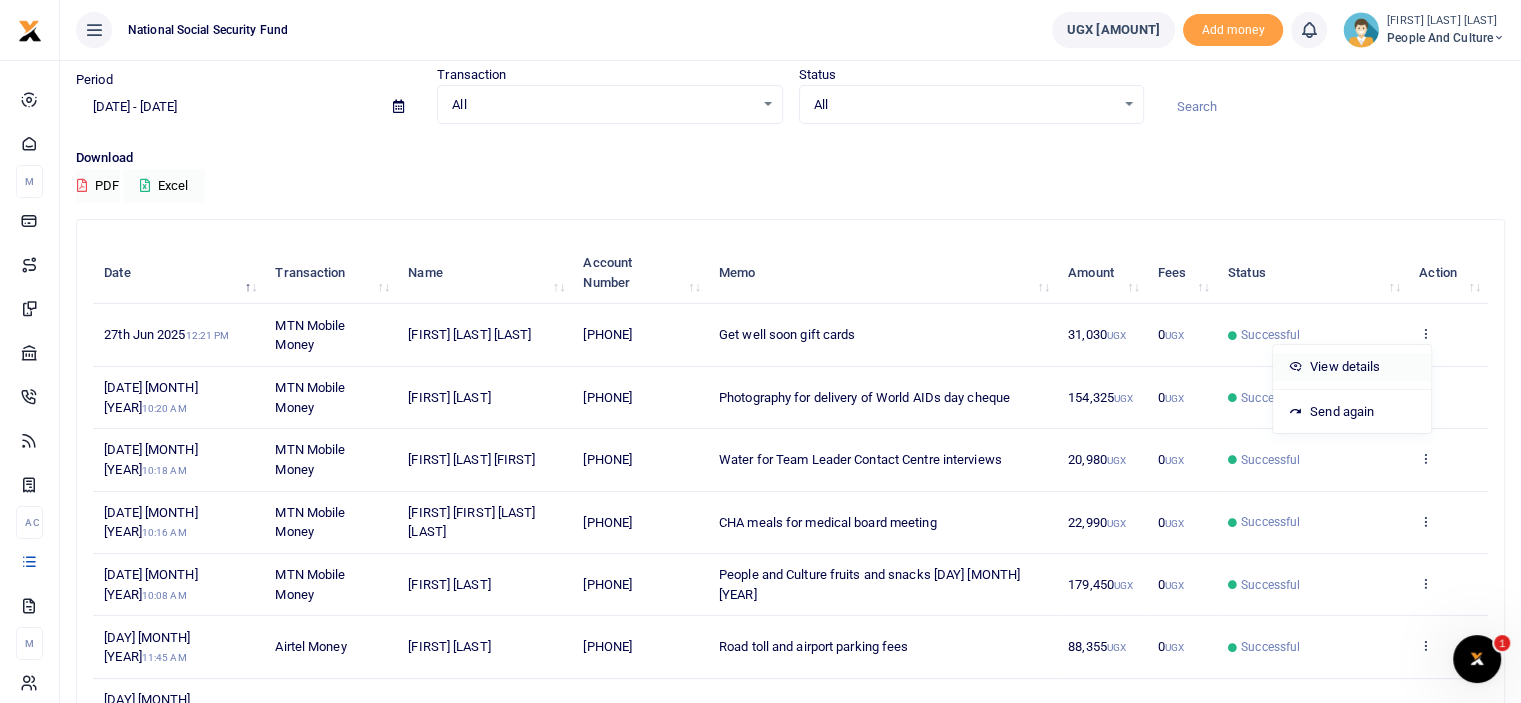 click on "View details" at bounding box center (1352, 367) 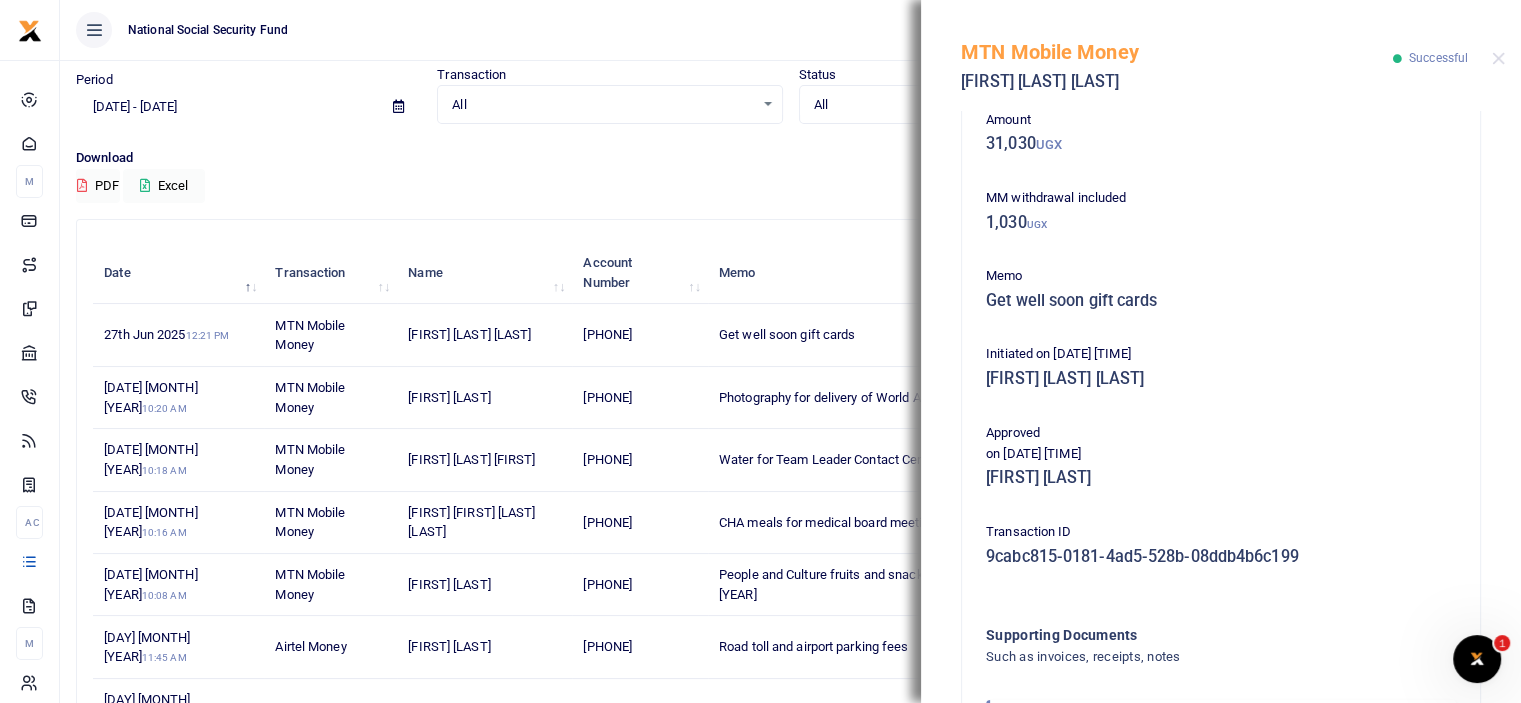 scroll, scrollTop: 282, scrollLeft: 0, axis: vertical 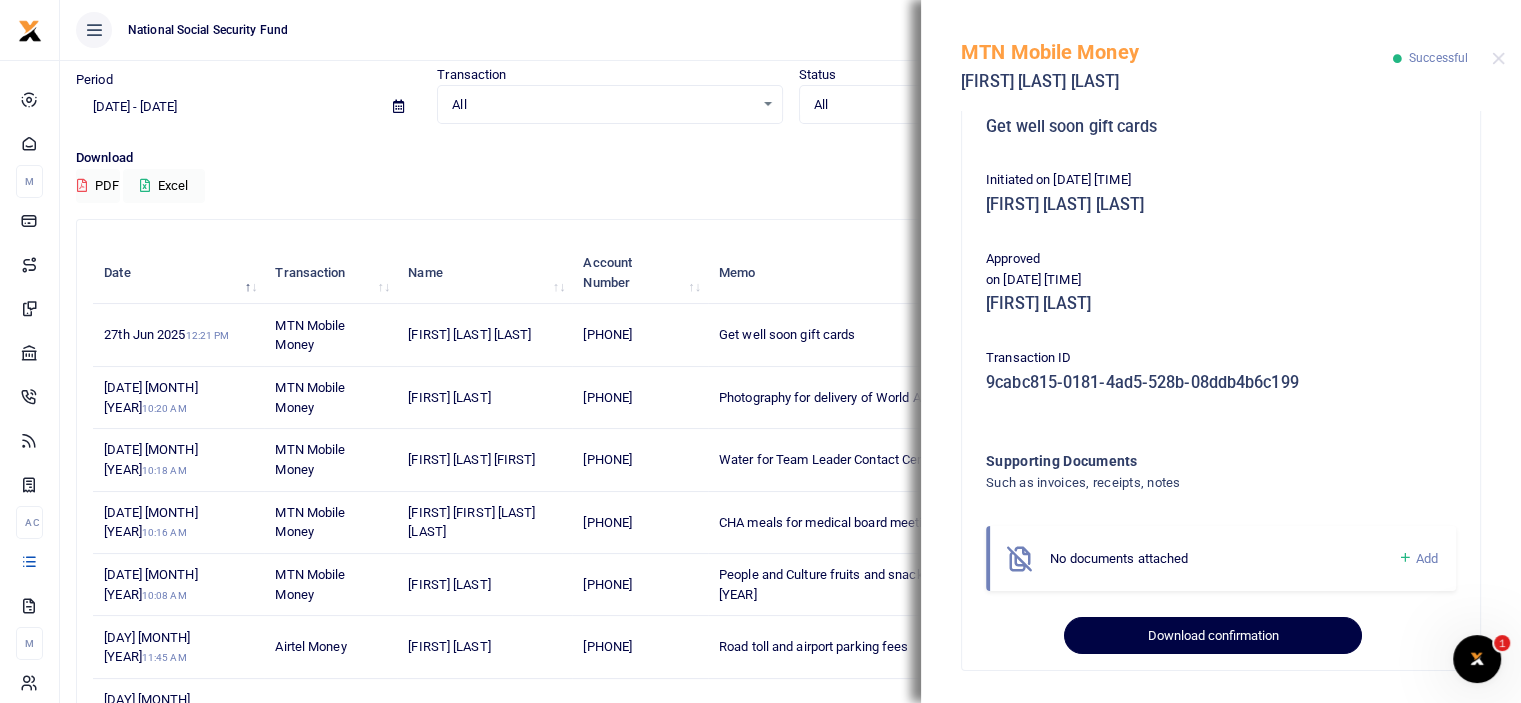 click on "Download confirmation" at bounding box center [1212, 636] 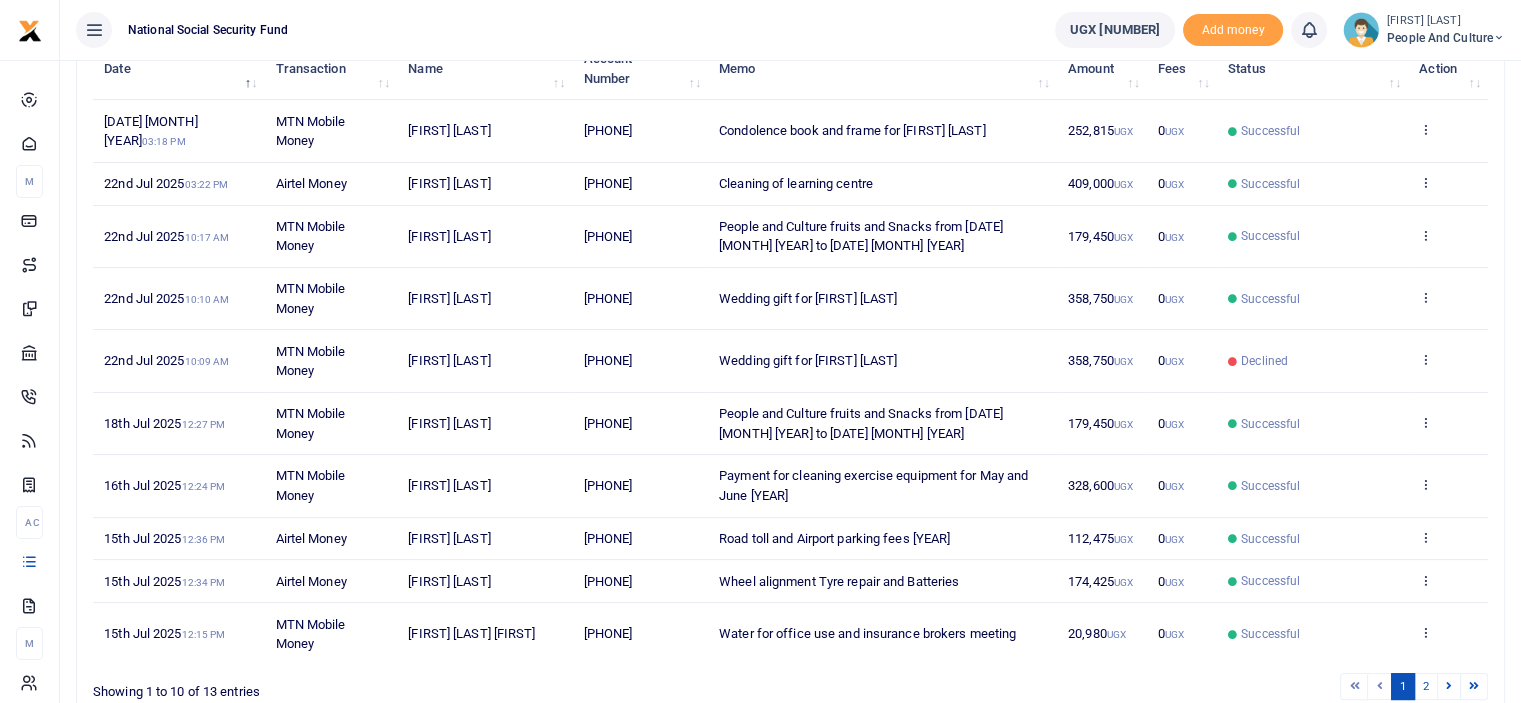 scroll, scrollTop: 369, scrollLeft: 0, axis: vertical 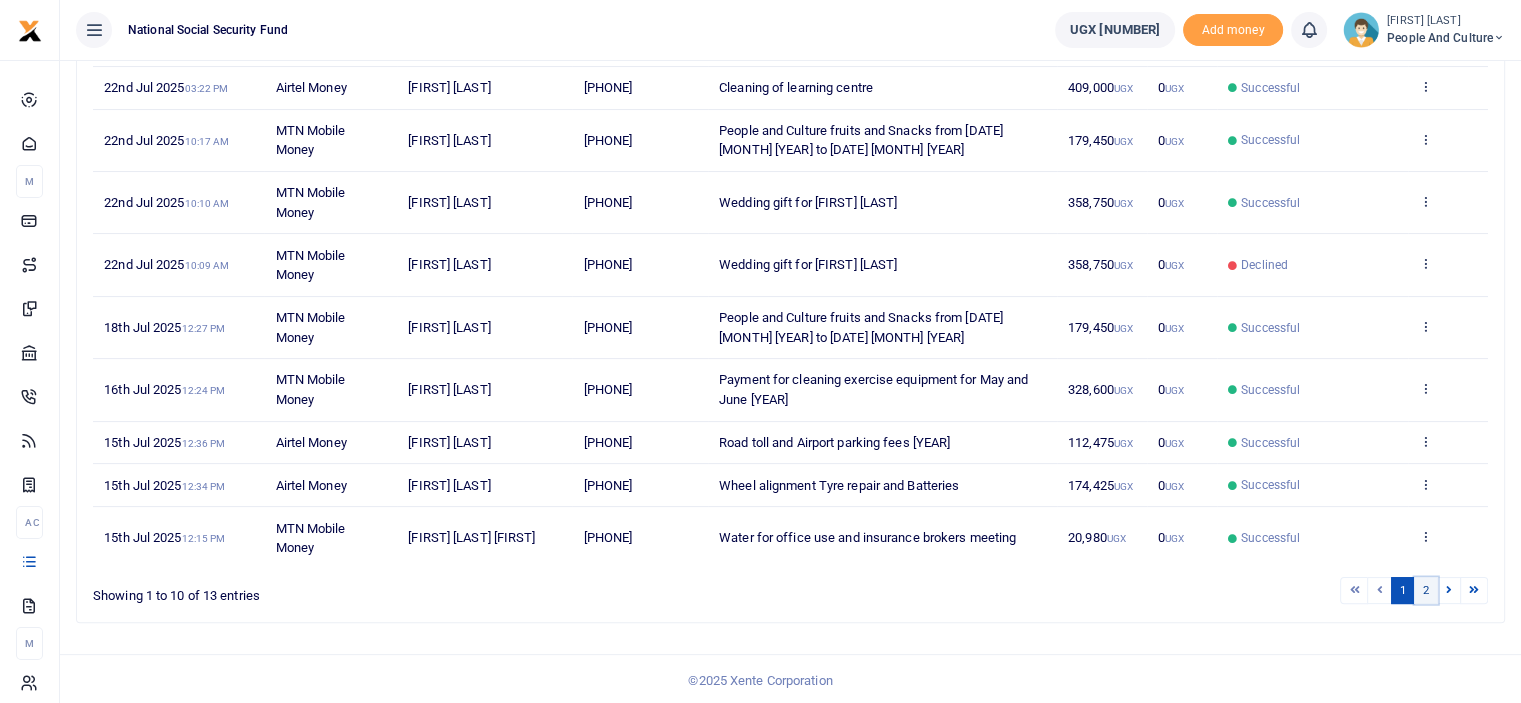 click on "2" at bounding box center (1426, 590) 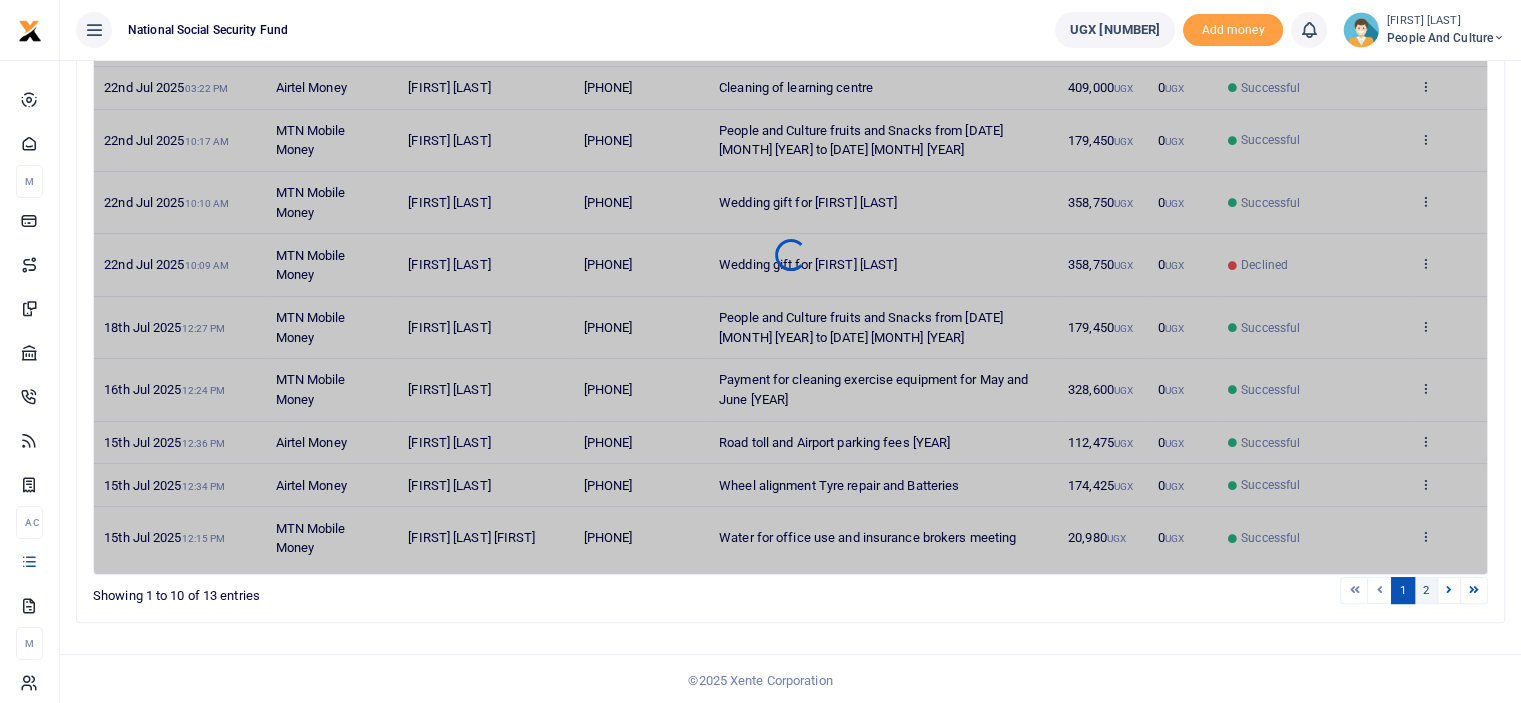 scroll, scrollTop: 0, scrollLeft: 0, axis: both 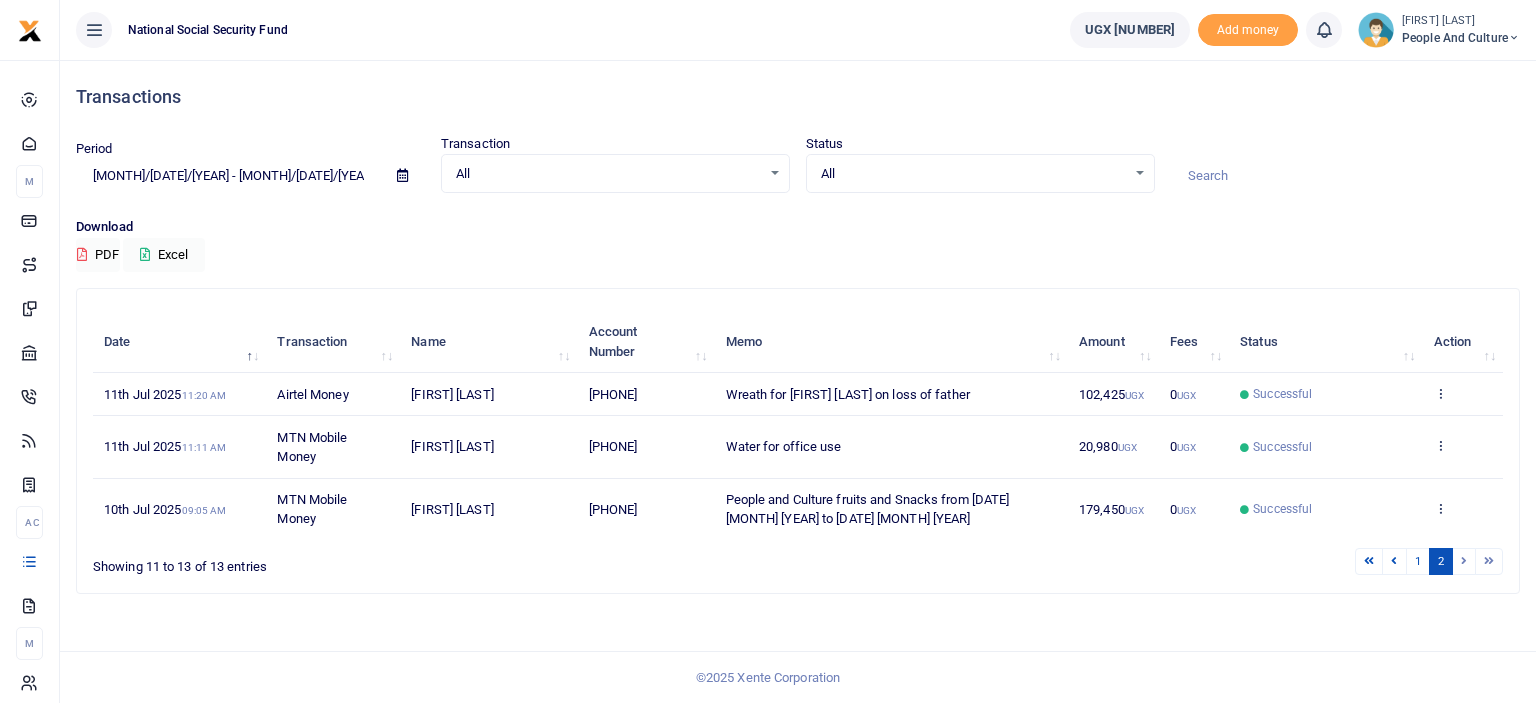 click at bounding box center [402, 175] 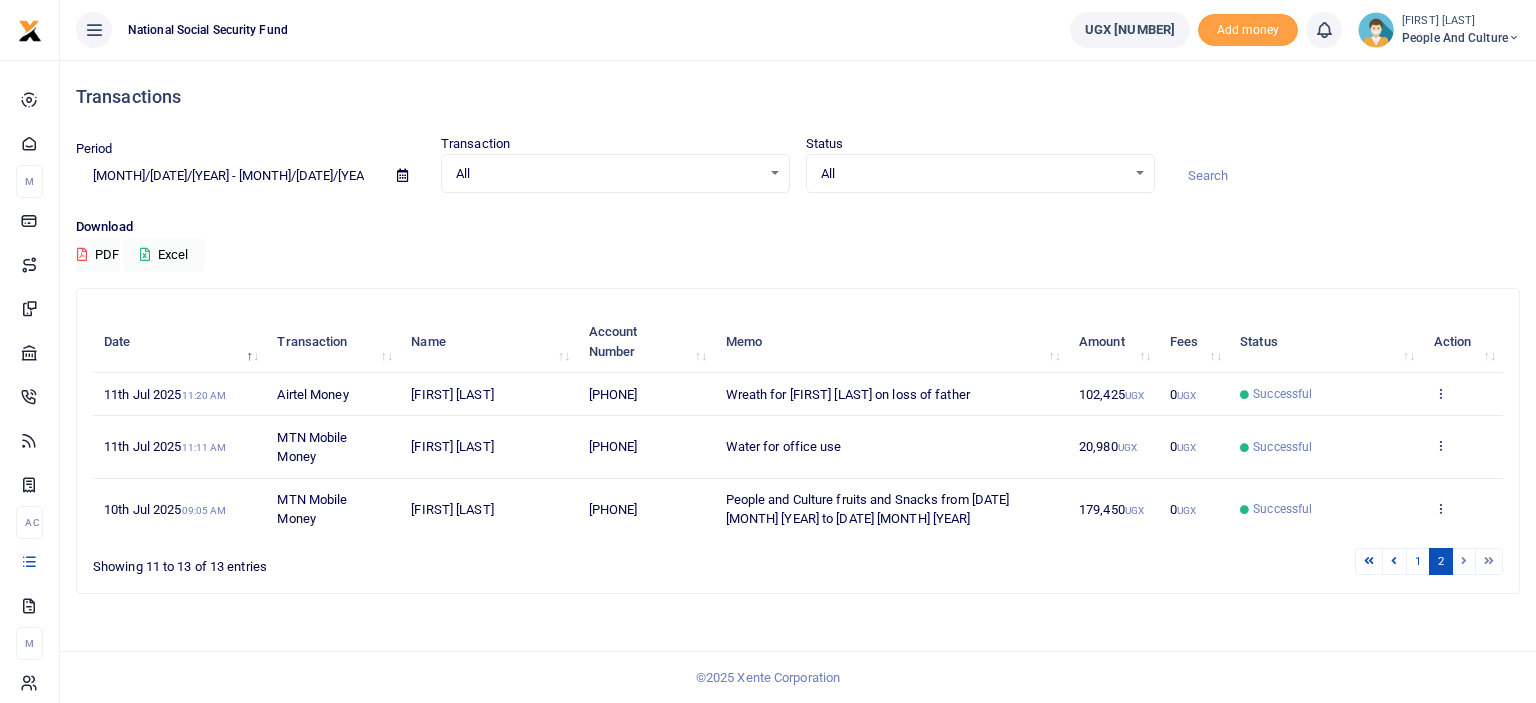 click on "Download" at bounding box center [798, 227] 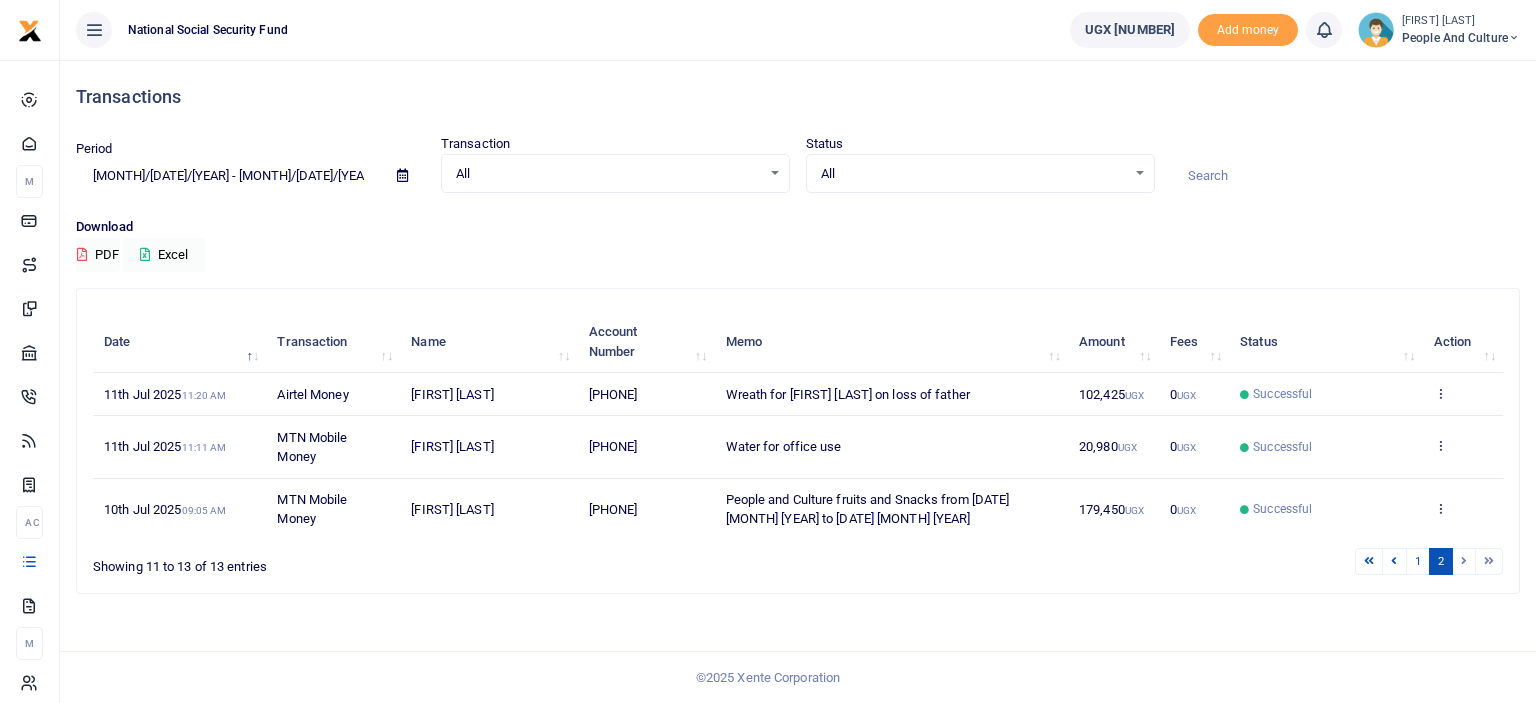 click at bounding box center (402, 175) 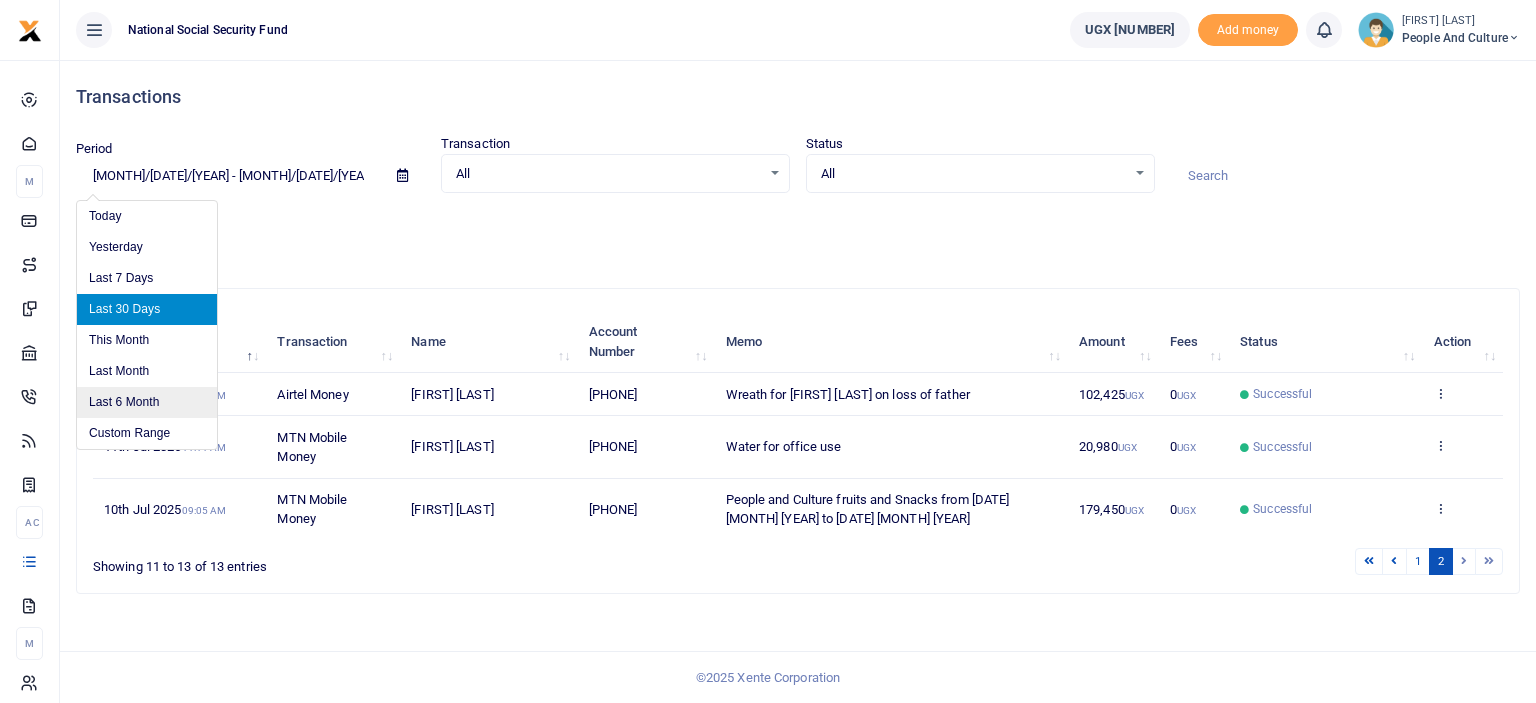 click on "Last 6 Month" at bounding box center [147, 402] 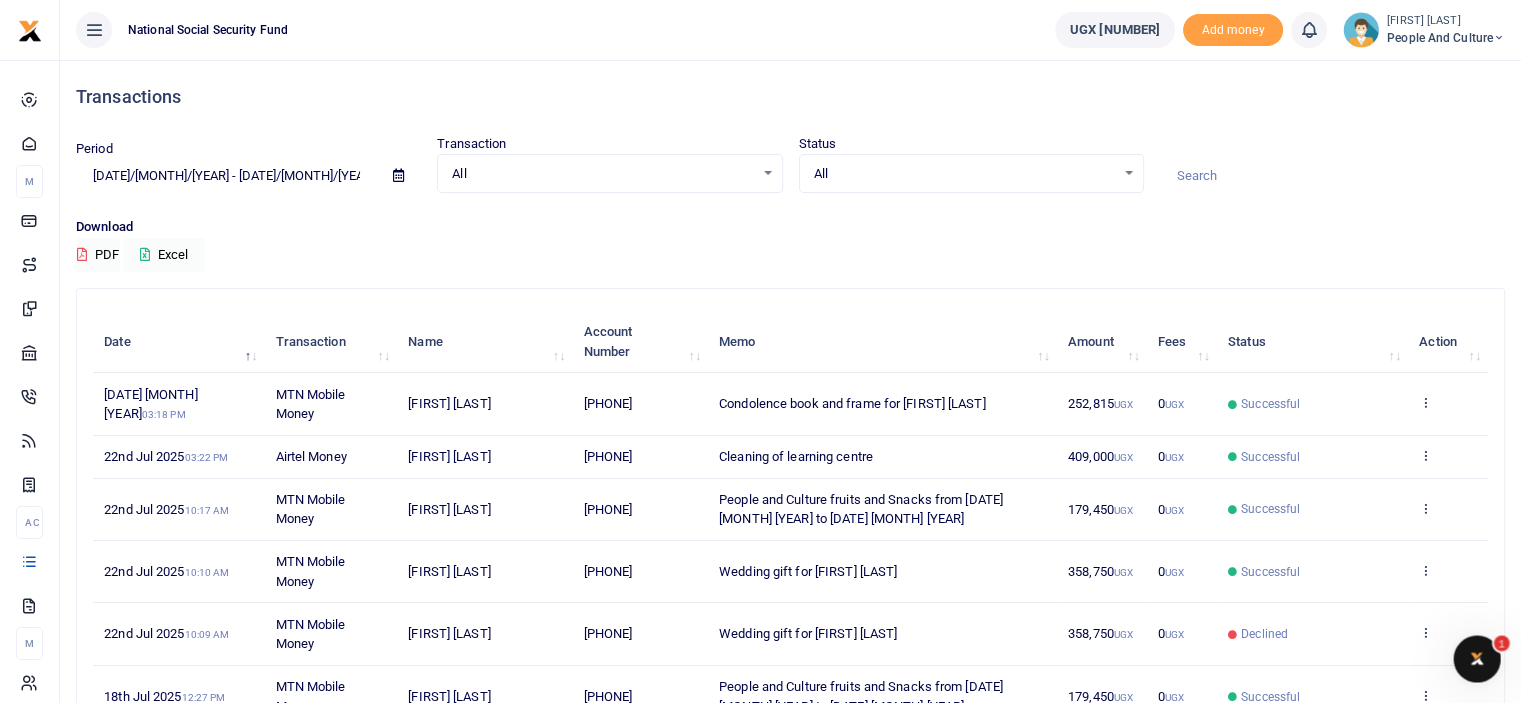 scroll, scrollTop: 0, scrollLeft: 0, axis: both 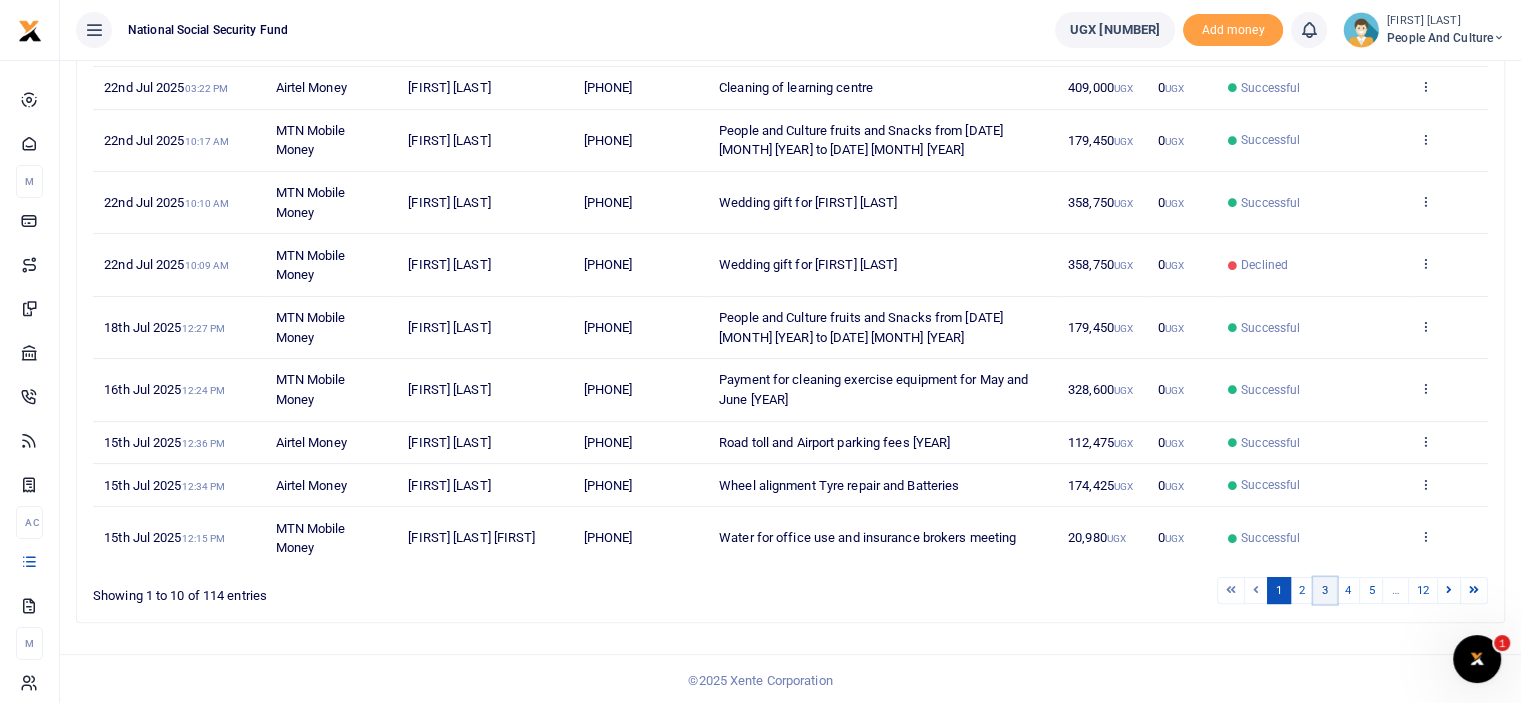 click on "3" at bounding box center [1325, 590] 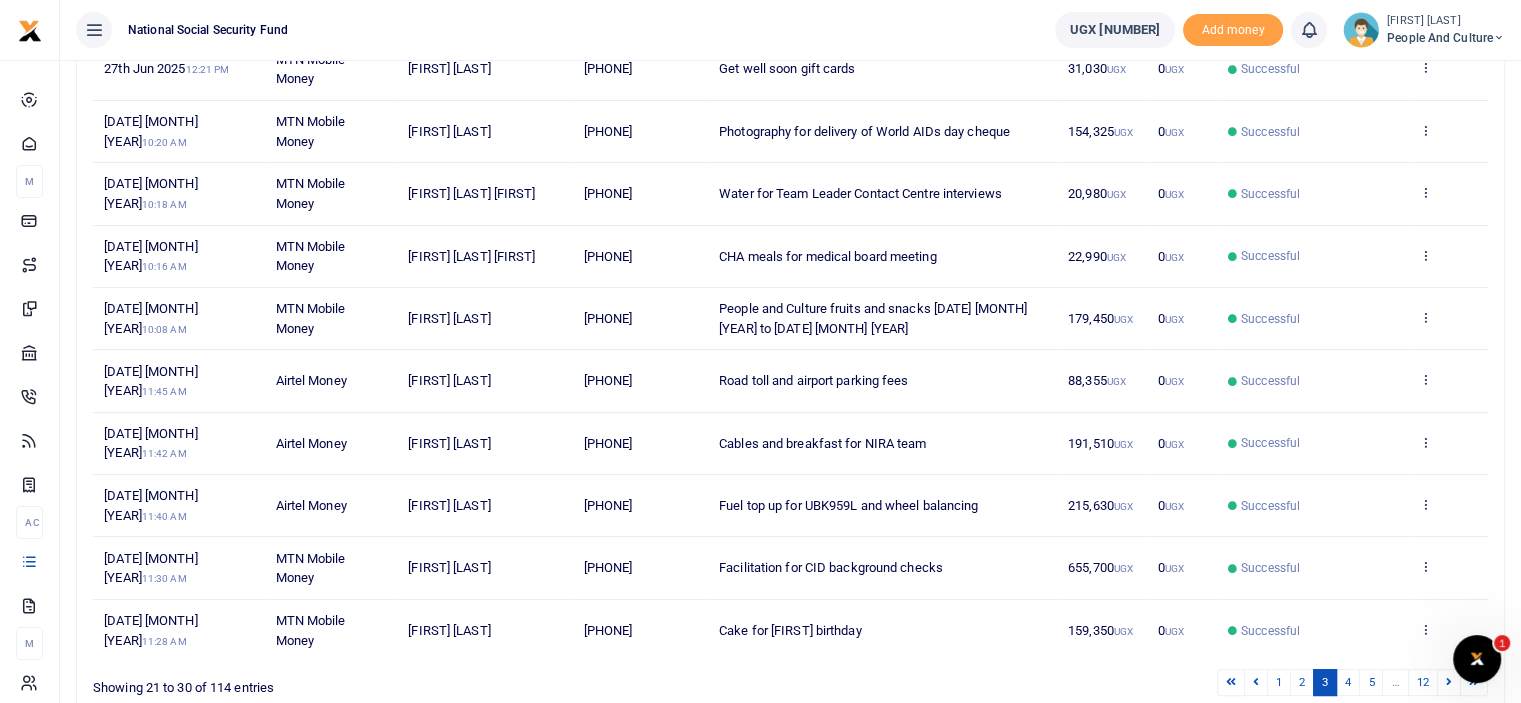 scroll, scrollTop: 369, scrollLeft: 0, axis: vertical 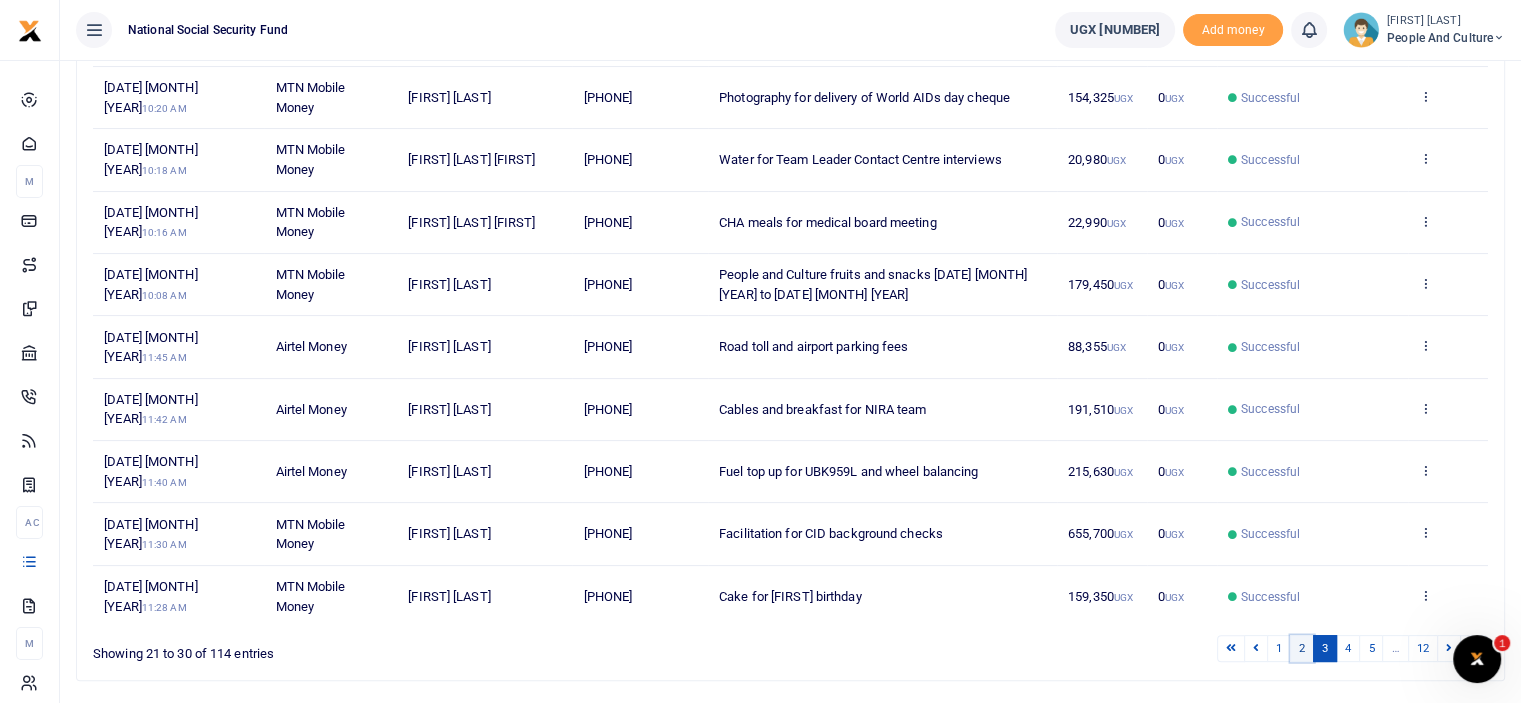 click on "2" at bounding box center [1302, 648] 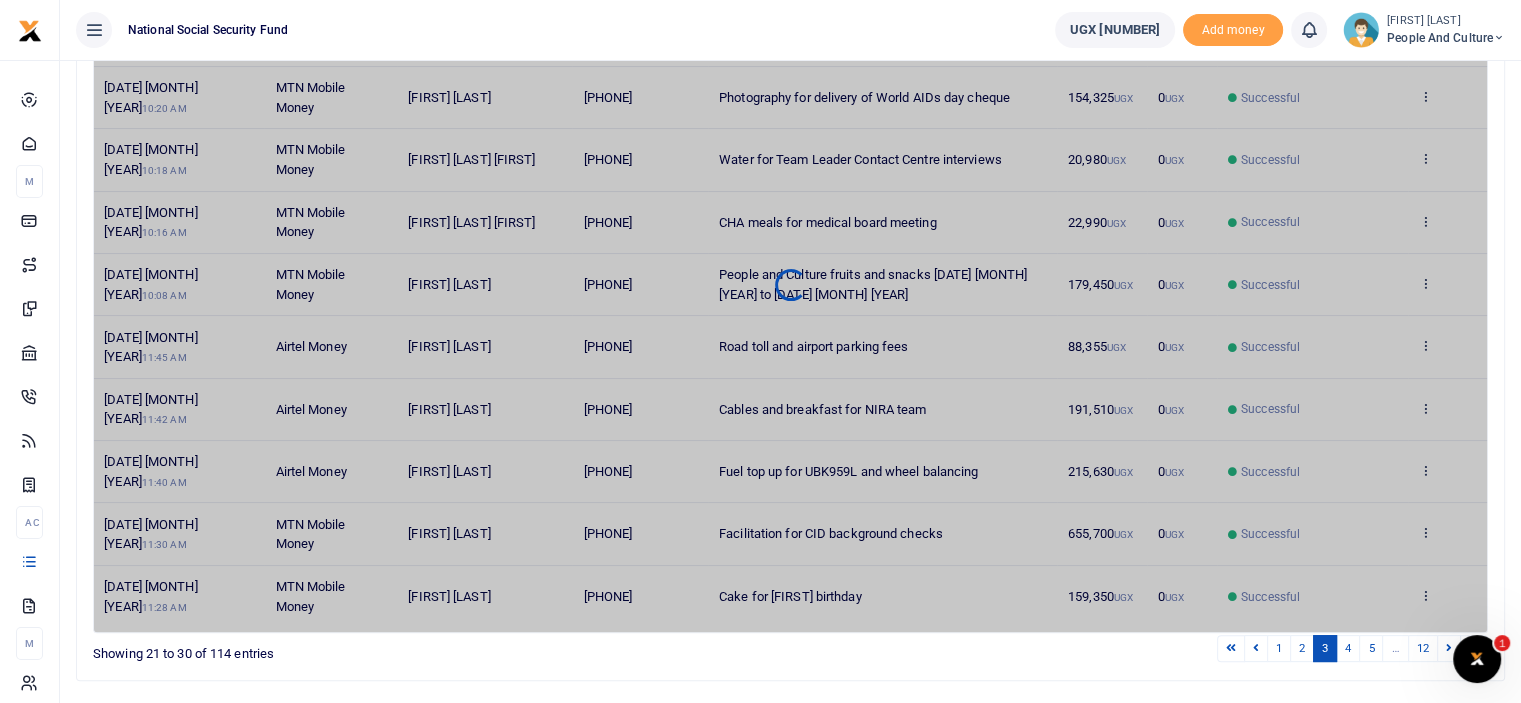 scroll, scrollTop: 349, scrollLeft: 0, axis: vertical 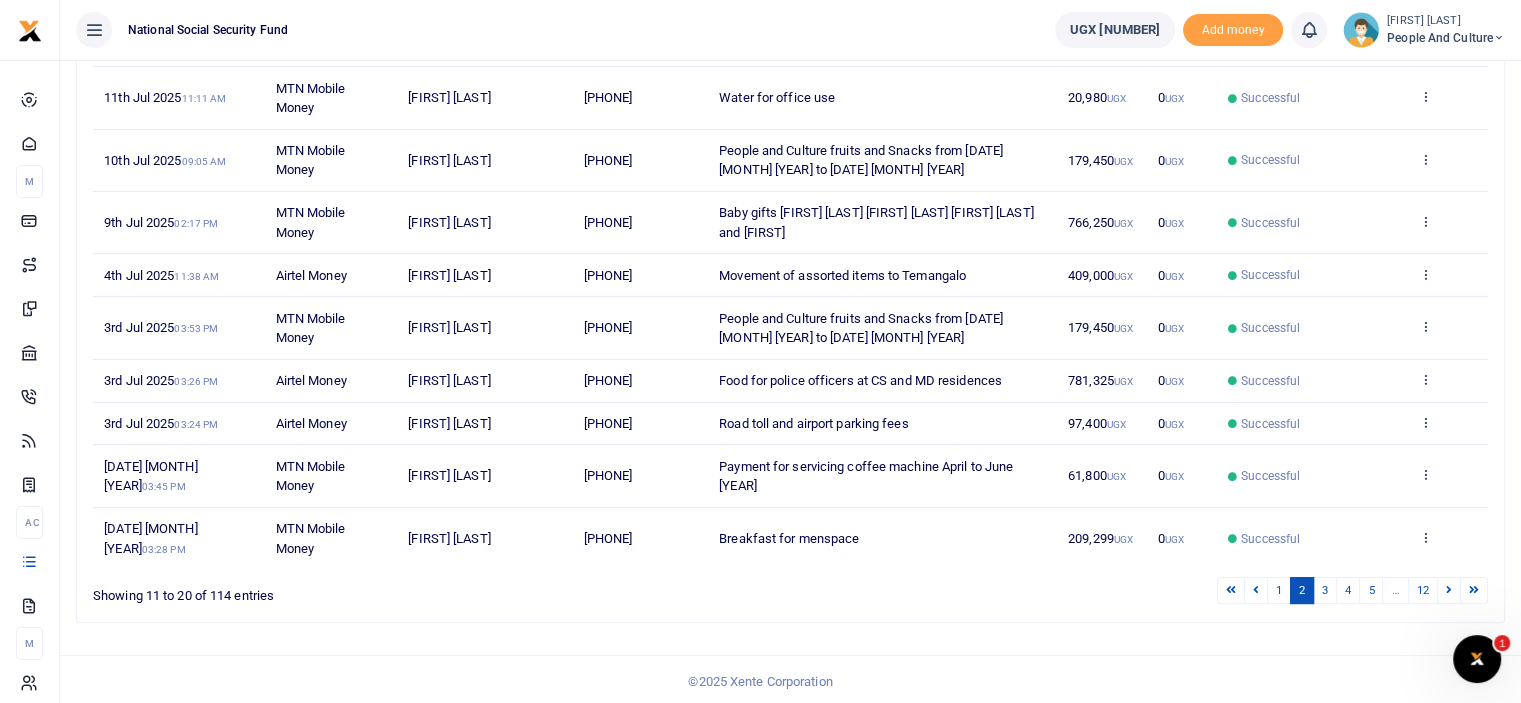 click on "View details
Send again" at bounding box center (1448, 538) 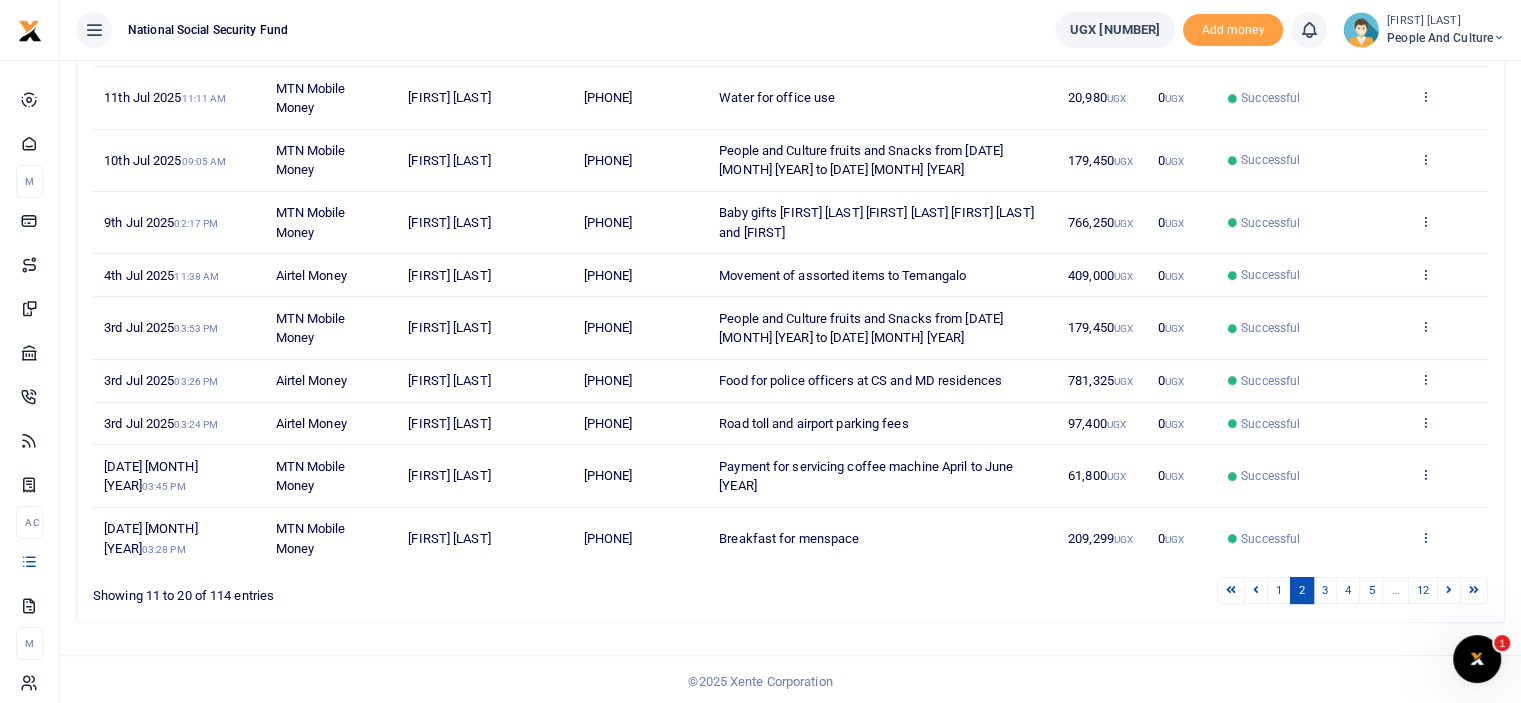 click at bounding box center [1425, 537] 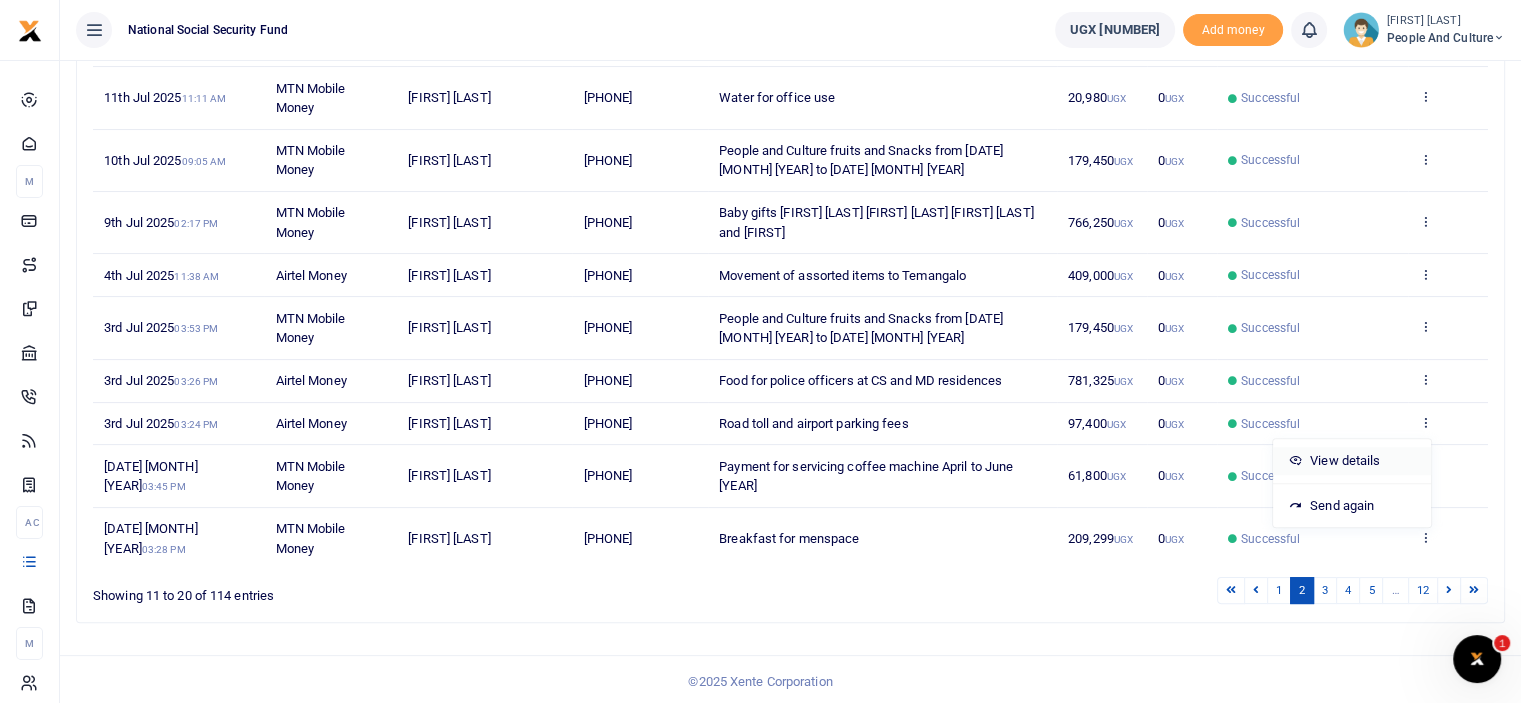 click on "View details" at bounding box center (1352, 461) 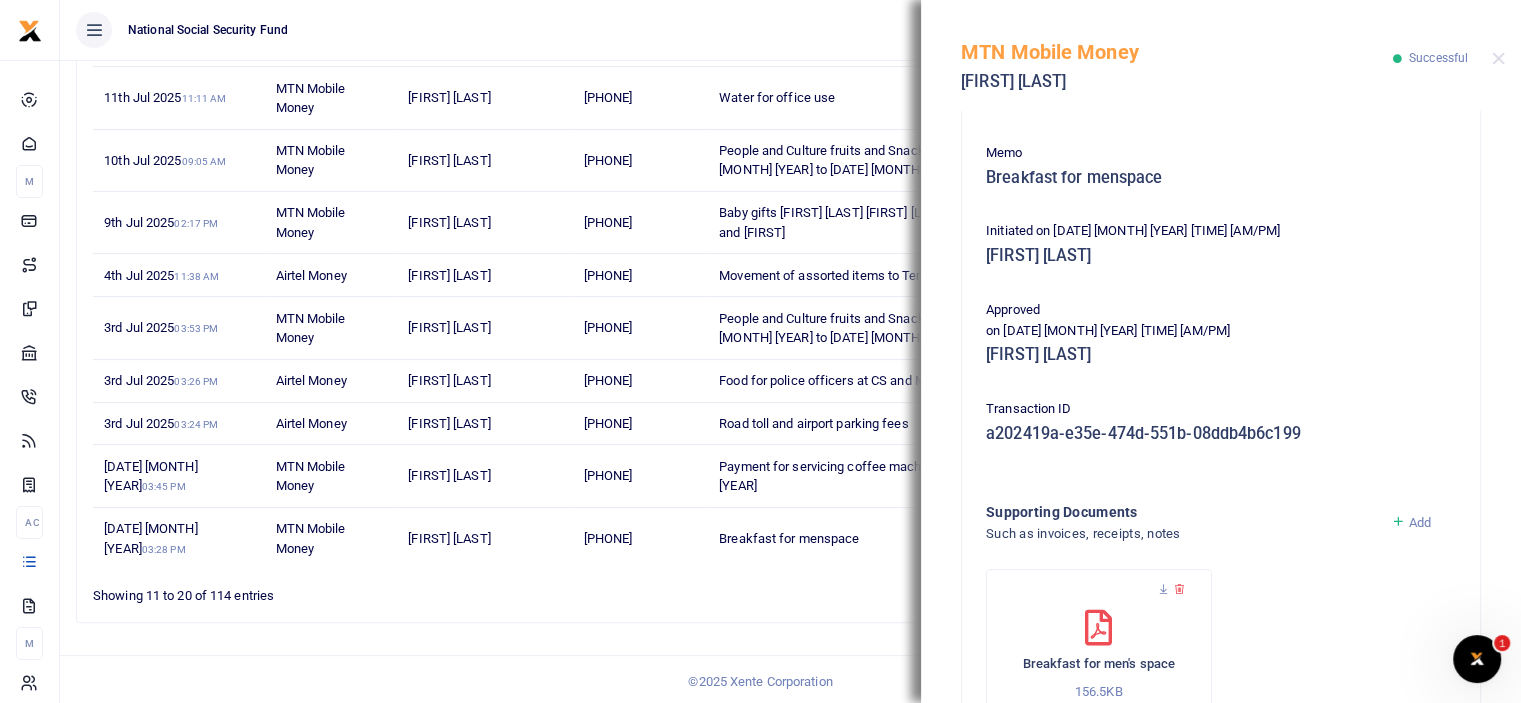 scroll, scrollTop: 367, scrollLeft: 0, axis: vertical 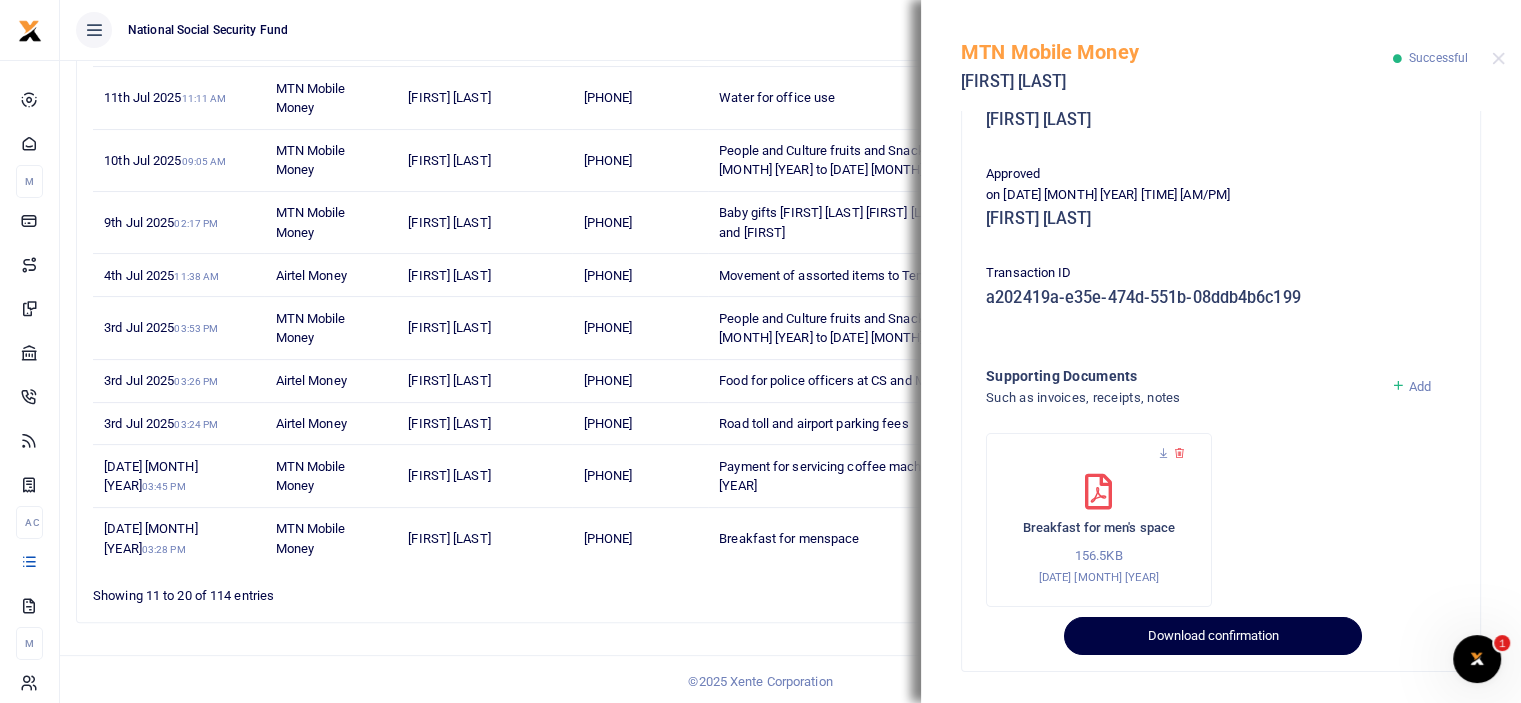click on "Download confirmation" at bounding box center (1212, 636) 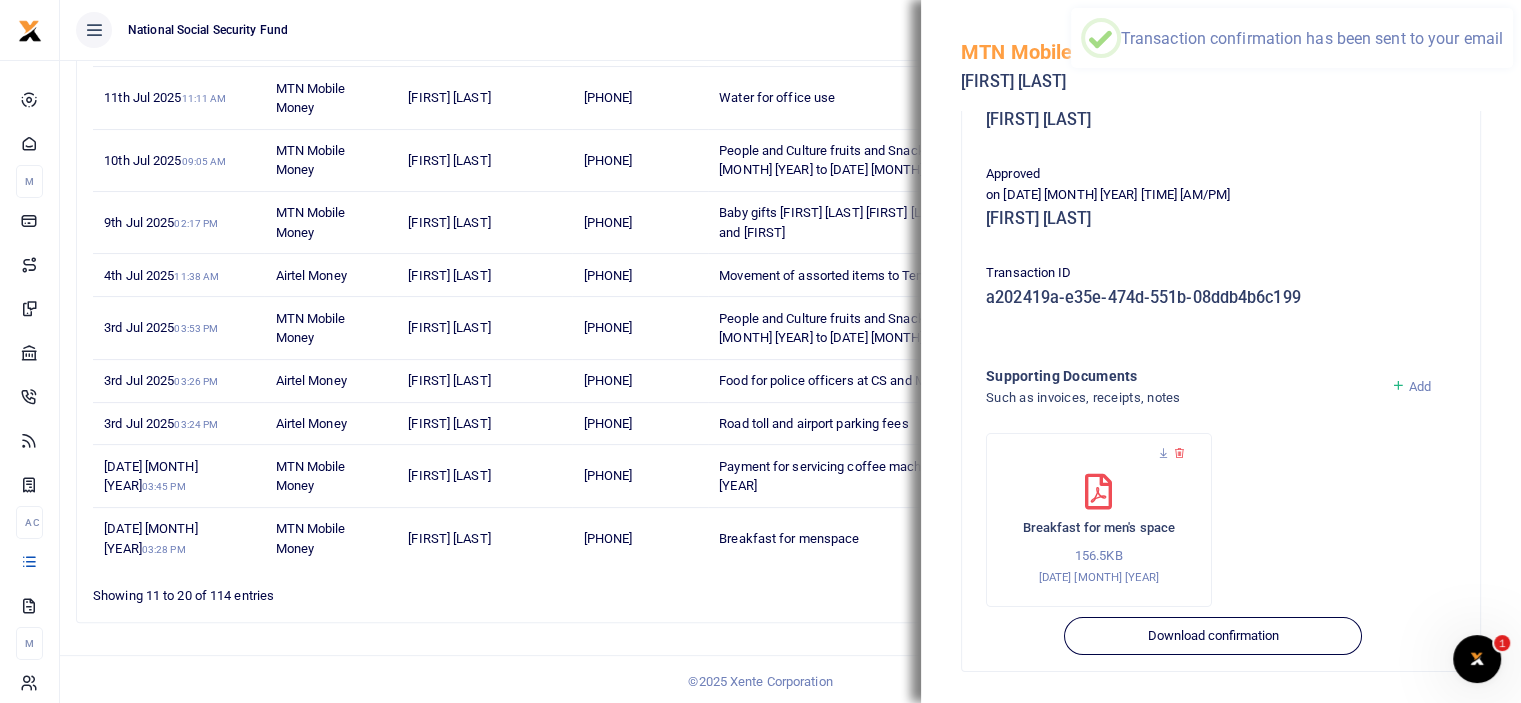 click on "1 2 3 4 5 … 12" at bounding box center [1081, 590] 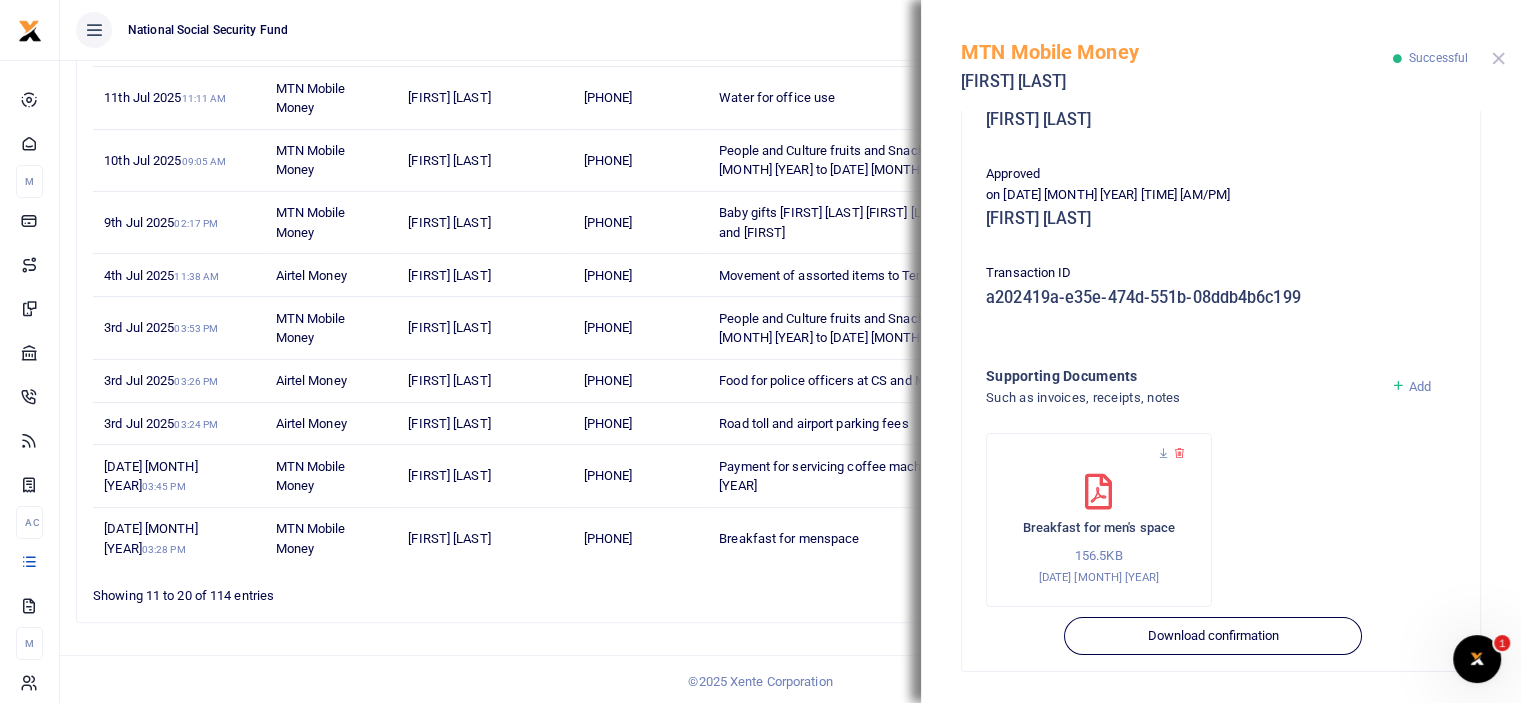 click at bounding box center (1498, 58) 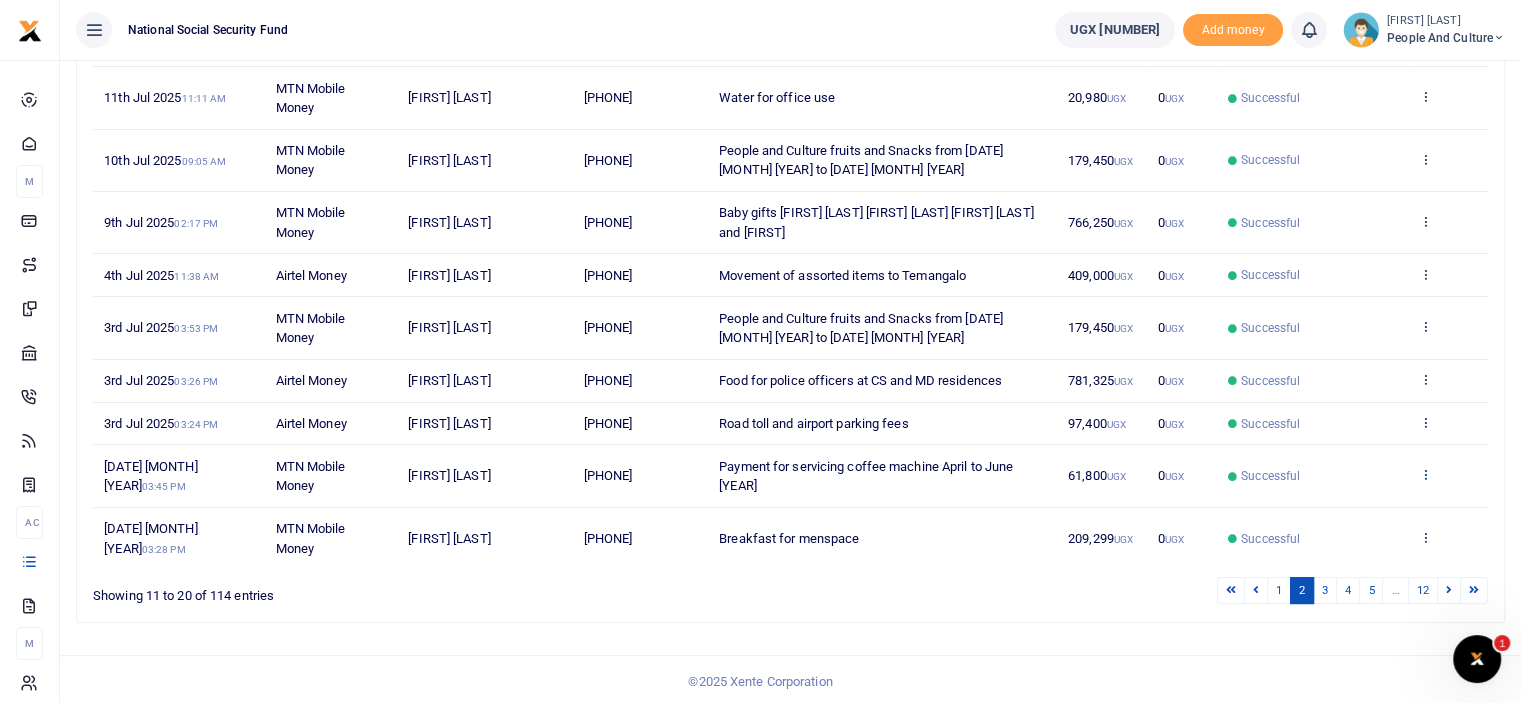 click on "View details
Send again" at bounding box center [1448, 476] 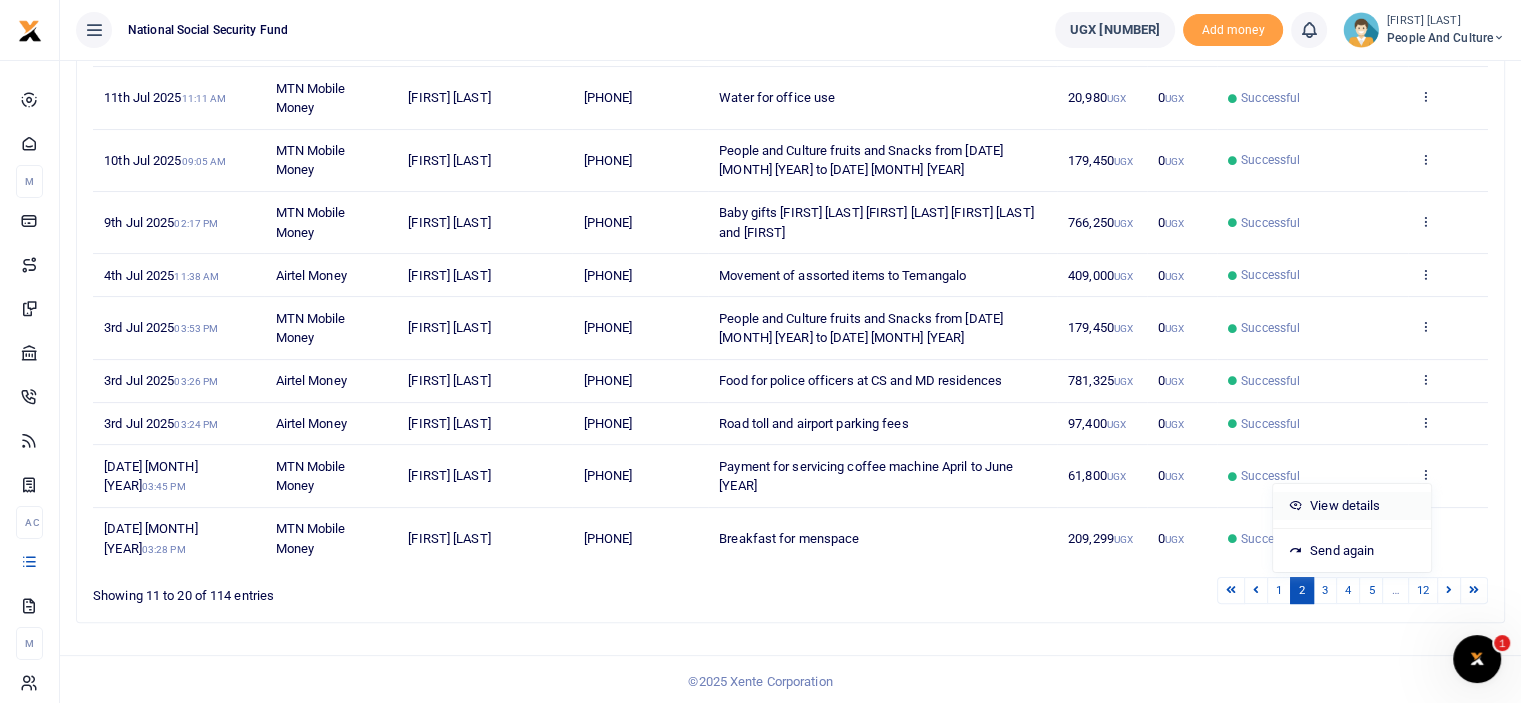 click on "View details" at bounding box center (1352, 506) 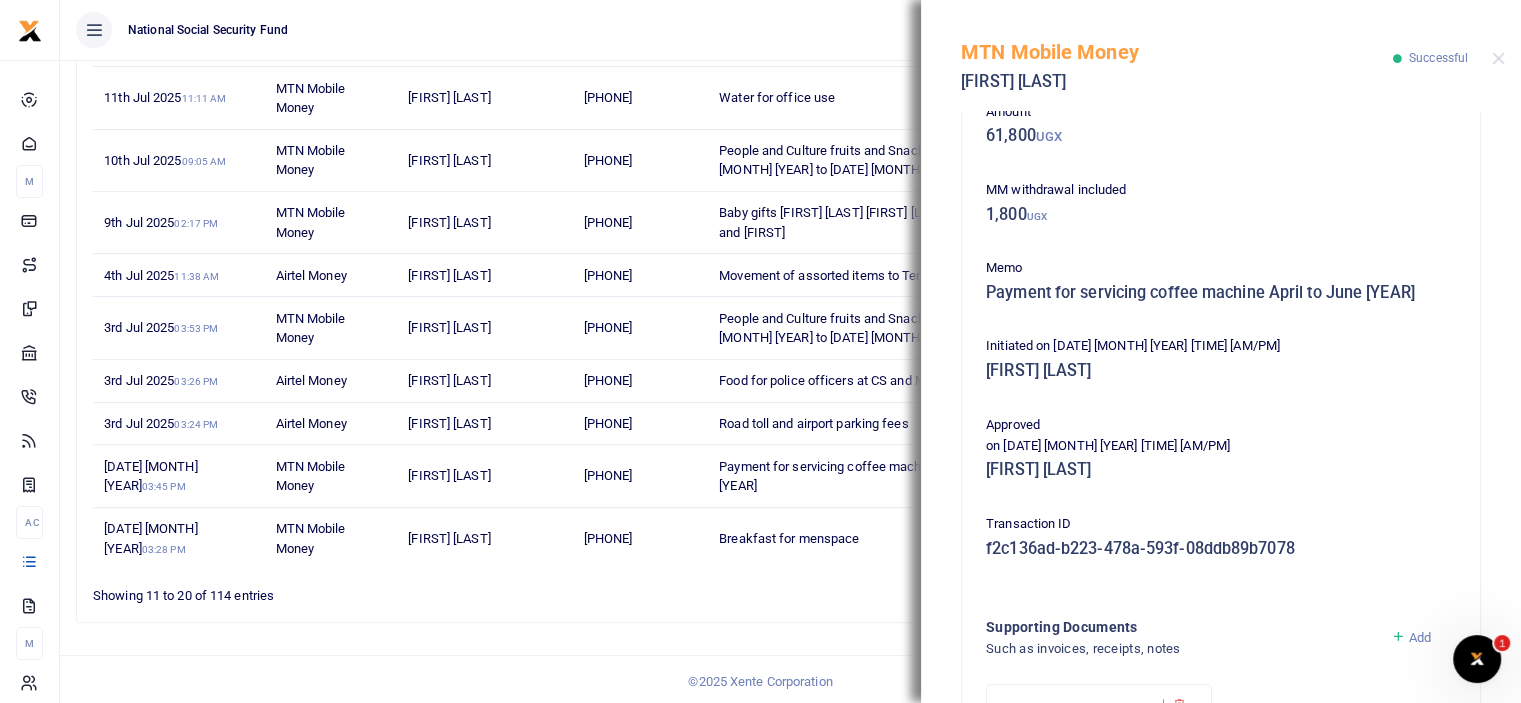 scroll, scrollTop: 367, scrollLeft: 0, axis: vertical 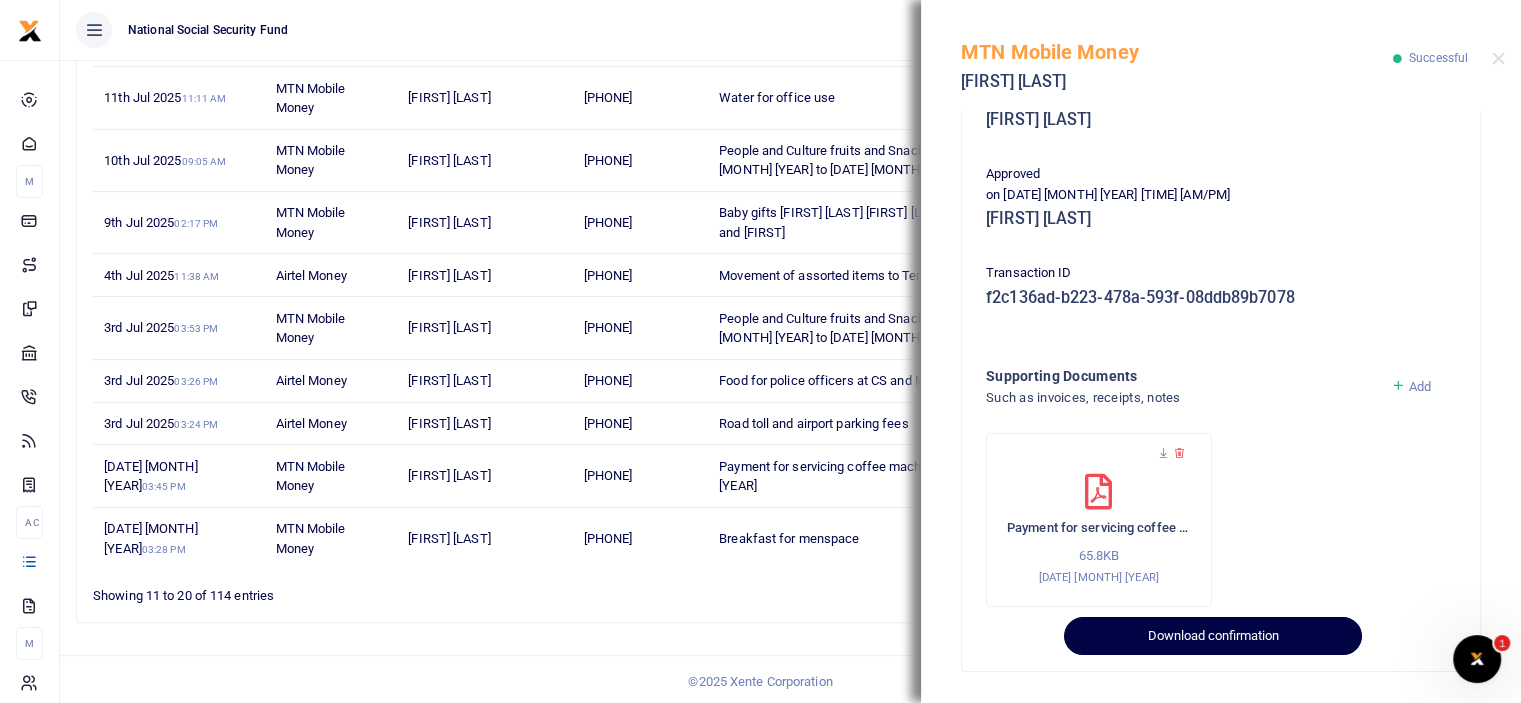 click on "Download confirmation" at bounding box center (1212, 636) 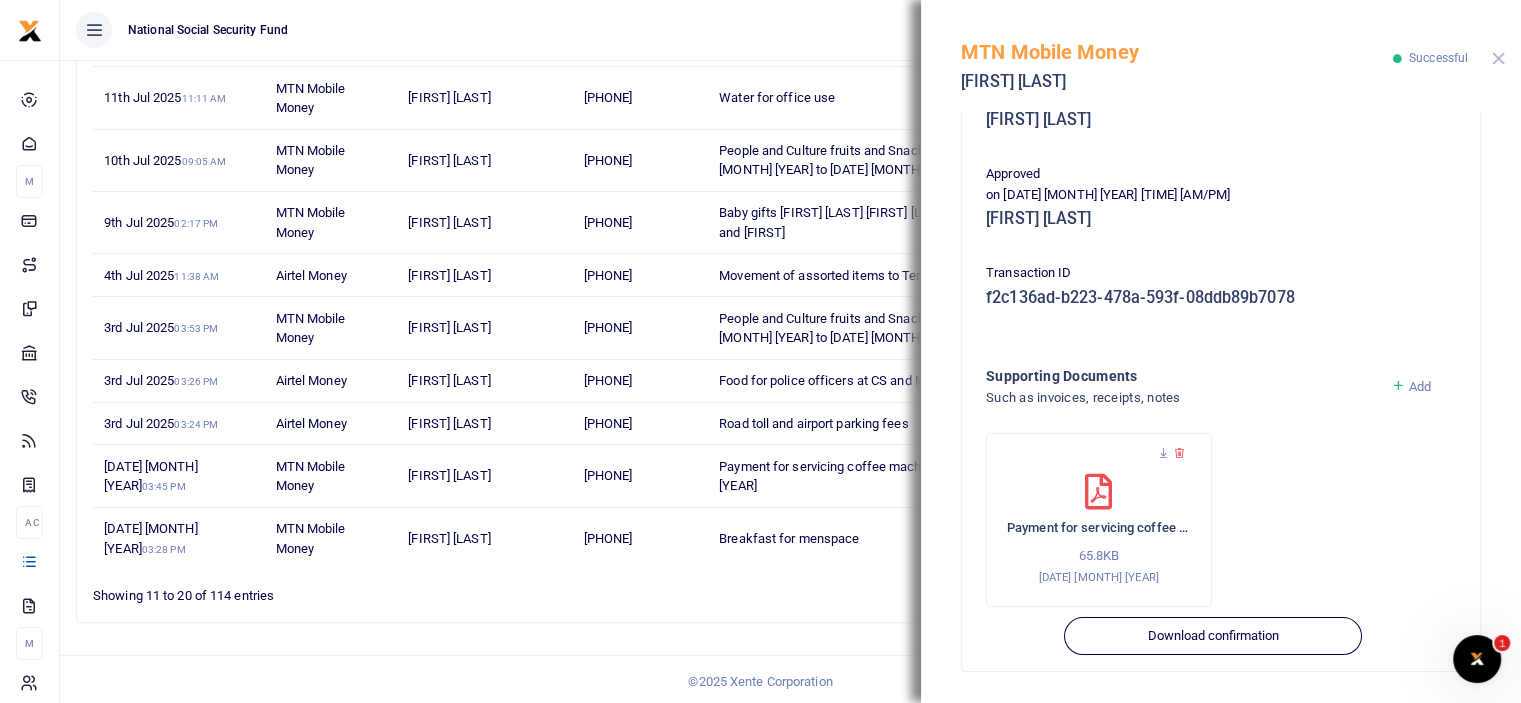 click at bounding box center (1498, 58) 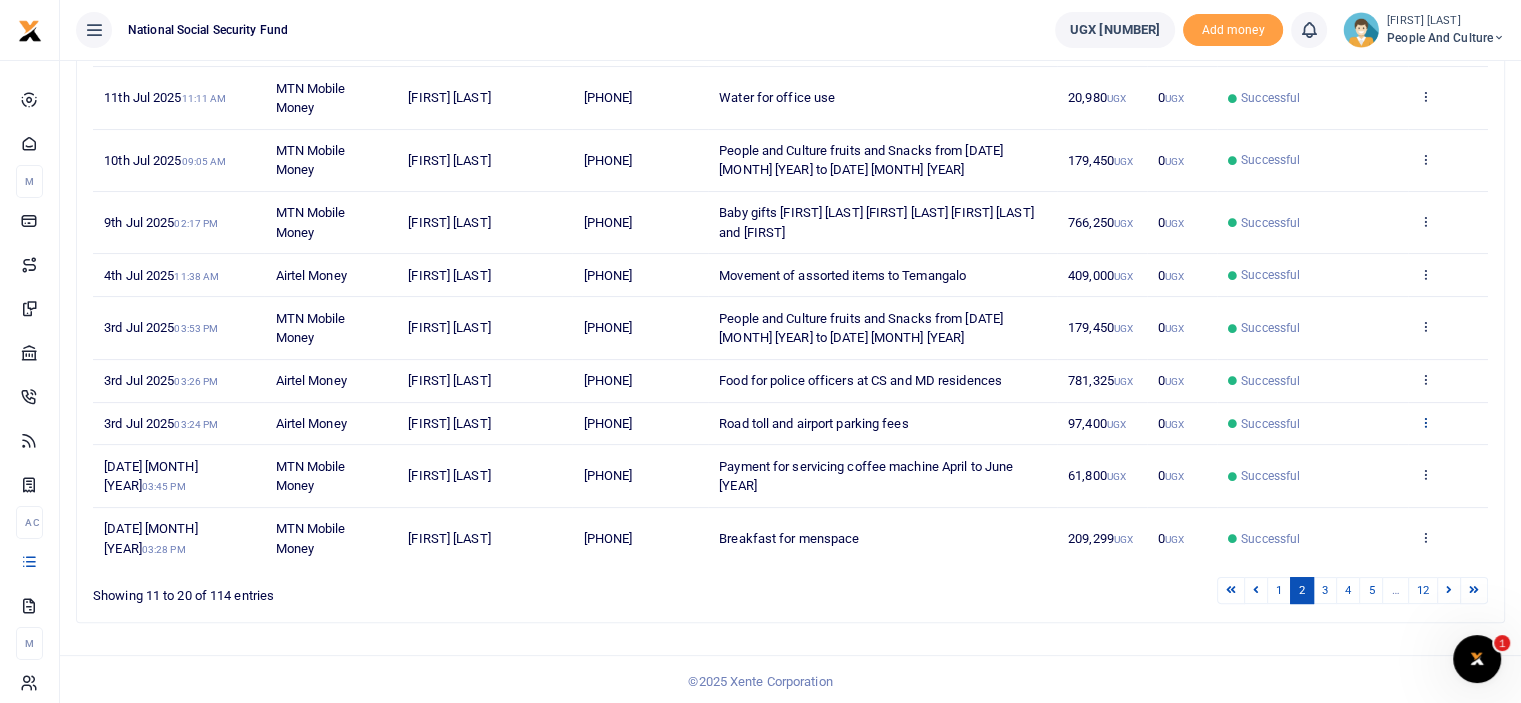 click at bounding box center (1425, 422) 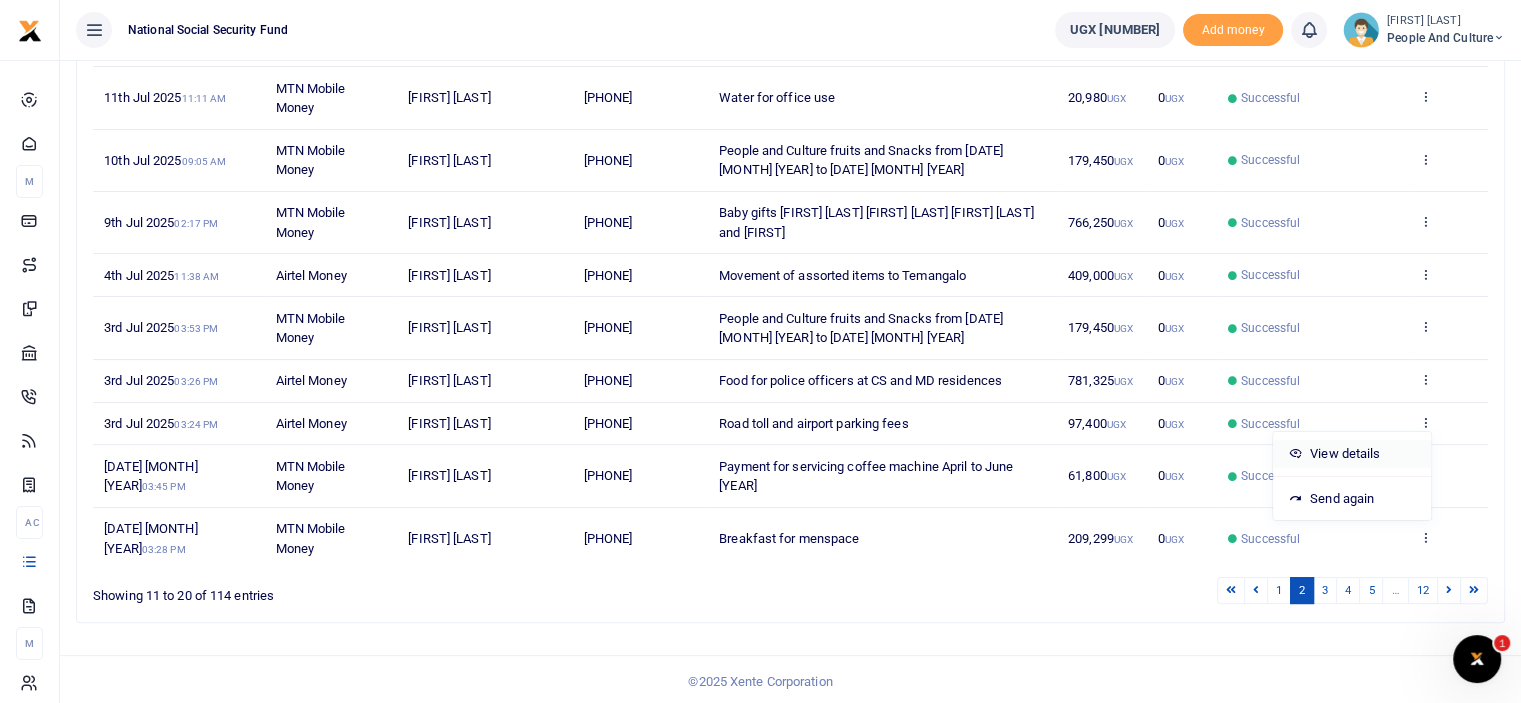 click on "View details" at bounding box center [1352, 454] 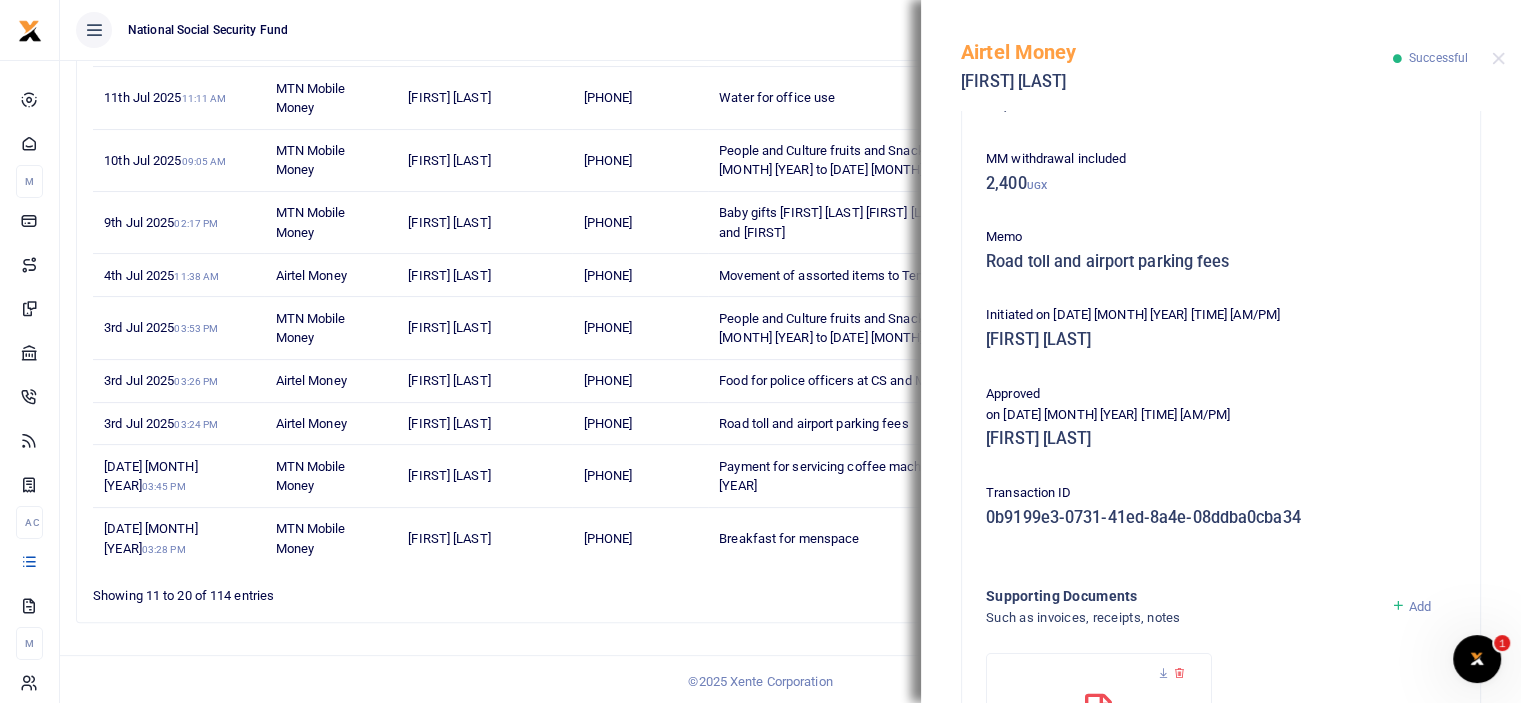 scroll, scrollTop: 367, scrollLeft: 0, axis: vertical 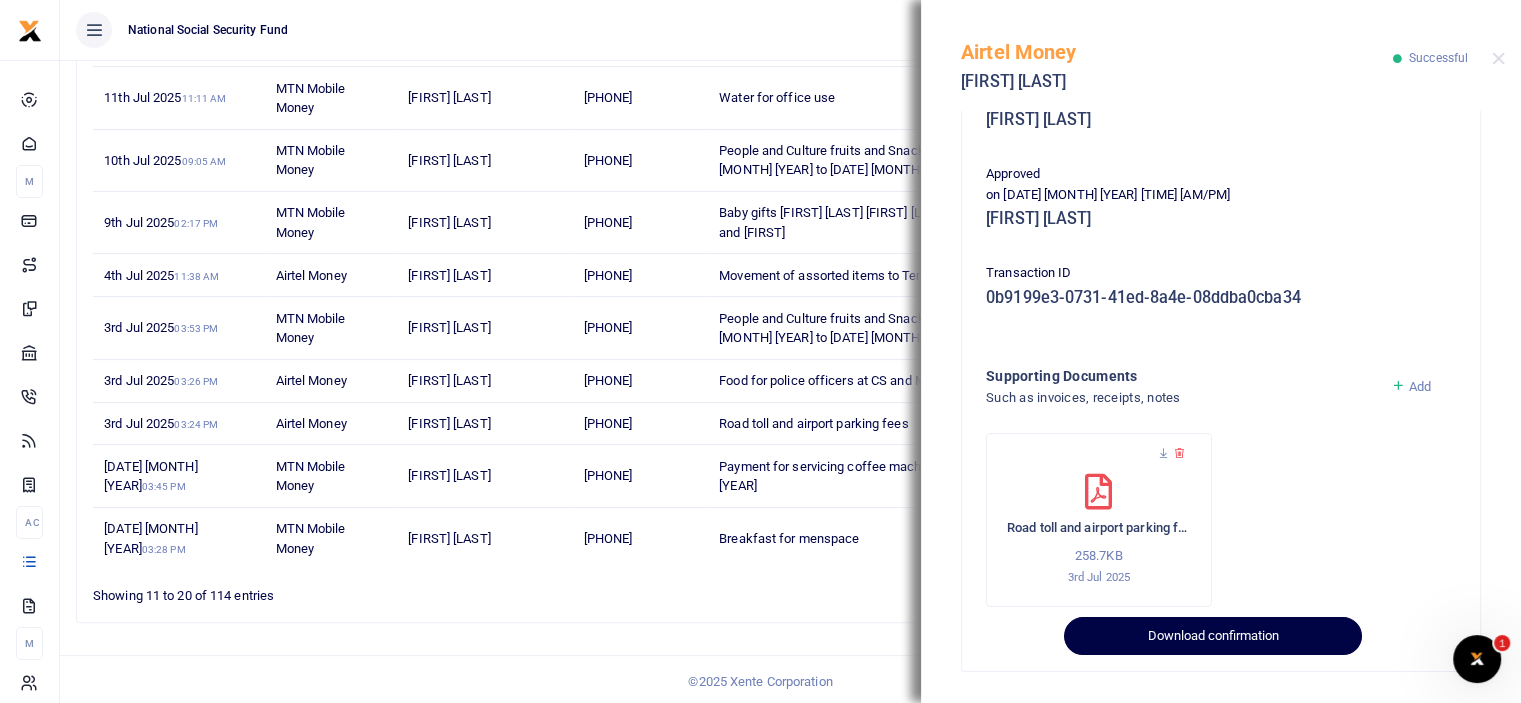click on "Download confirmation" at bounding box center (1212, 636) 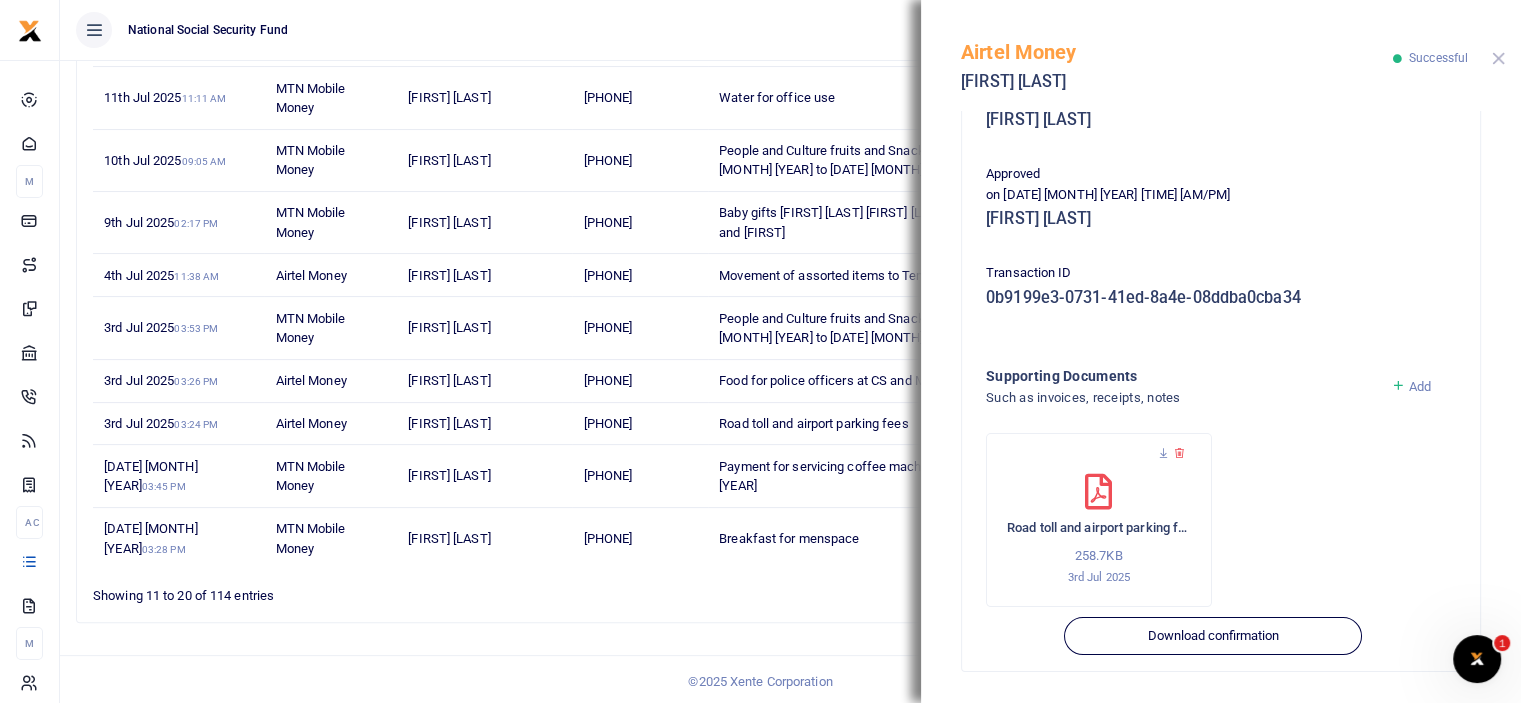 click at bounding box center (1498, 58) 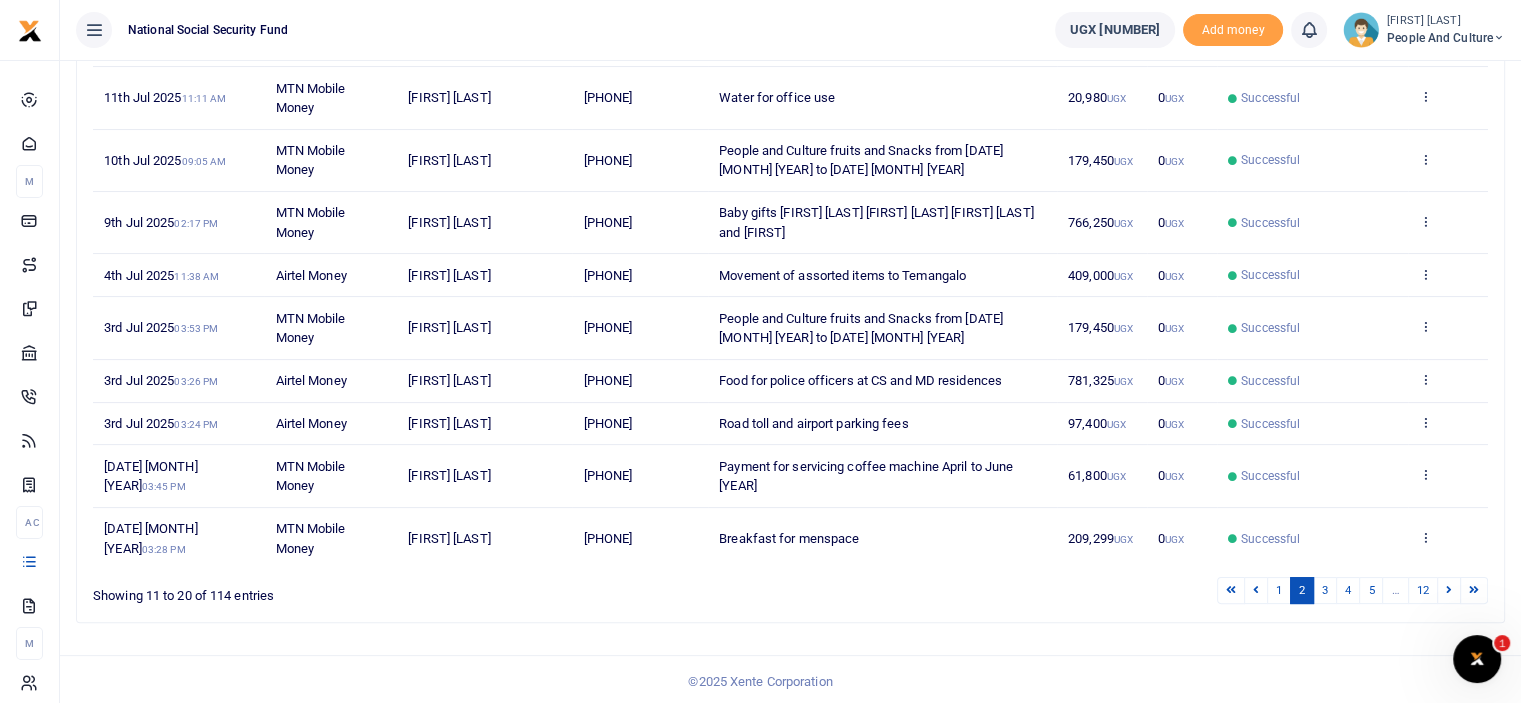 click on "View details
Send again" at bounding box center [1448, 381] 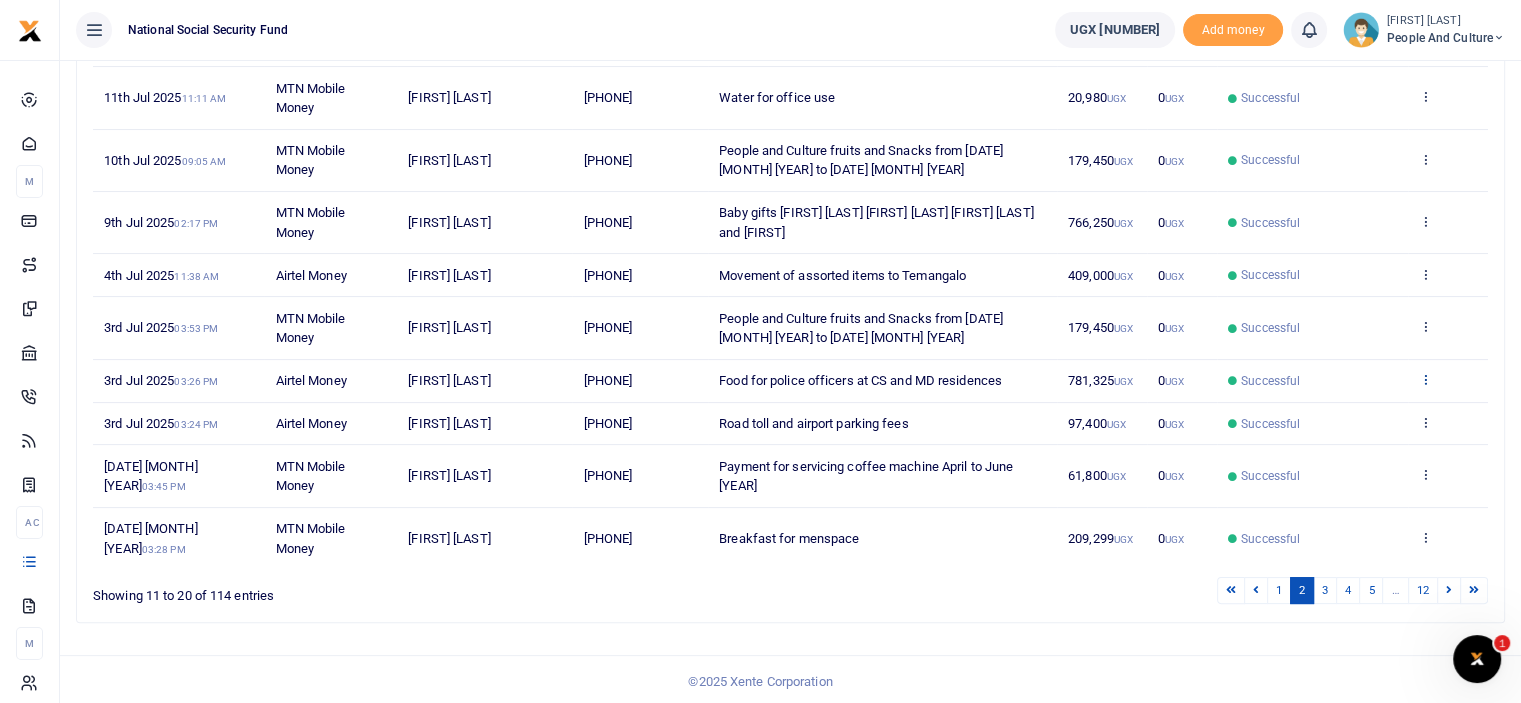 click at bounding box center (1425, 379) 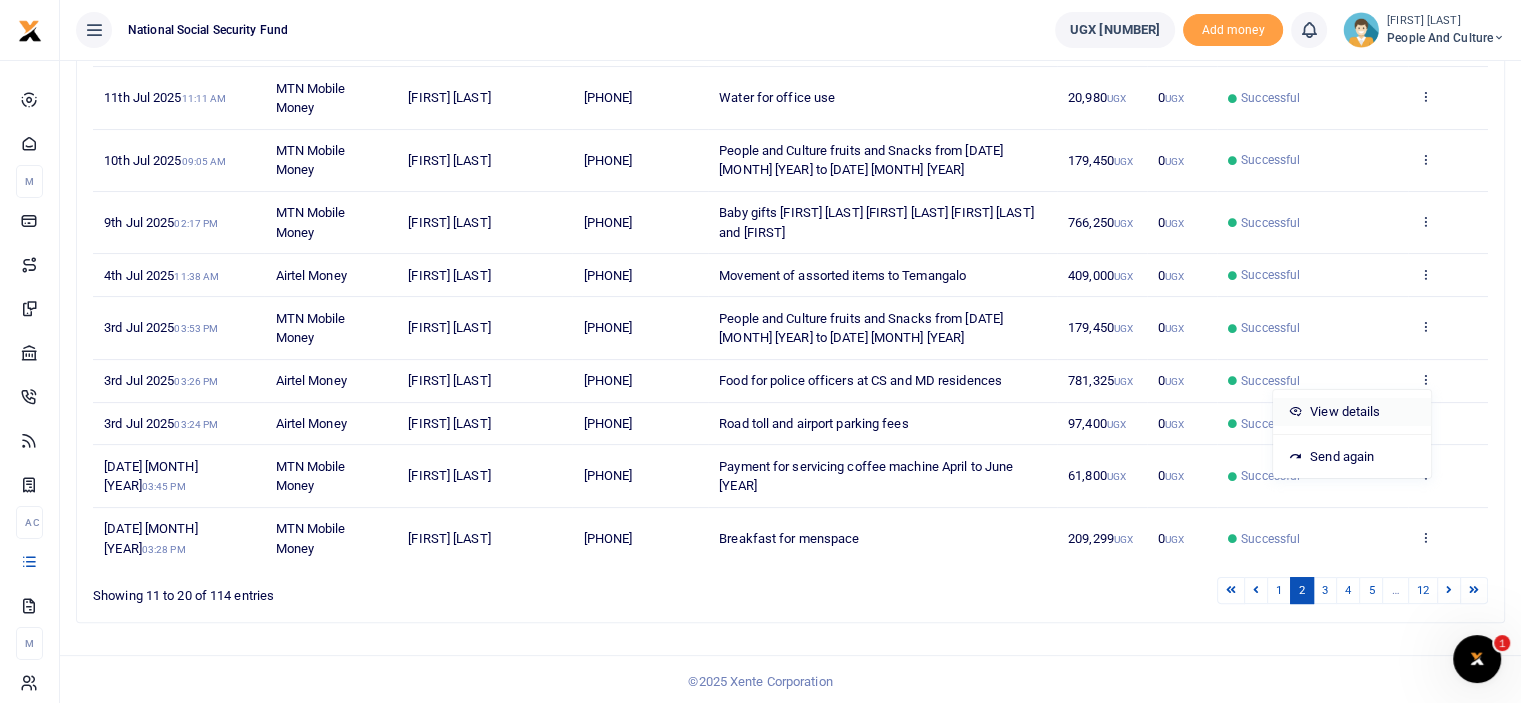 click on "View details" at bounding box center [1352, 412] 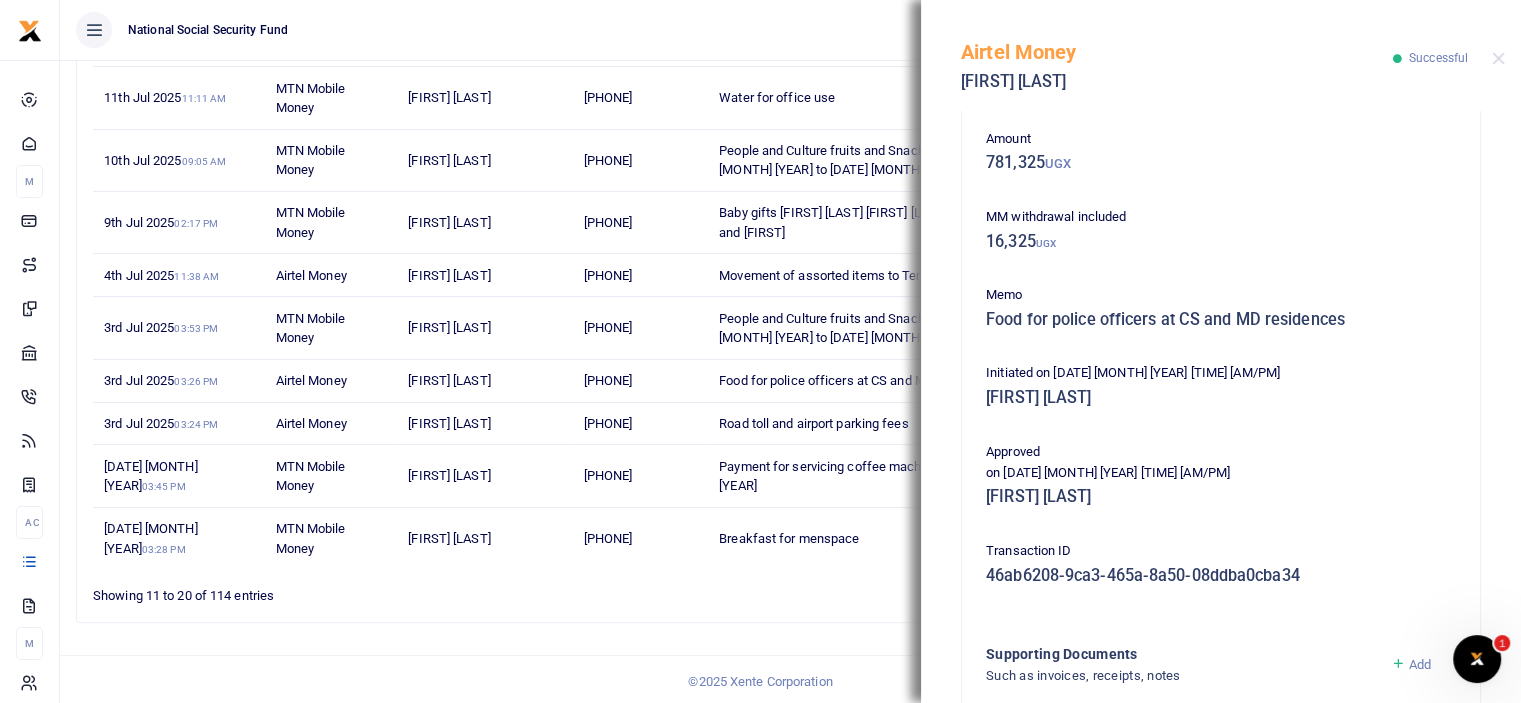 scroll, scrollTop: 367, scrollLeft: 0, axis: vertical 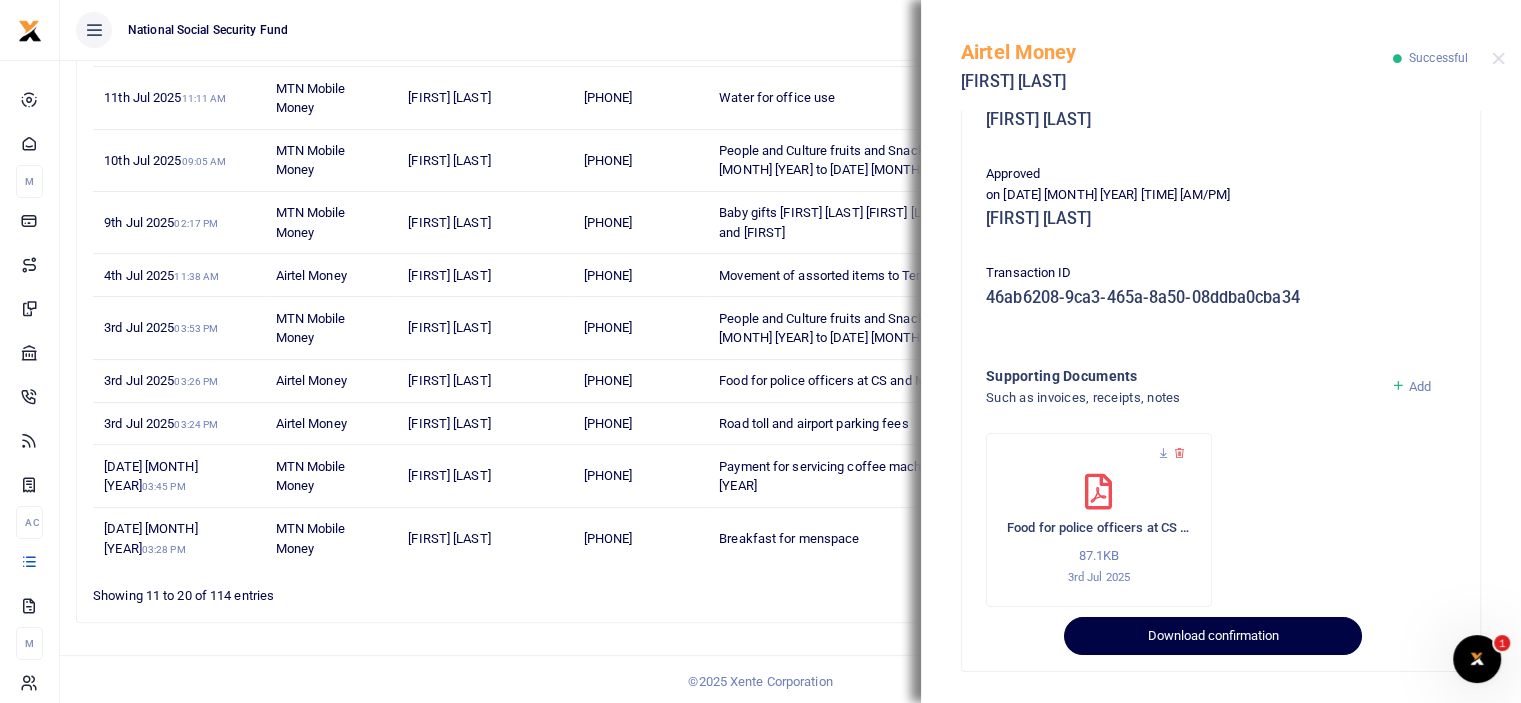 click on "Download confirmation" at bounding box center [1212, 636] 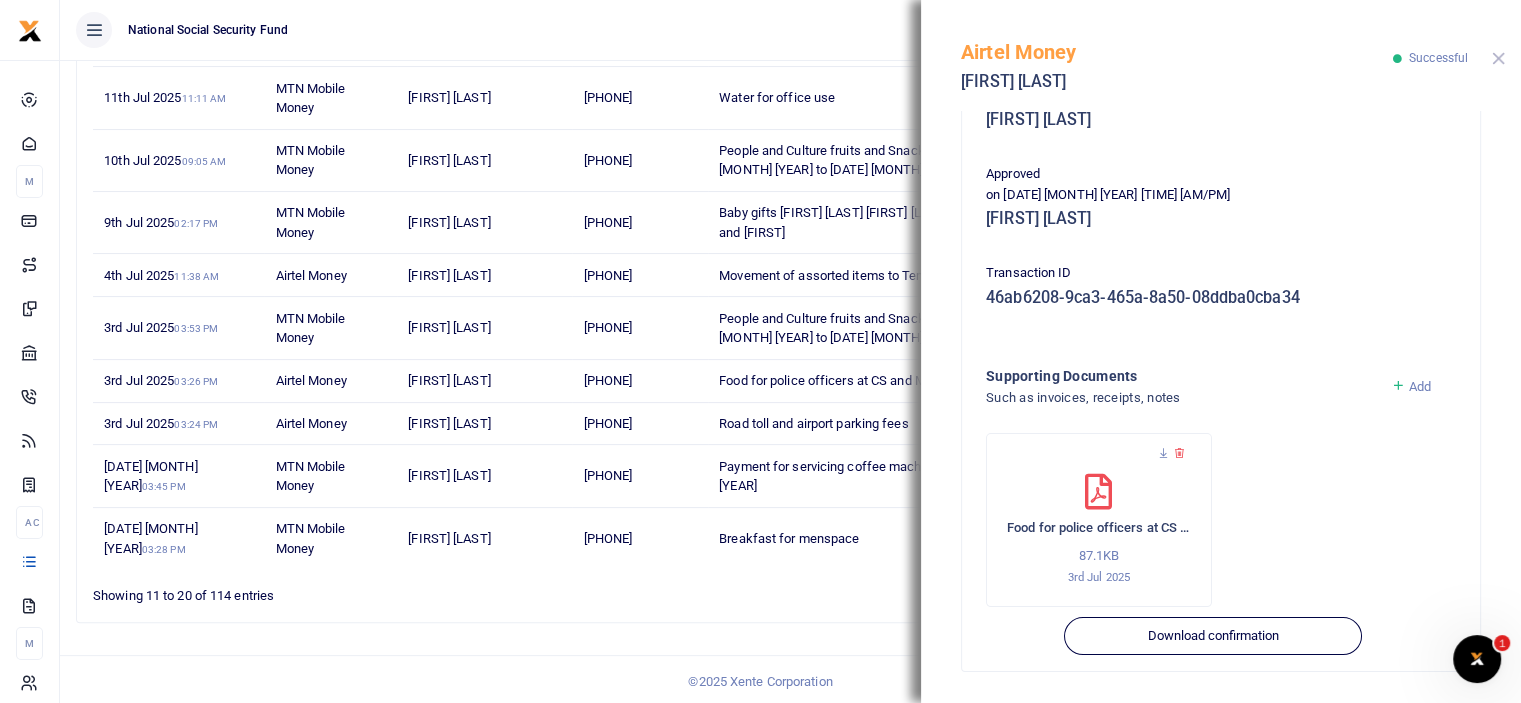 click at bounding box center [1498, 58] 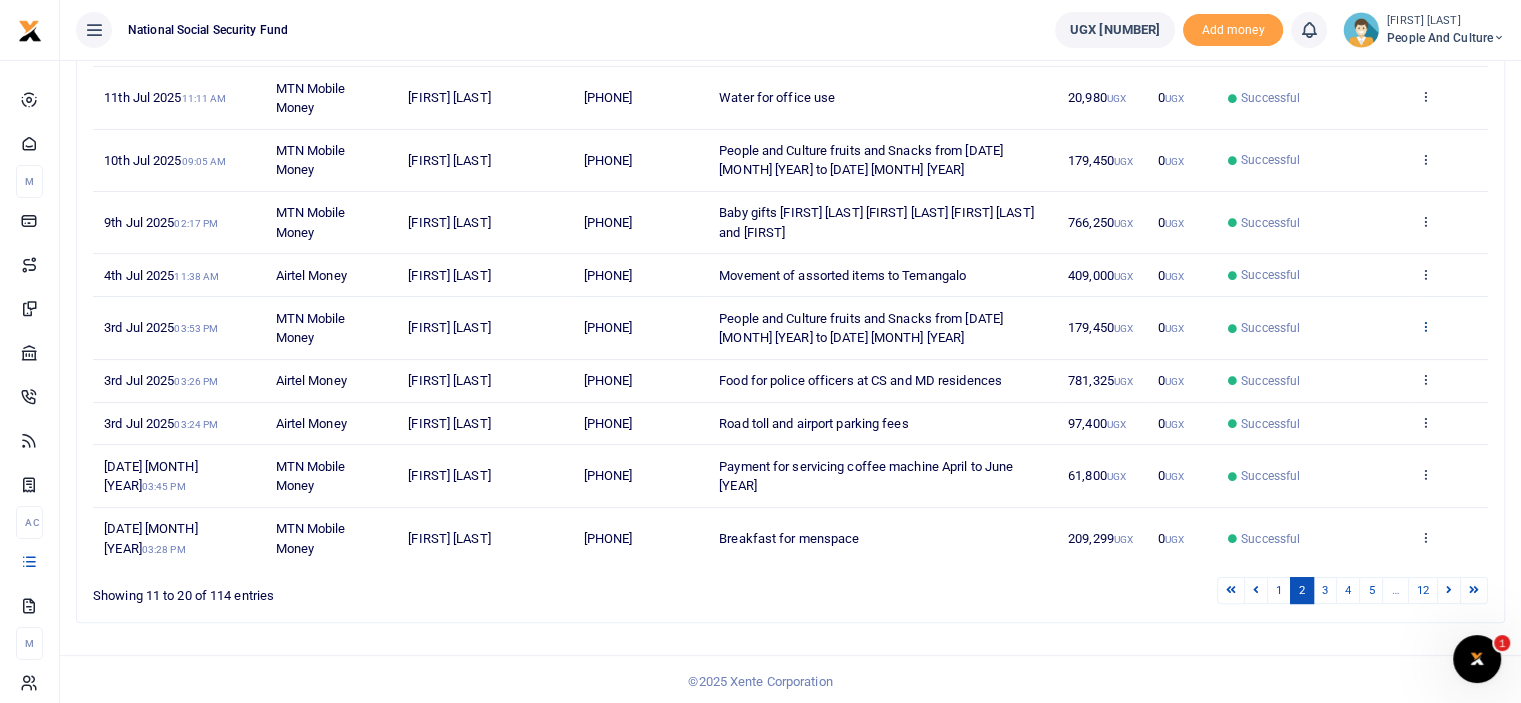 click at bounding box center (1425, 326) 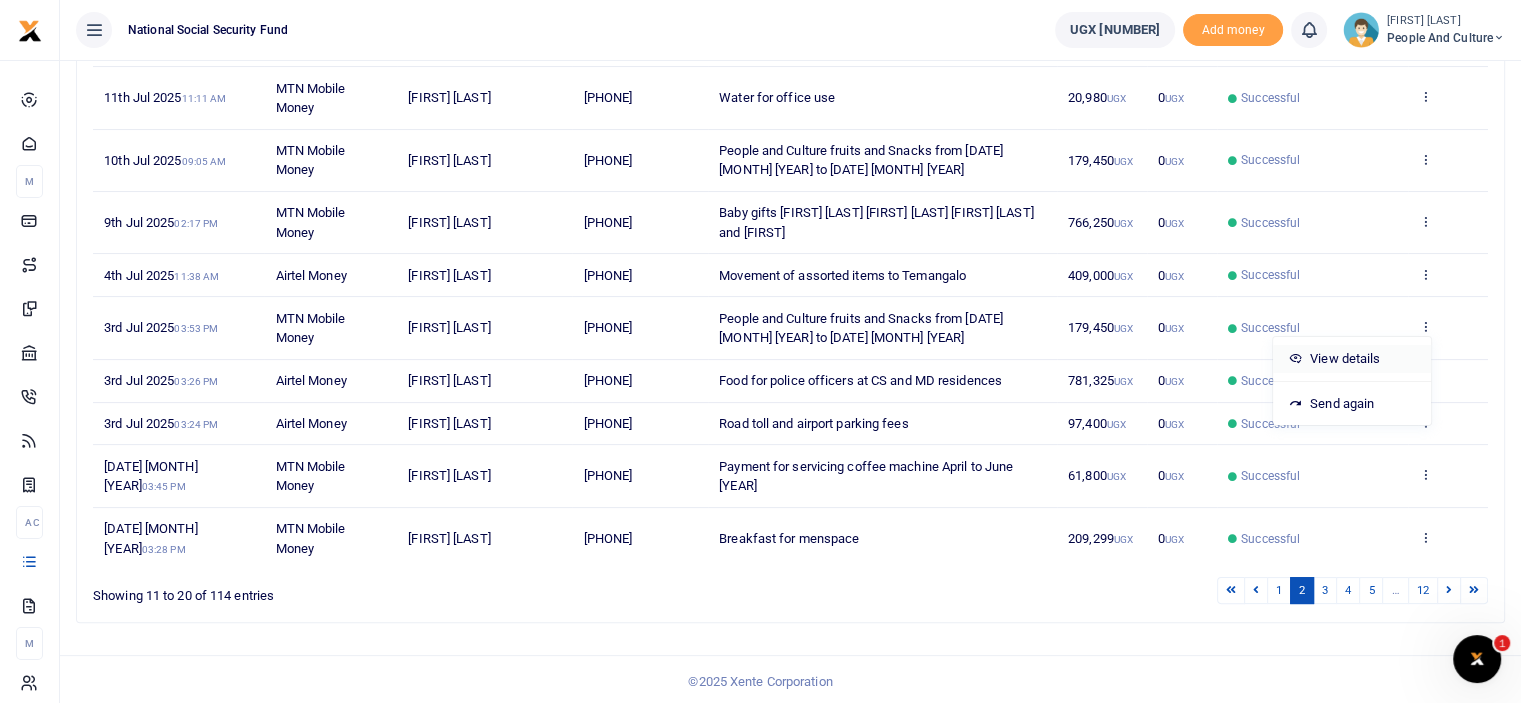 click on "View details" at bounding box center (1352, 359) 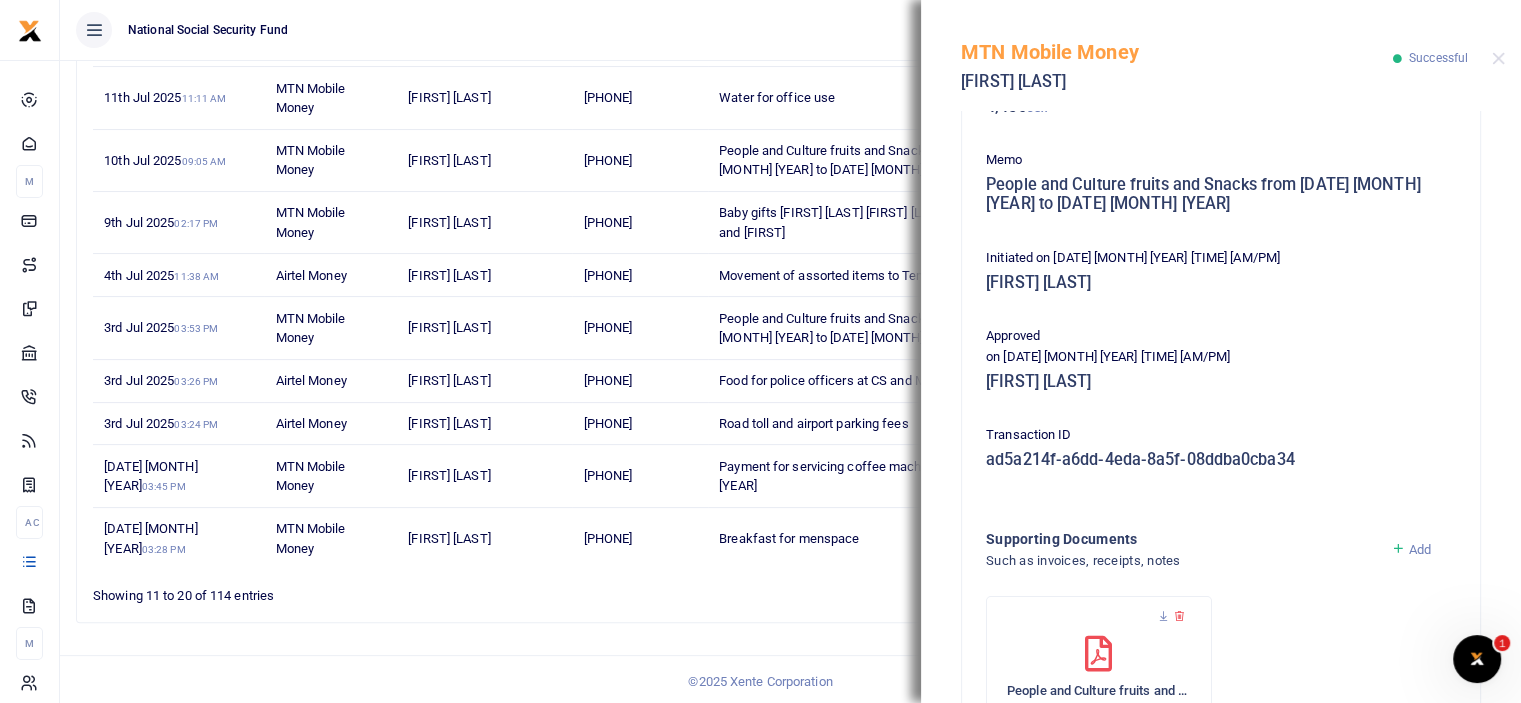 scroll, scrollTop: 386, scrollLeft: 0, axis: vertical 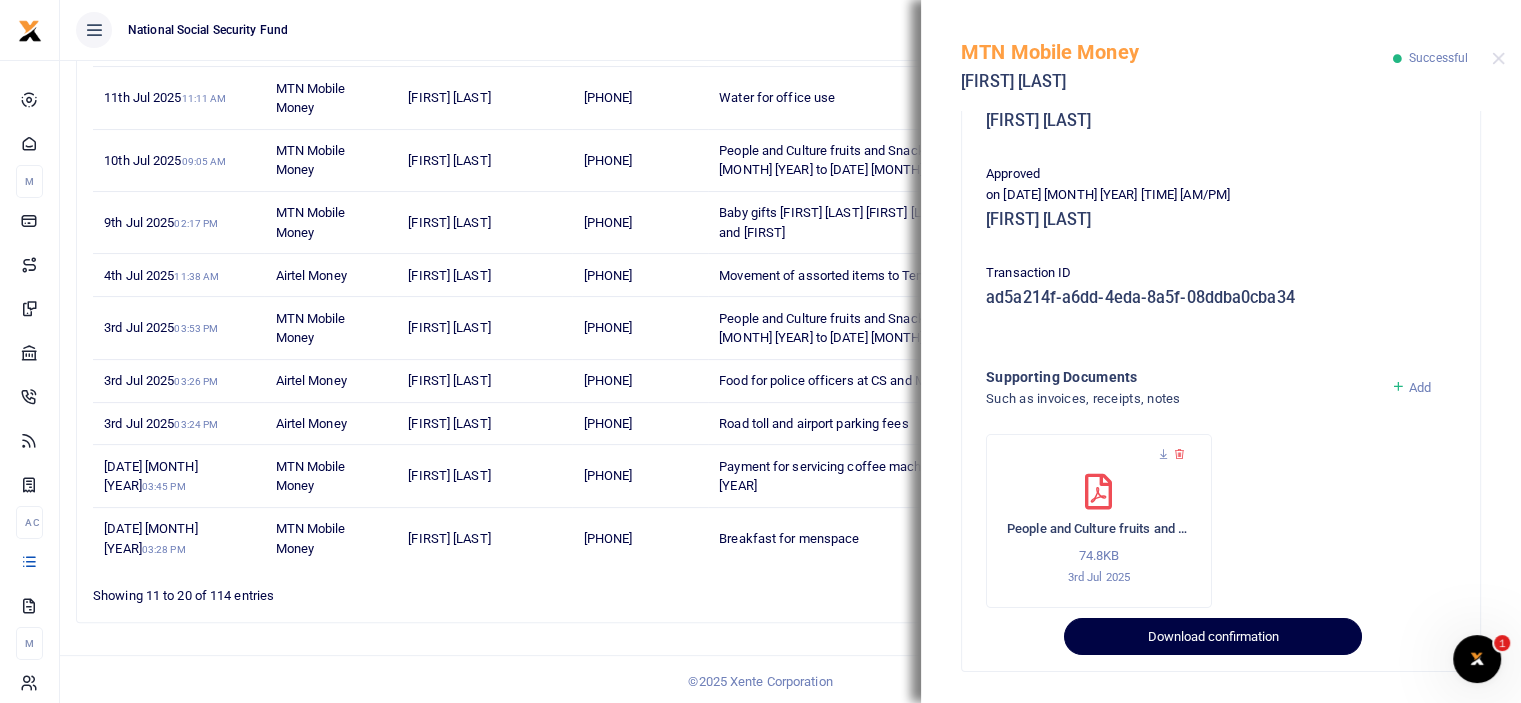 click on "Download confirmation" at bounding box center (1212, 637) 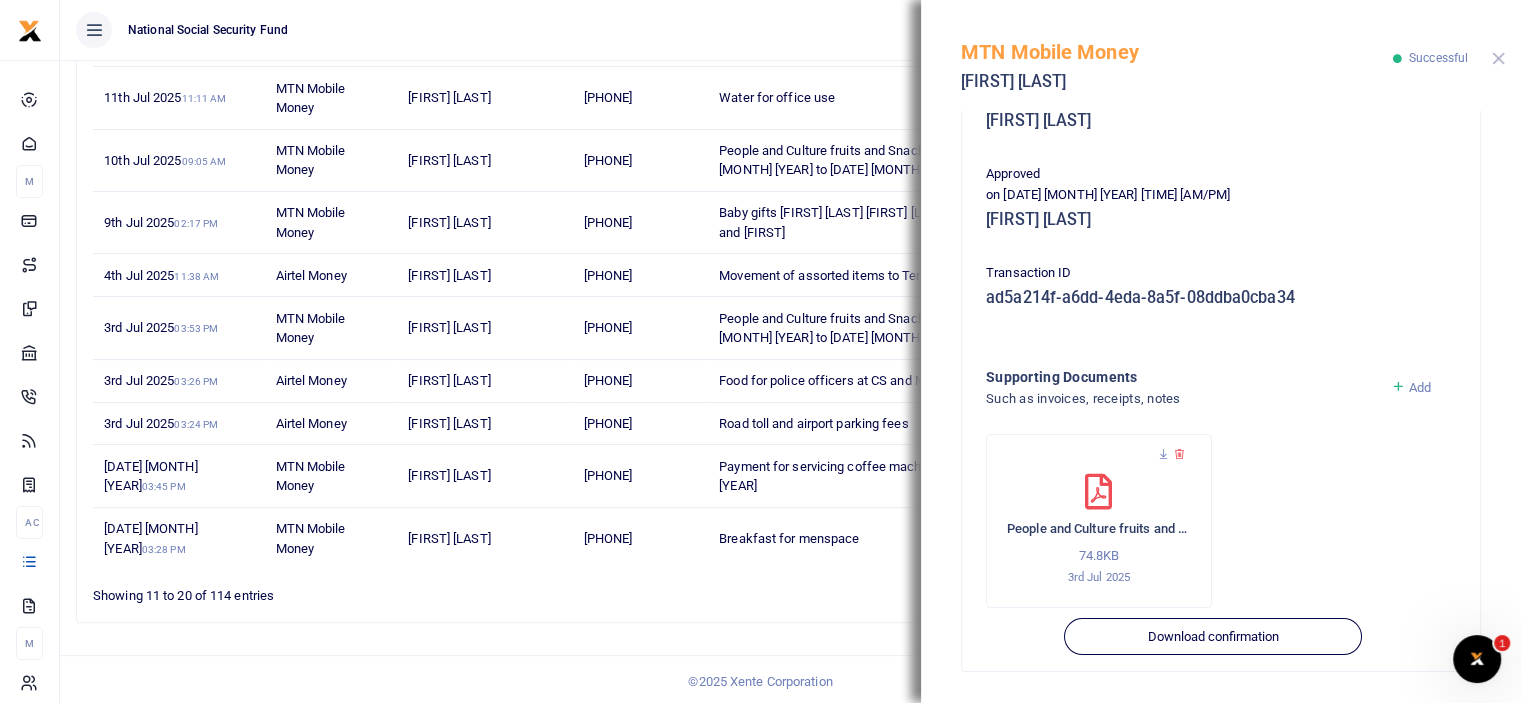 click at bounding box center [1498, 58] 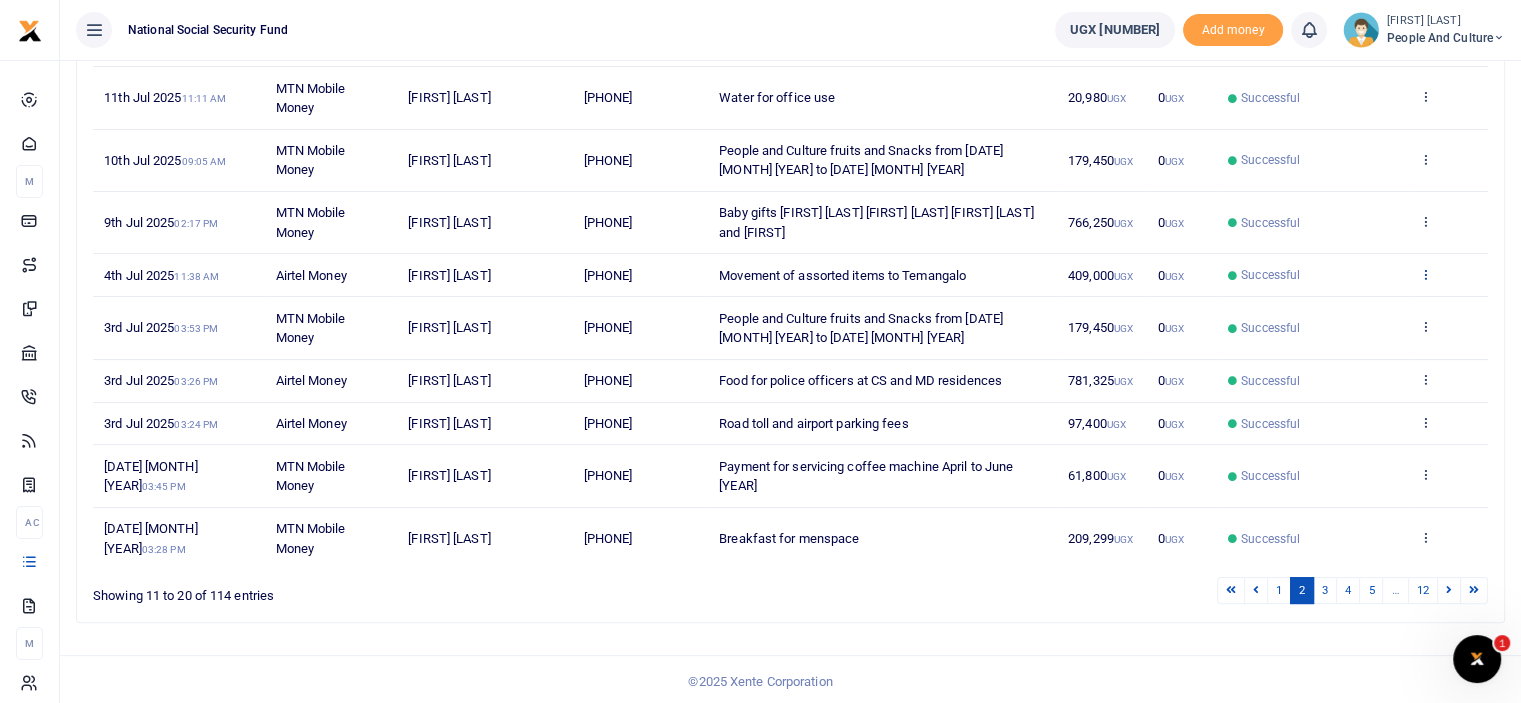 click at bounding box center [1425, 274] 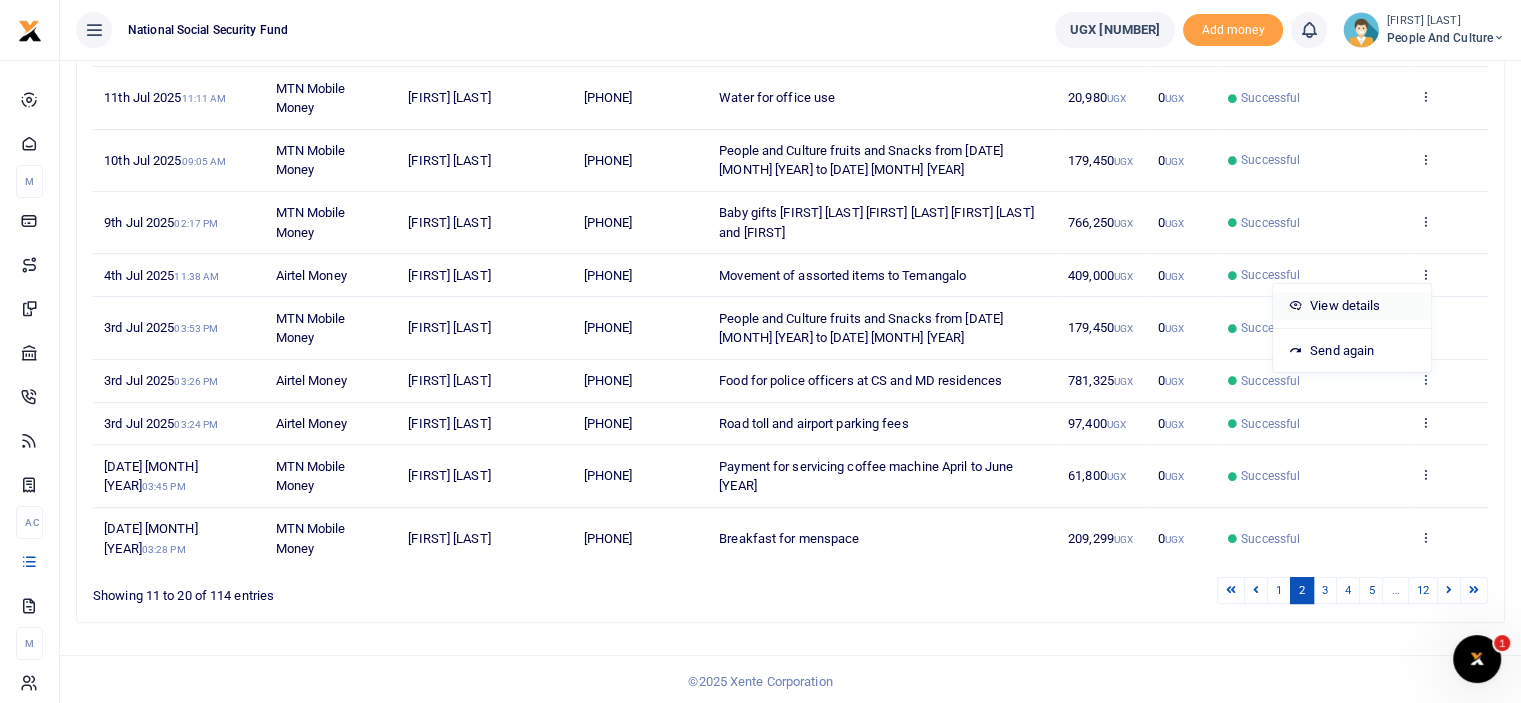 click on "View details" at bounding box center [1352, 306] 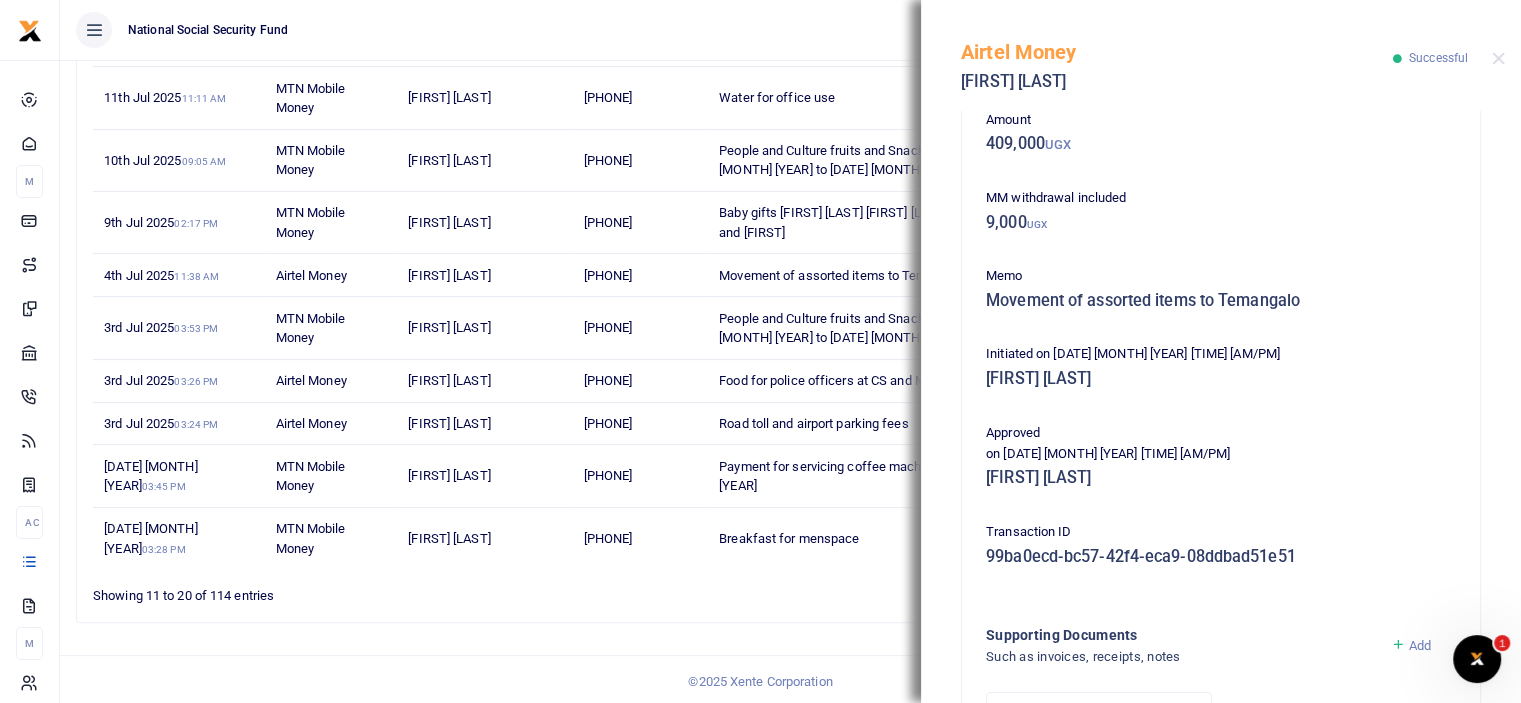 scroll, scrollTop: 367, scrollLeft: 0, axis: vertical 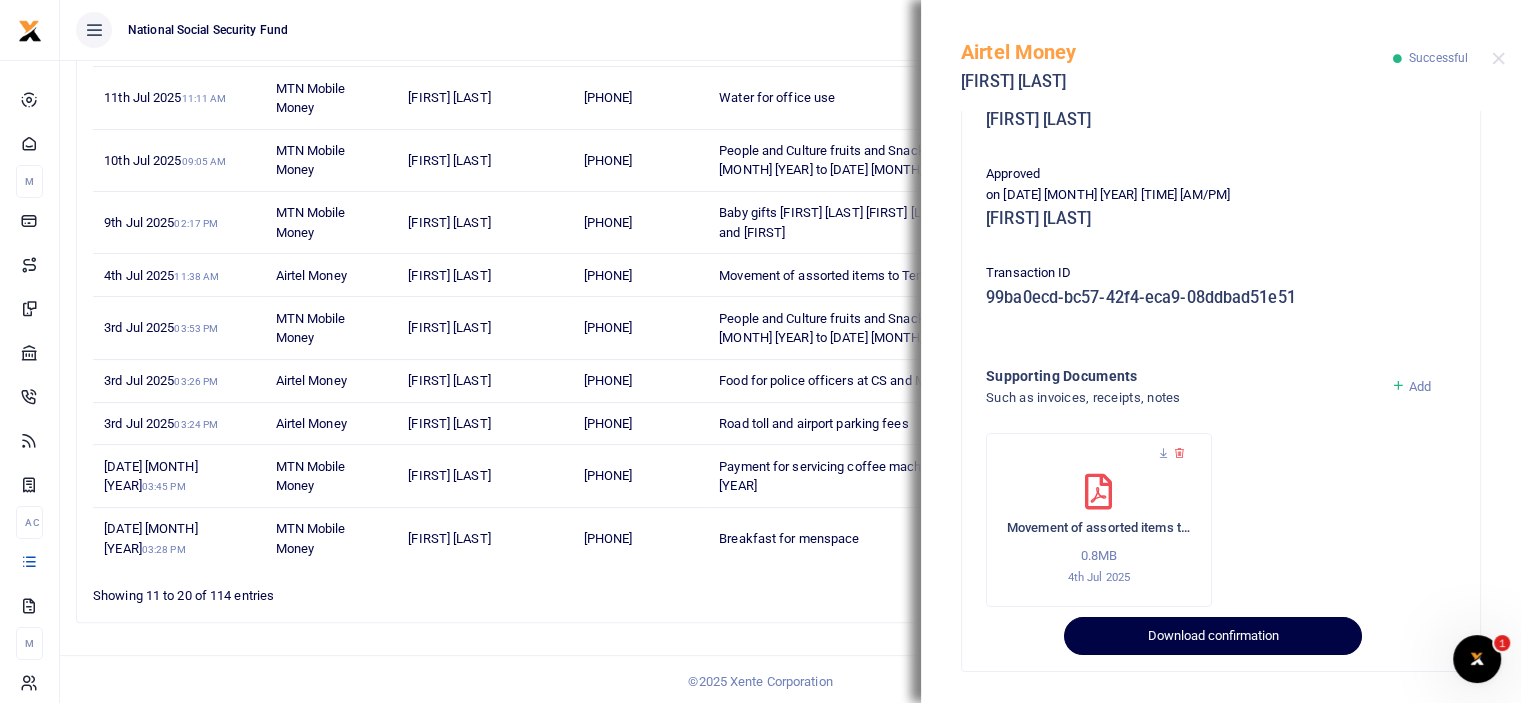 click on "Download confirmation" at bounding box center [1212, 636] 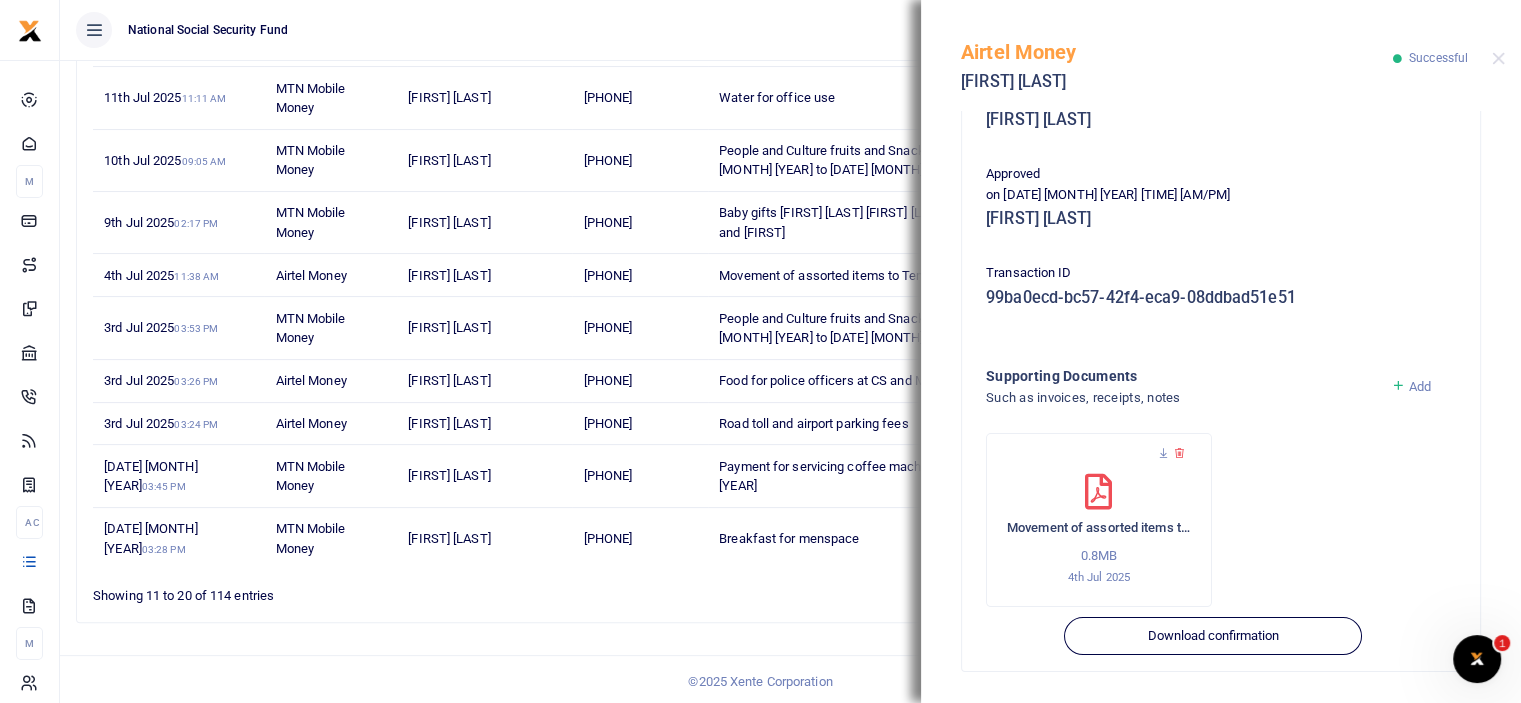 click on "Search: Date Transaction Name Account Number Memo Amount Fees Status Action 11th Jul 2025  11:20 AM Airtel Money Magret Nanyondo 256701843683 Wreath for Solomon Kihumuro on loss of father 102,425 UGX  0 UGX  Successful
View details
Send again
11th Jul 2025  11:11 AM MTN Mobile Money Babra Matte Kabugho 256775926432 Water for office use 20,980 UGX  0 UGX  Successful
View details
Send again
10th Jul 2025  09:05 AM MTN Mobile Money Wilberforce Mutungi 0" at bounding box center [790, 281] 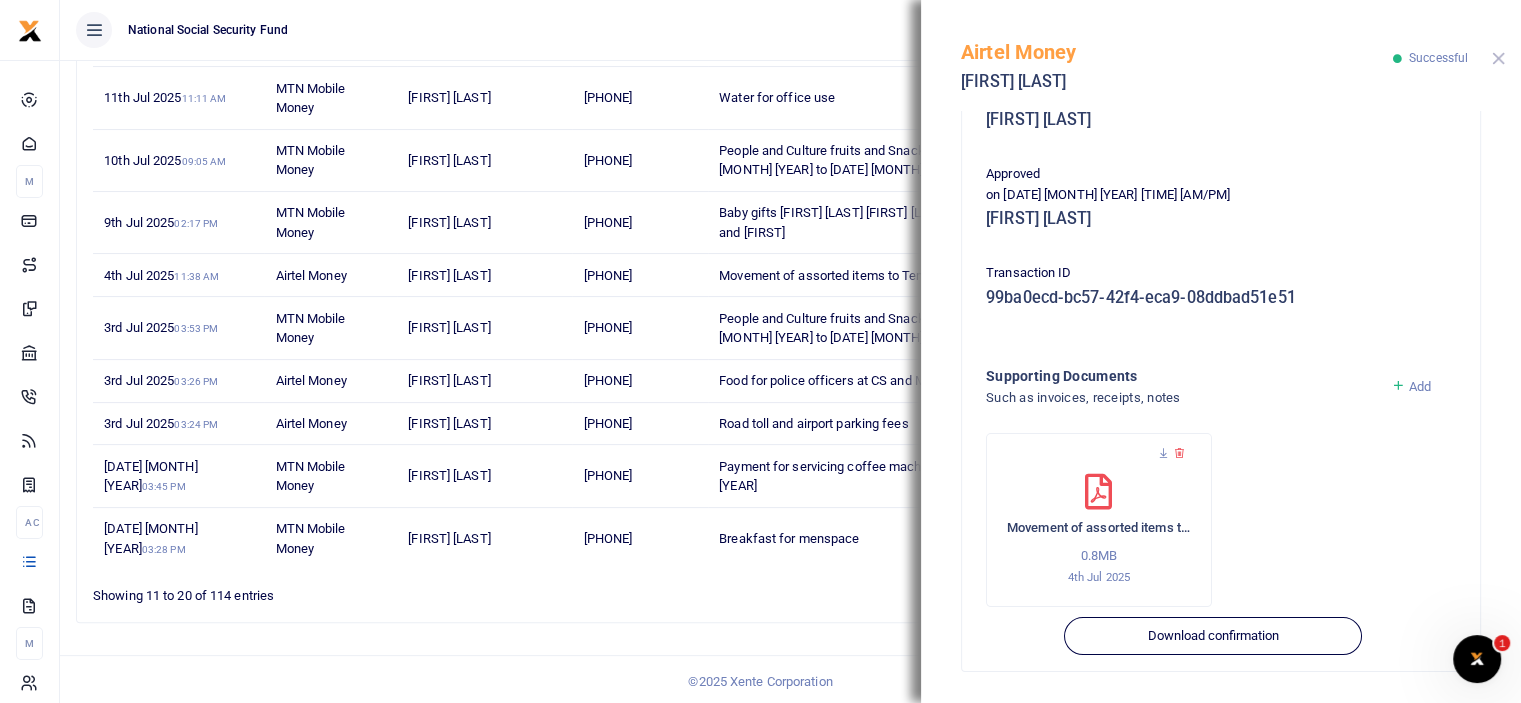 click at bounding box center [1498, 58] 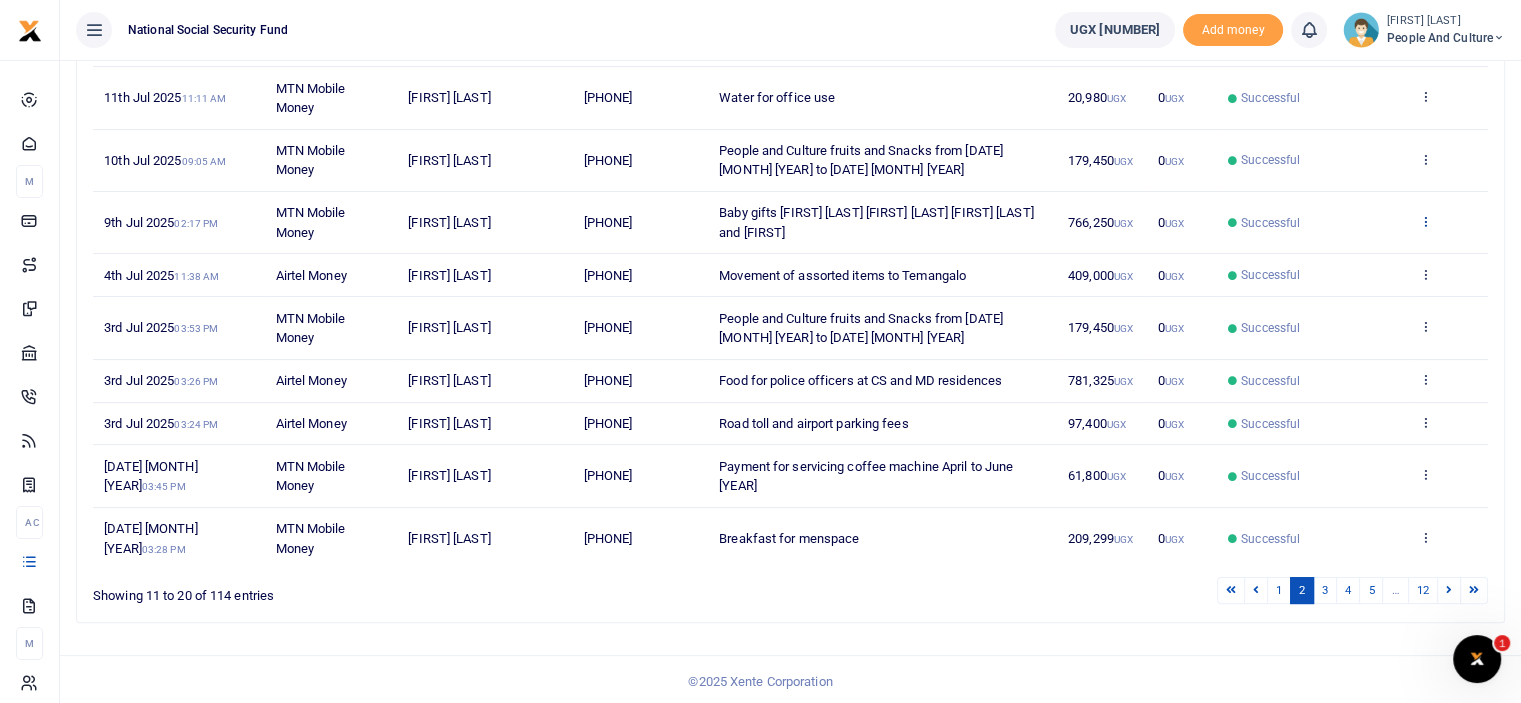 click at bounding box center (1425, 221) 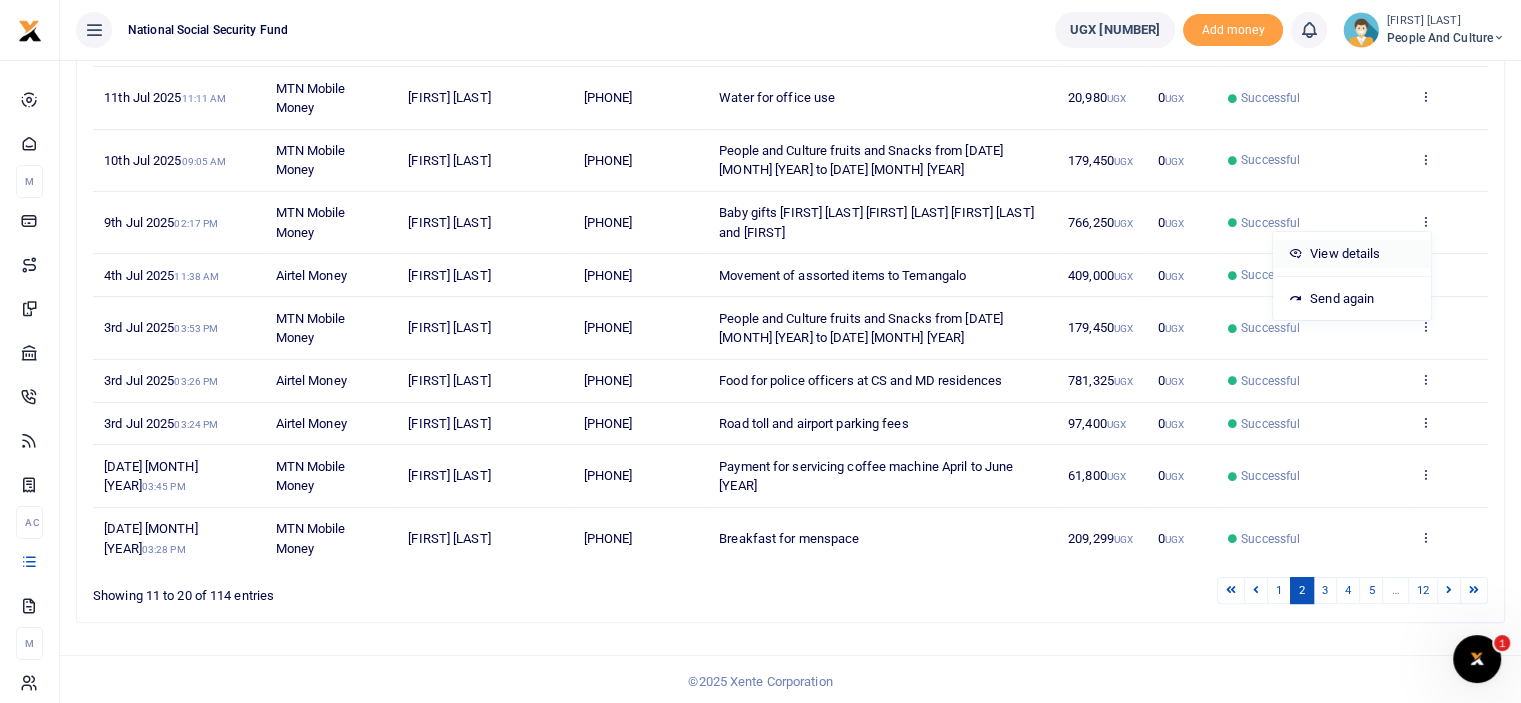 click on "View details" at bounding box center (1352, 254) 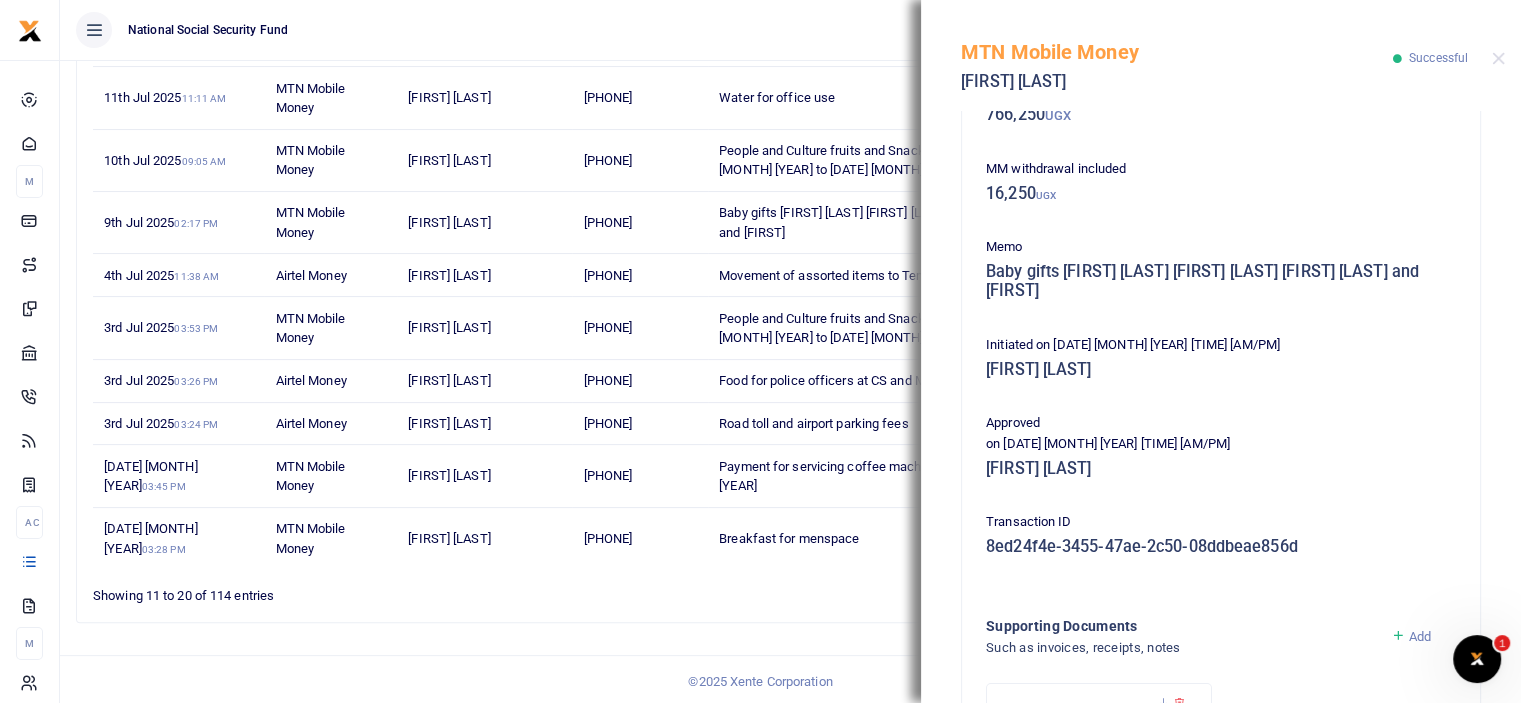scroll, scrollTop: 386, scrollLeft: 0, axis: vertical 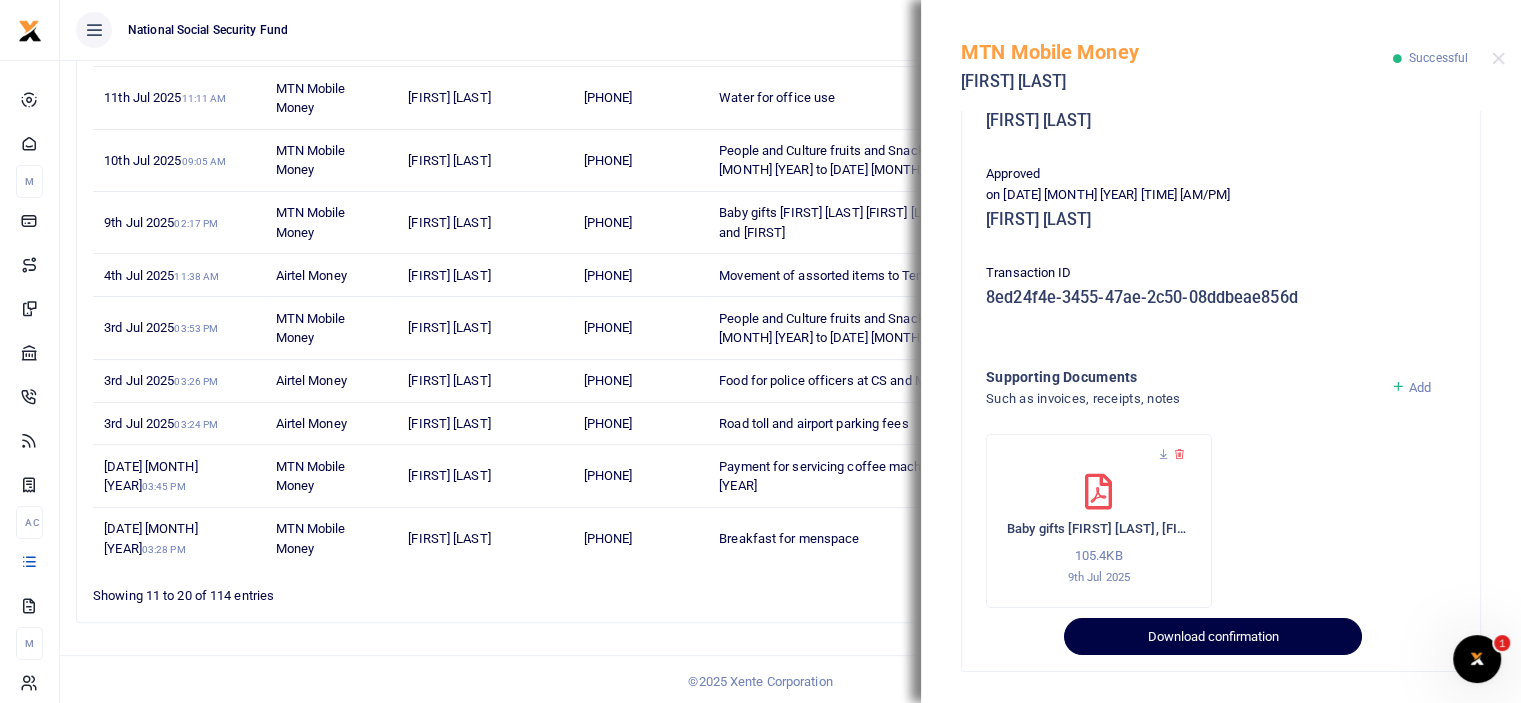 click on "Download confirmation" at bounding box center (1212, 637) 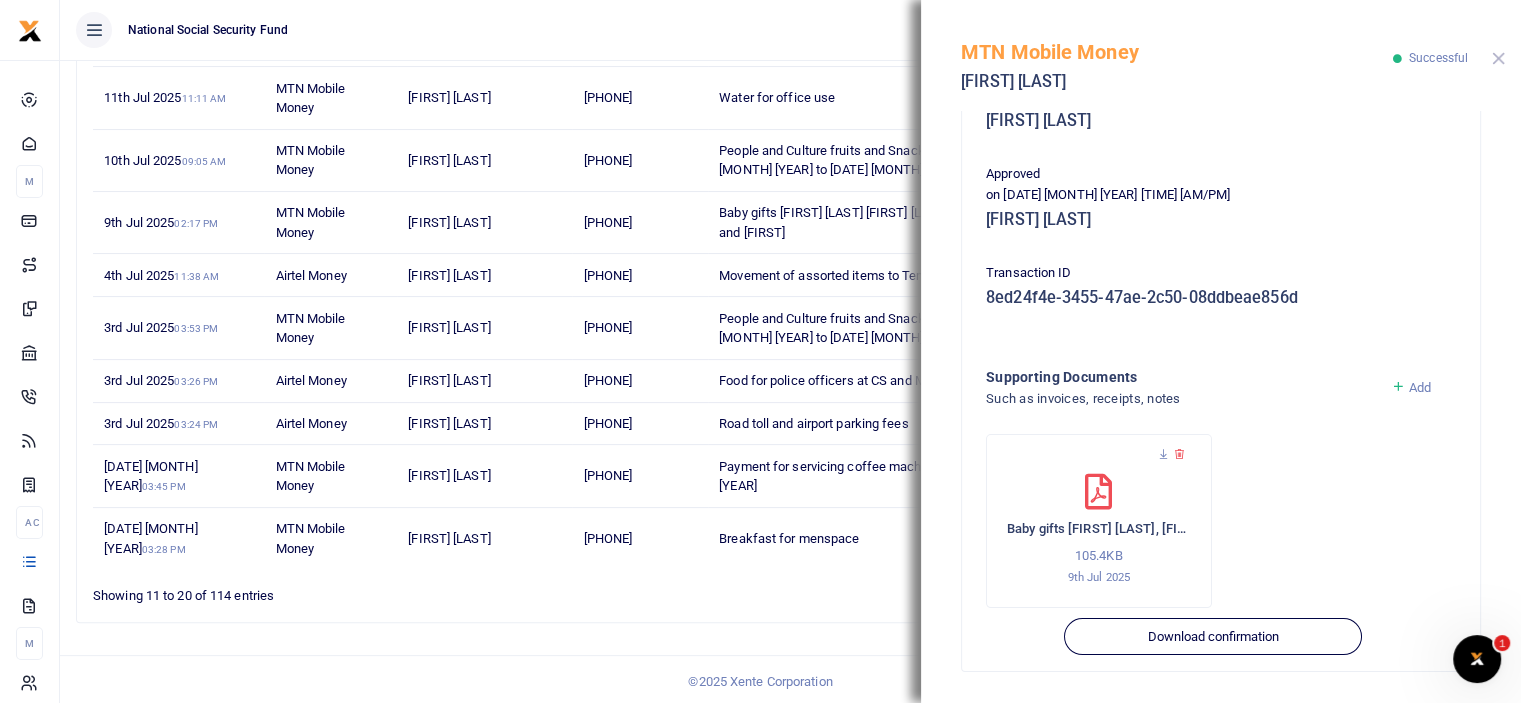 click at bounding box center [1498, 58] 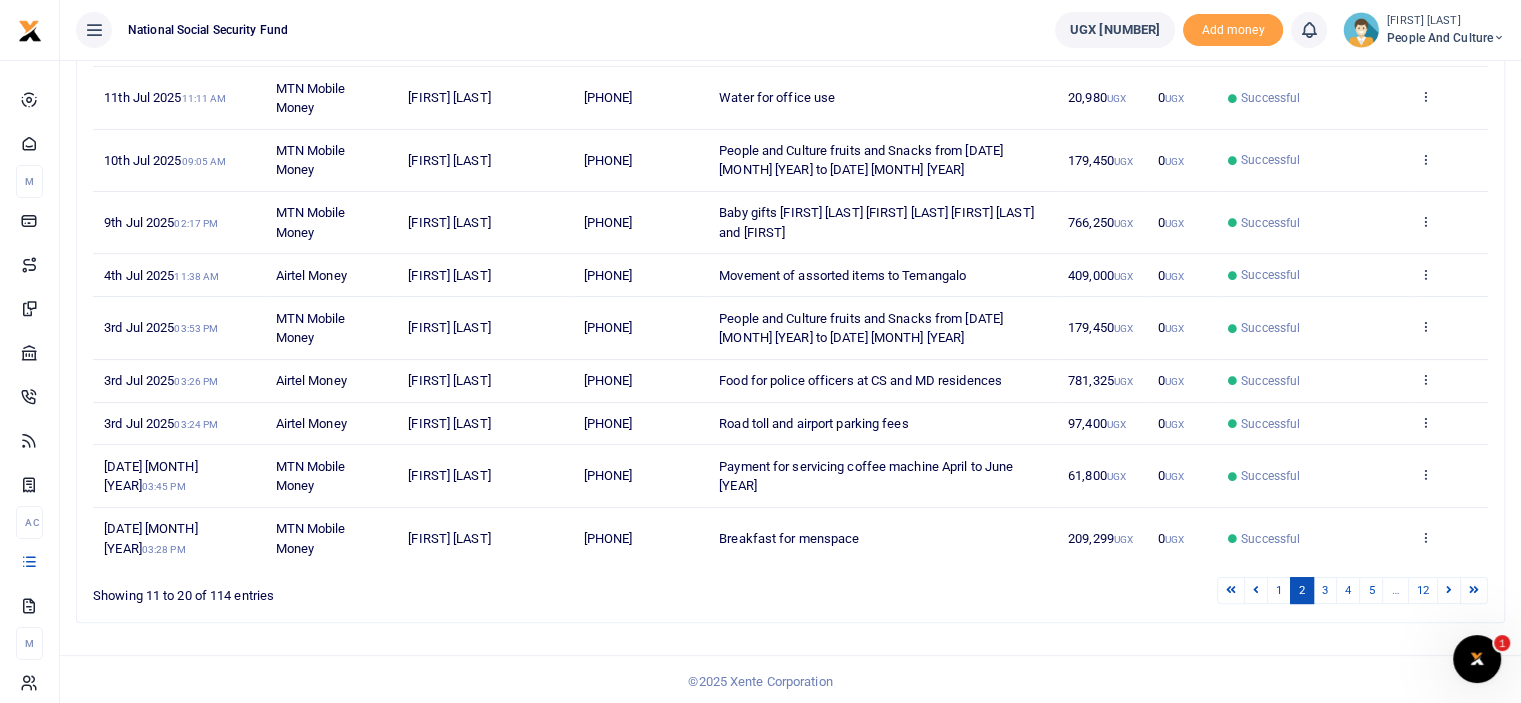 click on "People and Culture fruits and Snacks from 7th to 11th July 2025" at bounding box center (861, 160) 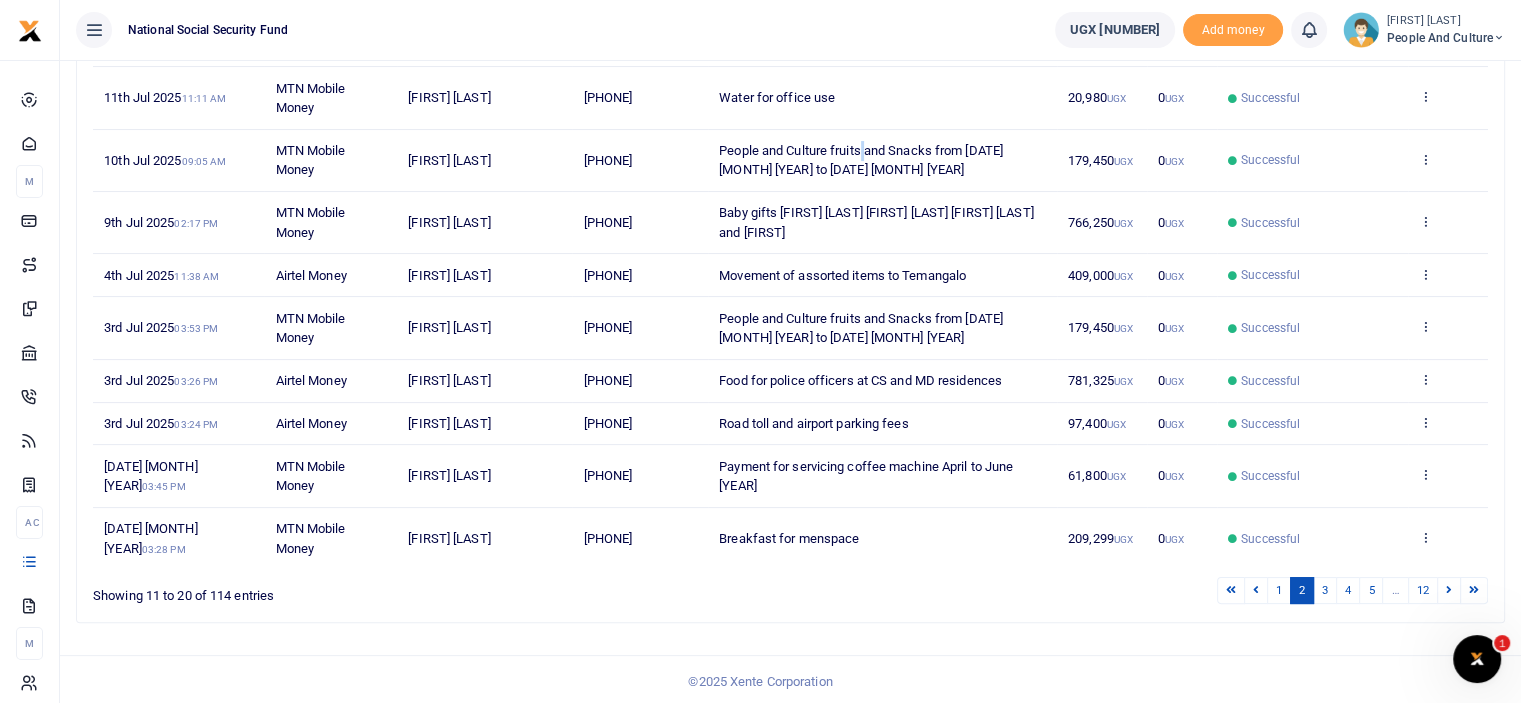 click on "People and Culture fruits and Snacks from 7th to 11th July 2025" at bounding box center [861, 160] 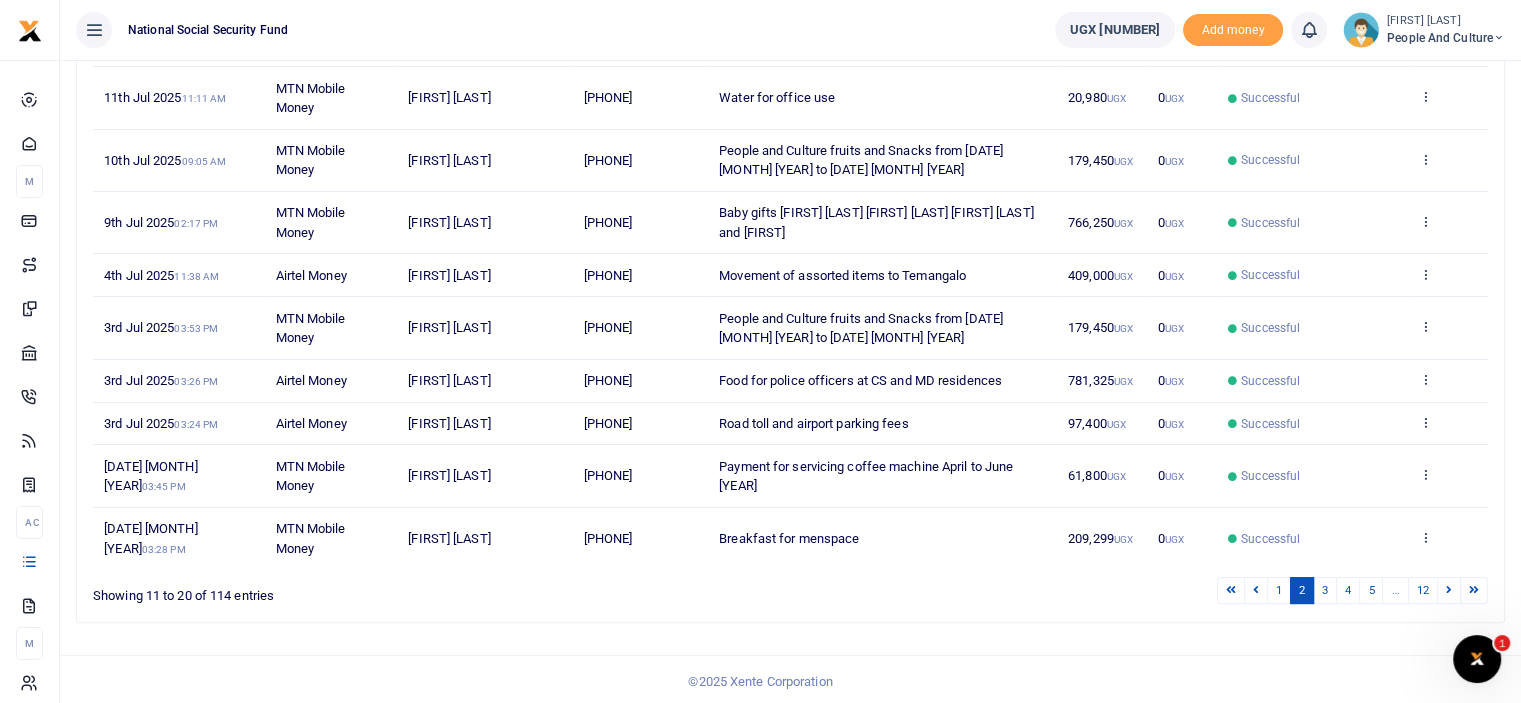 click on "People and Culture fruits and Snacks from 7th to 11th July 2025" at bounding box center [861, 160] 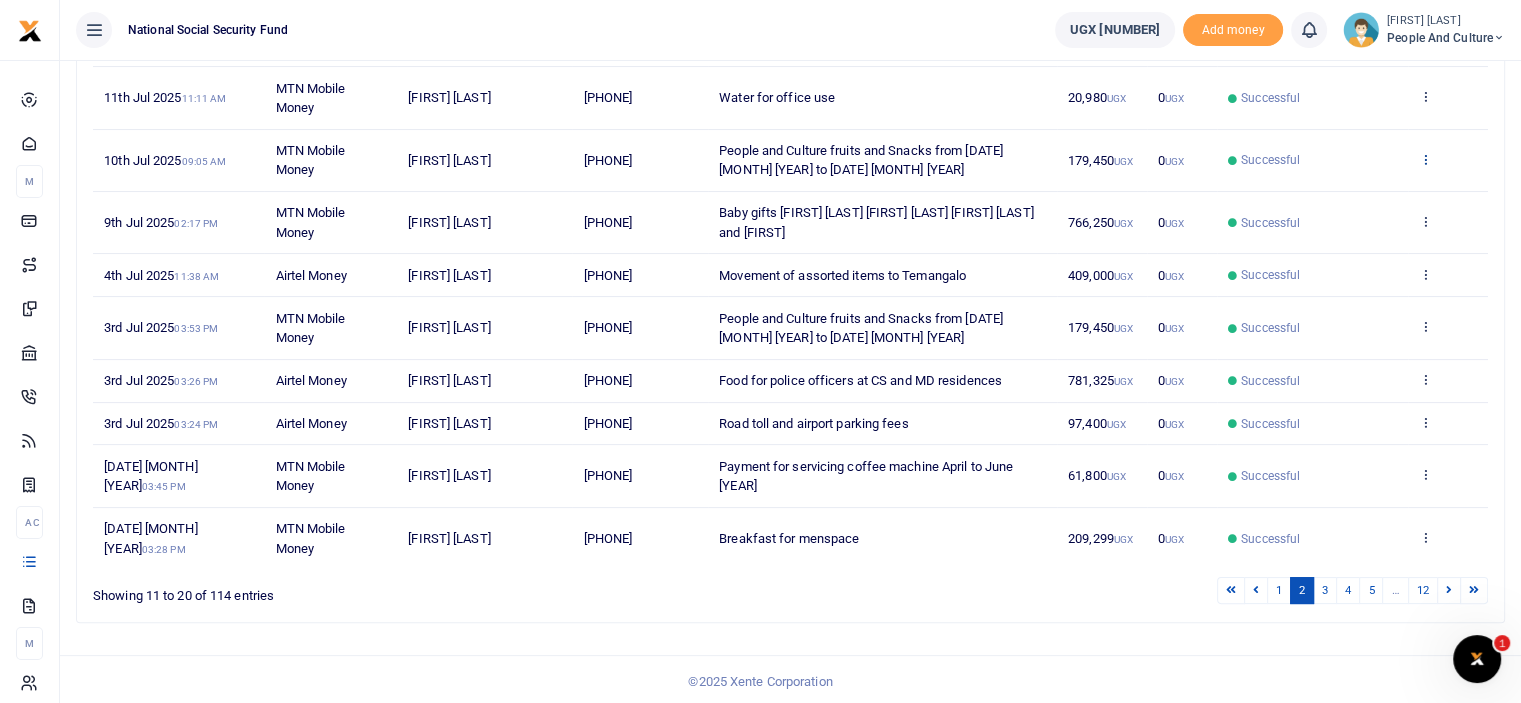 click at bounding box center (1425, 159) 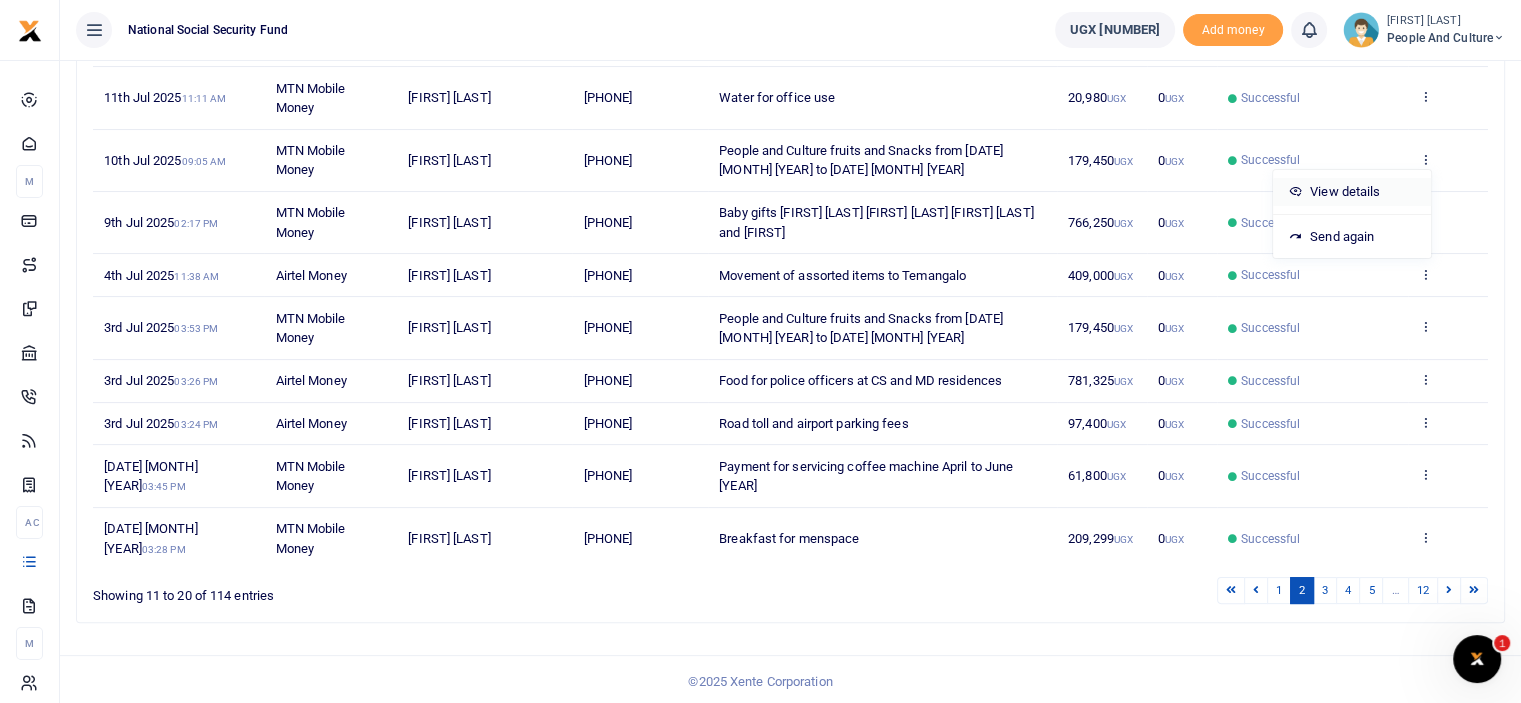 click on "View details" at bounding box center [1352, 192] 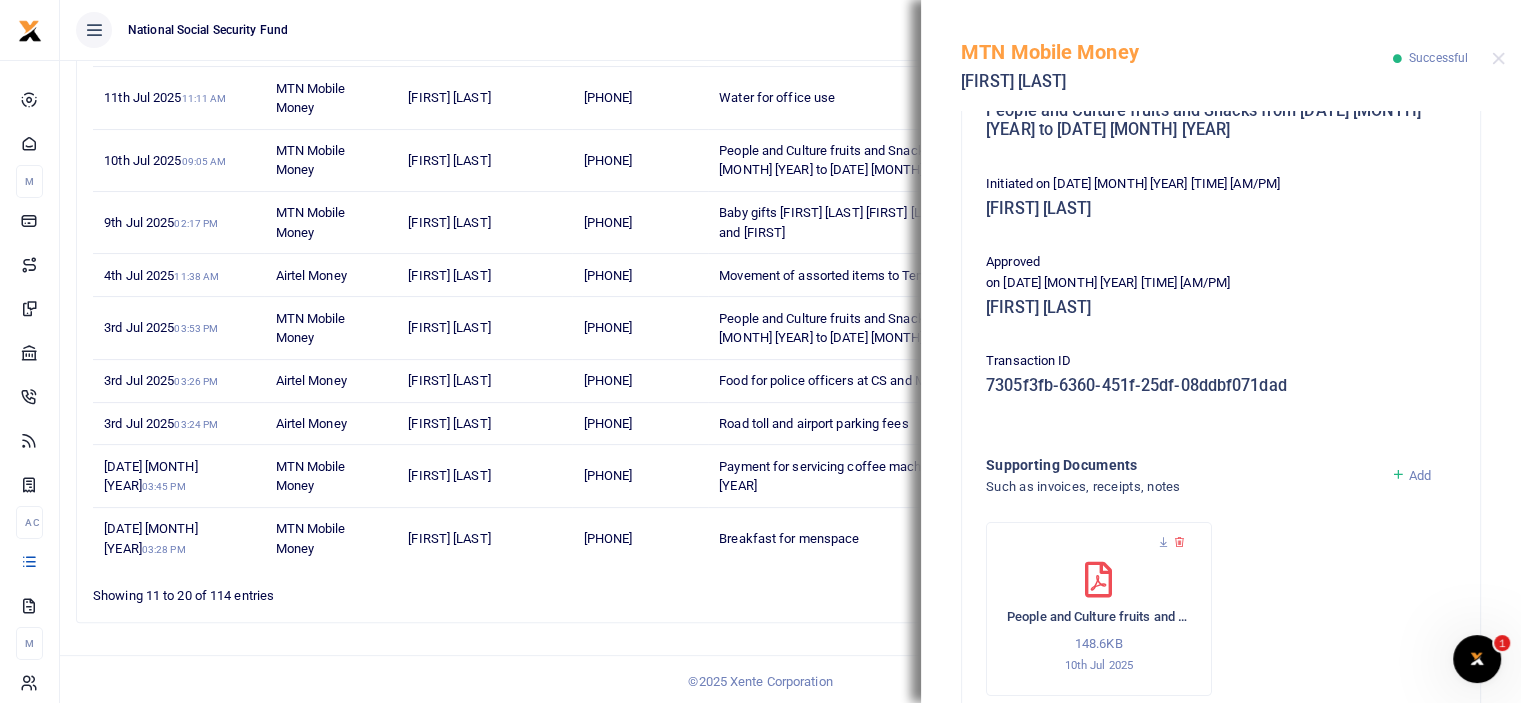 scroll, scrollTop: 386, scrollLeft: 0, axis: vertical 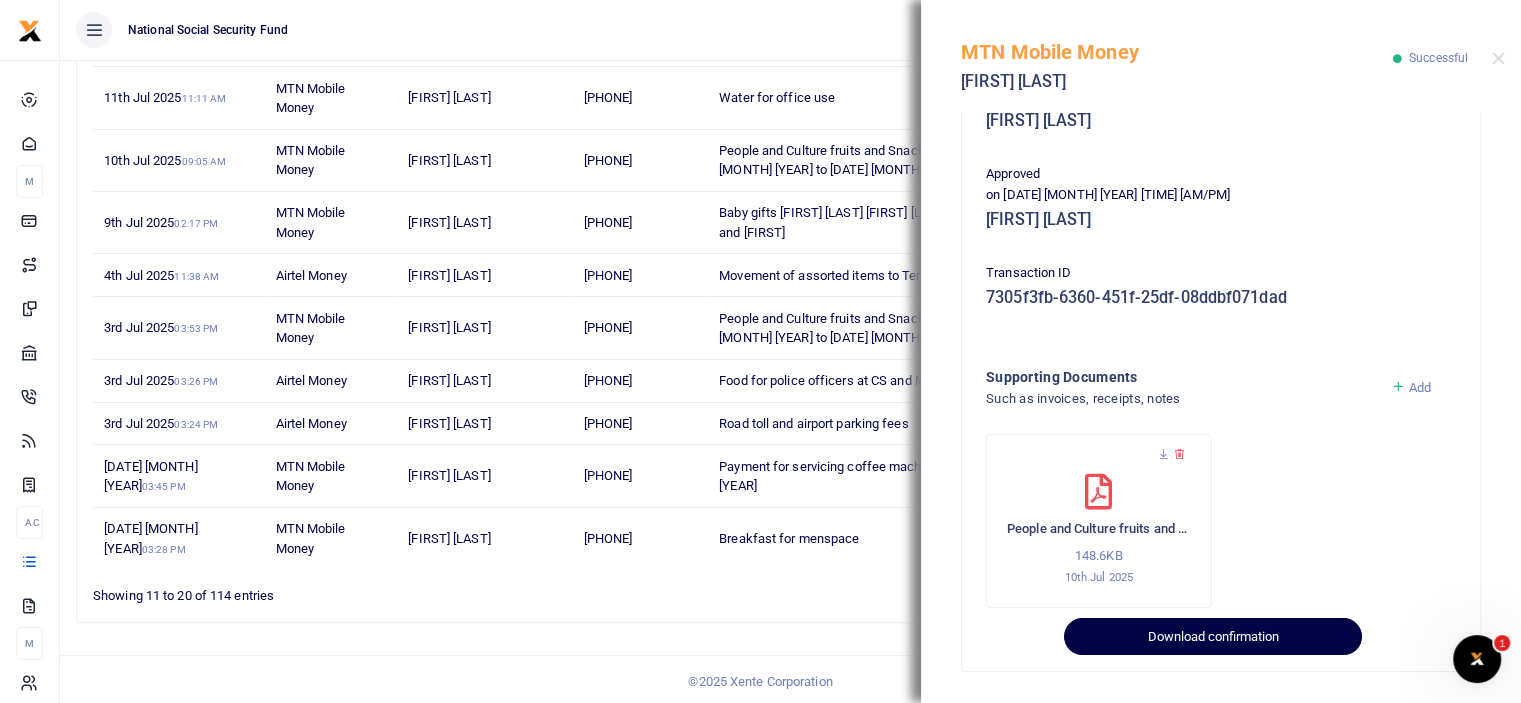 click on "Download confirmation" at bounding box center (1212, 637) 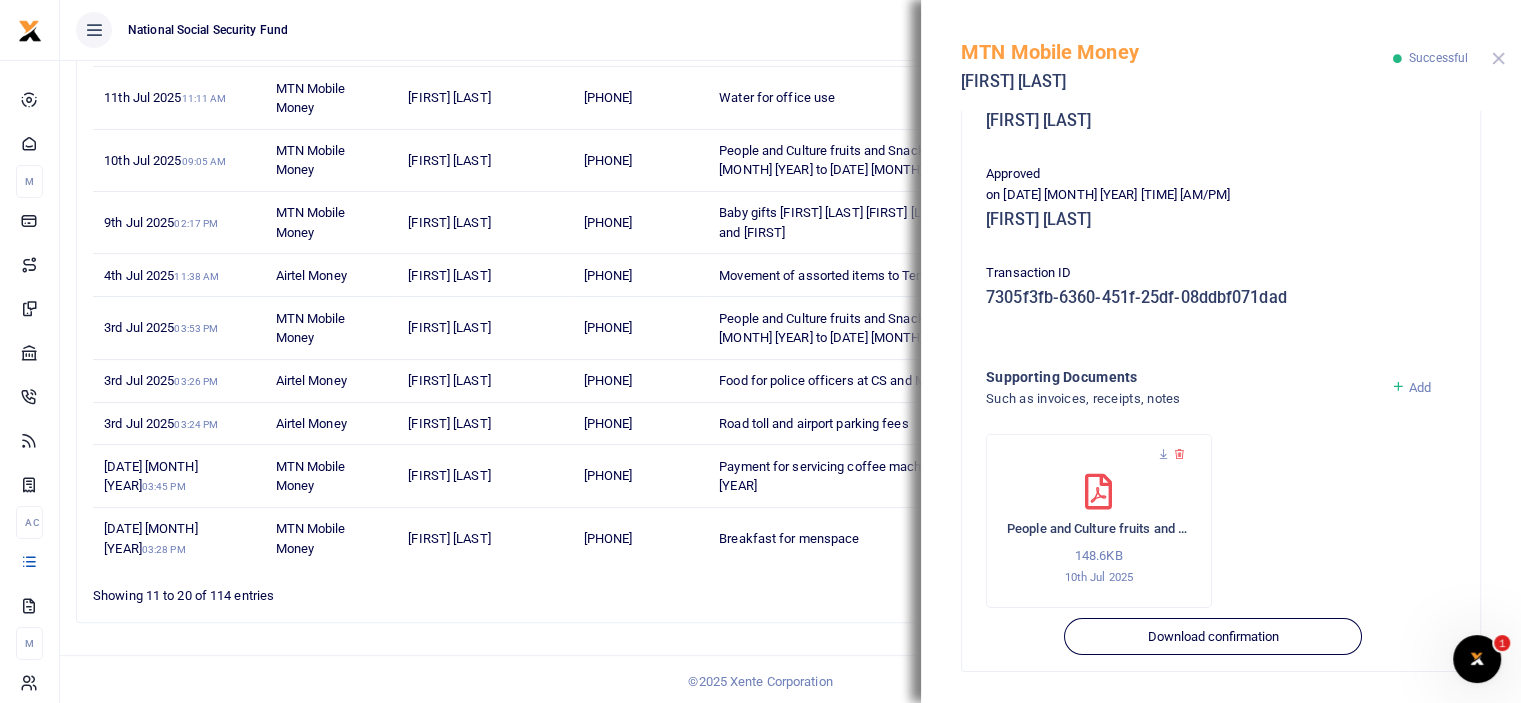 click at bounding box center [1498, 58] 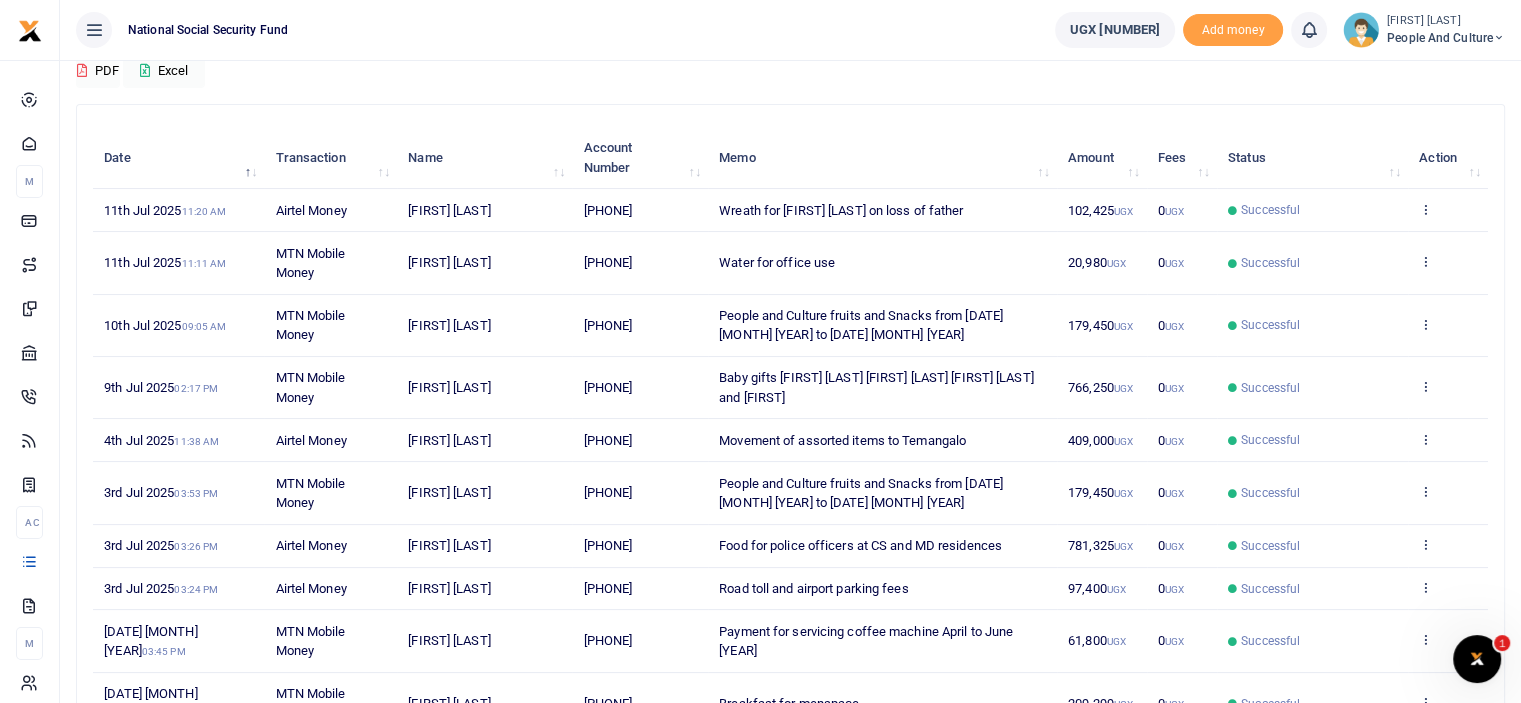 scroll, scrollTop: 149, scrollLeft: 0, axis: vertical 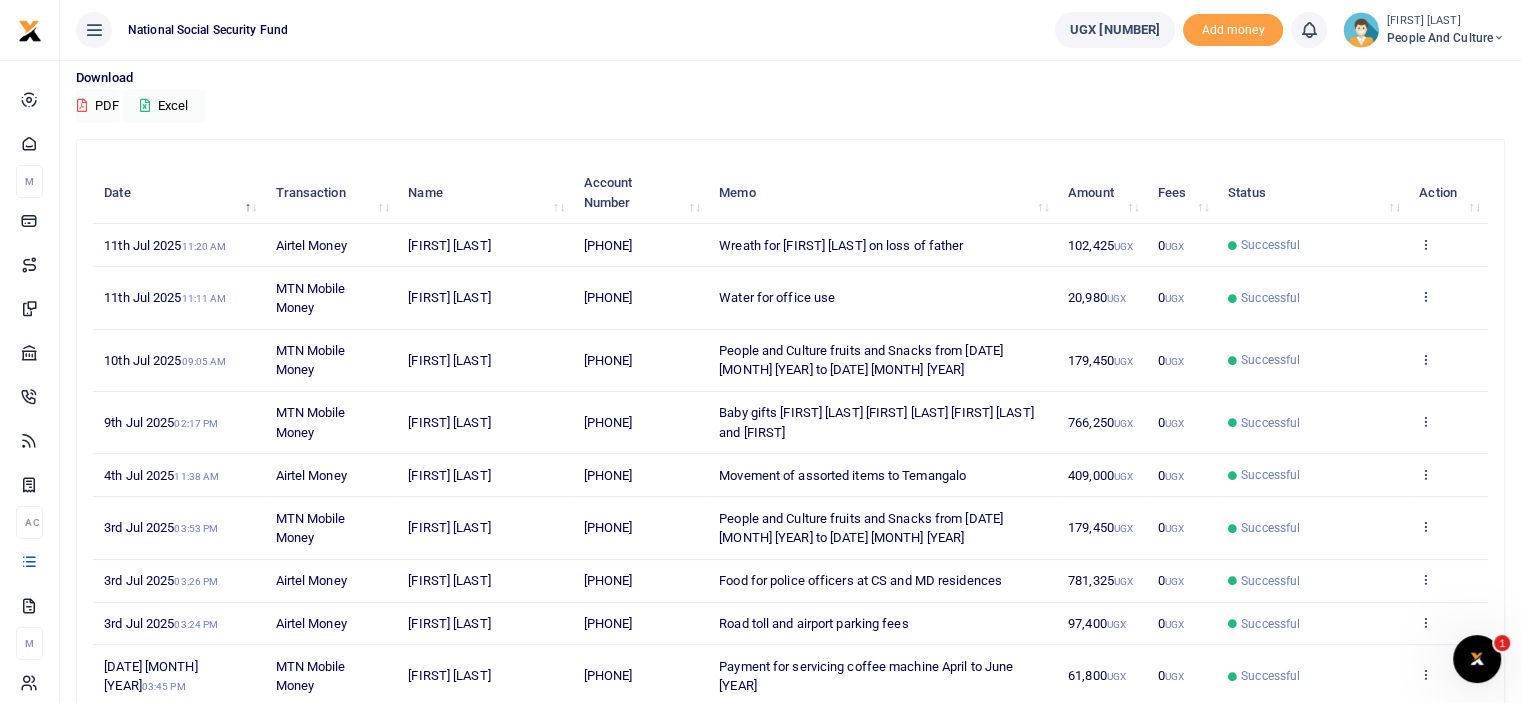 click at bounding box center [1425, 296] 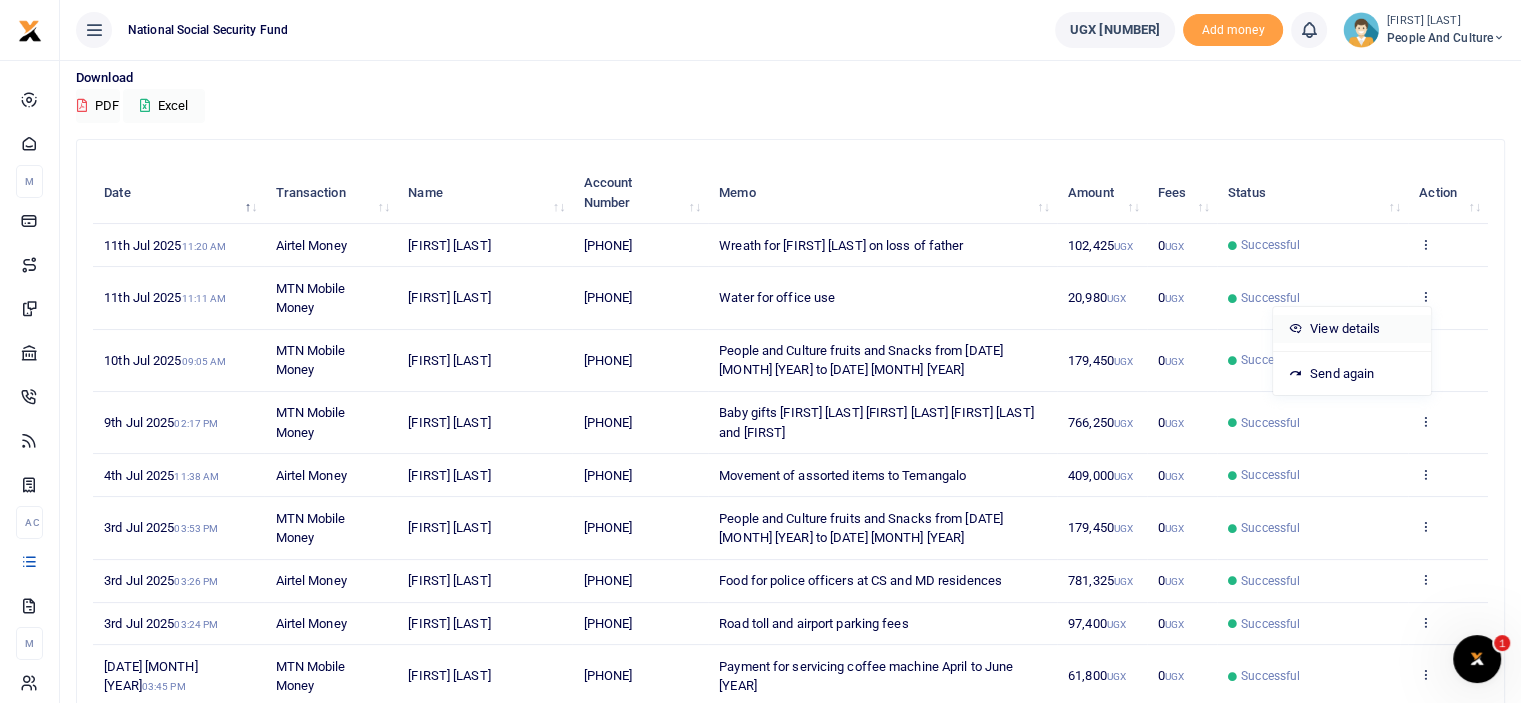 click on "View details" at bounding box center [1352, 329] 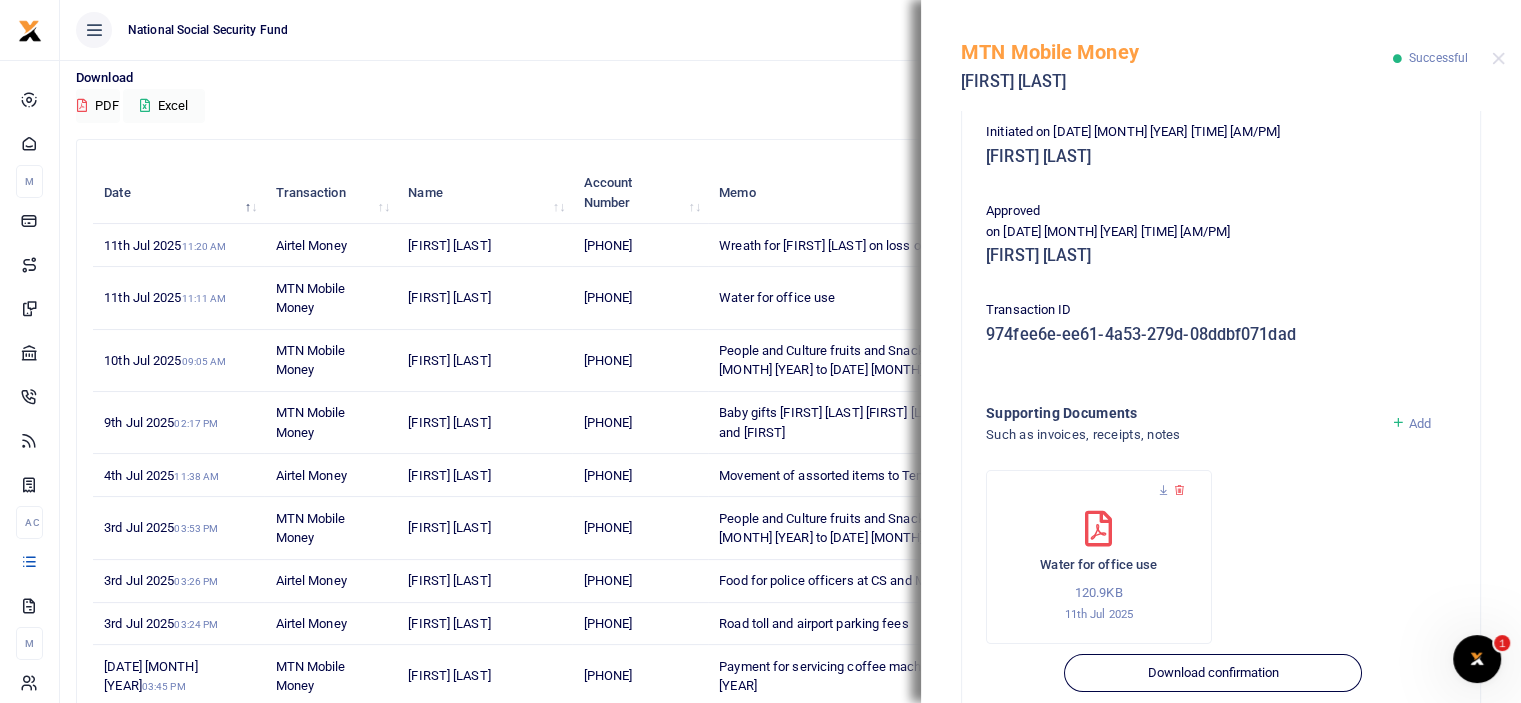 scroll, scrollTop: 367, scrollLeft: 0, axis: vertical 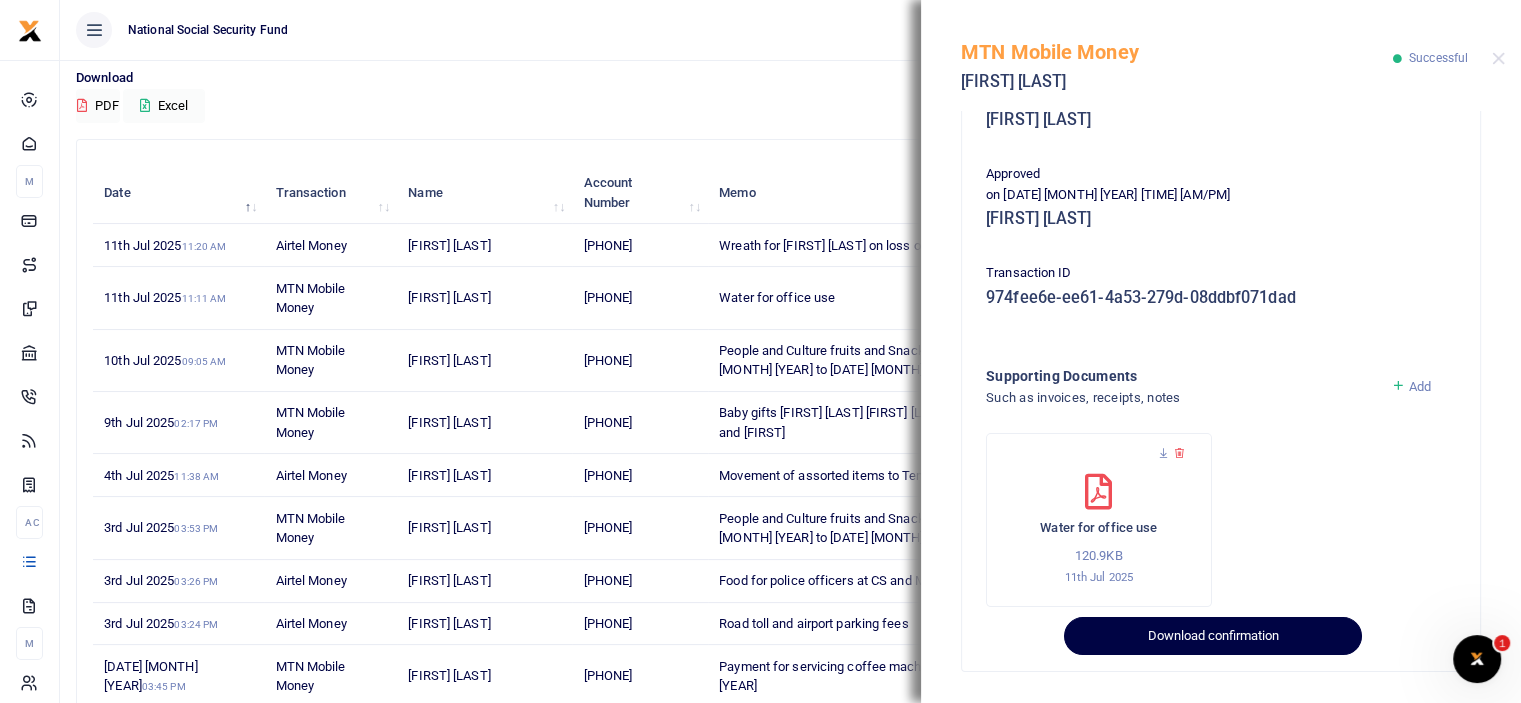 click on "Download confirmation" at bounding box center (1212, 636) 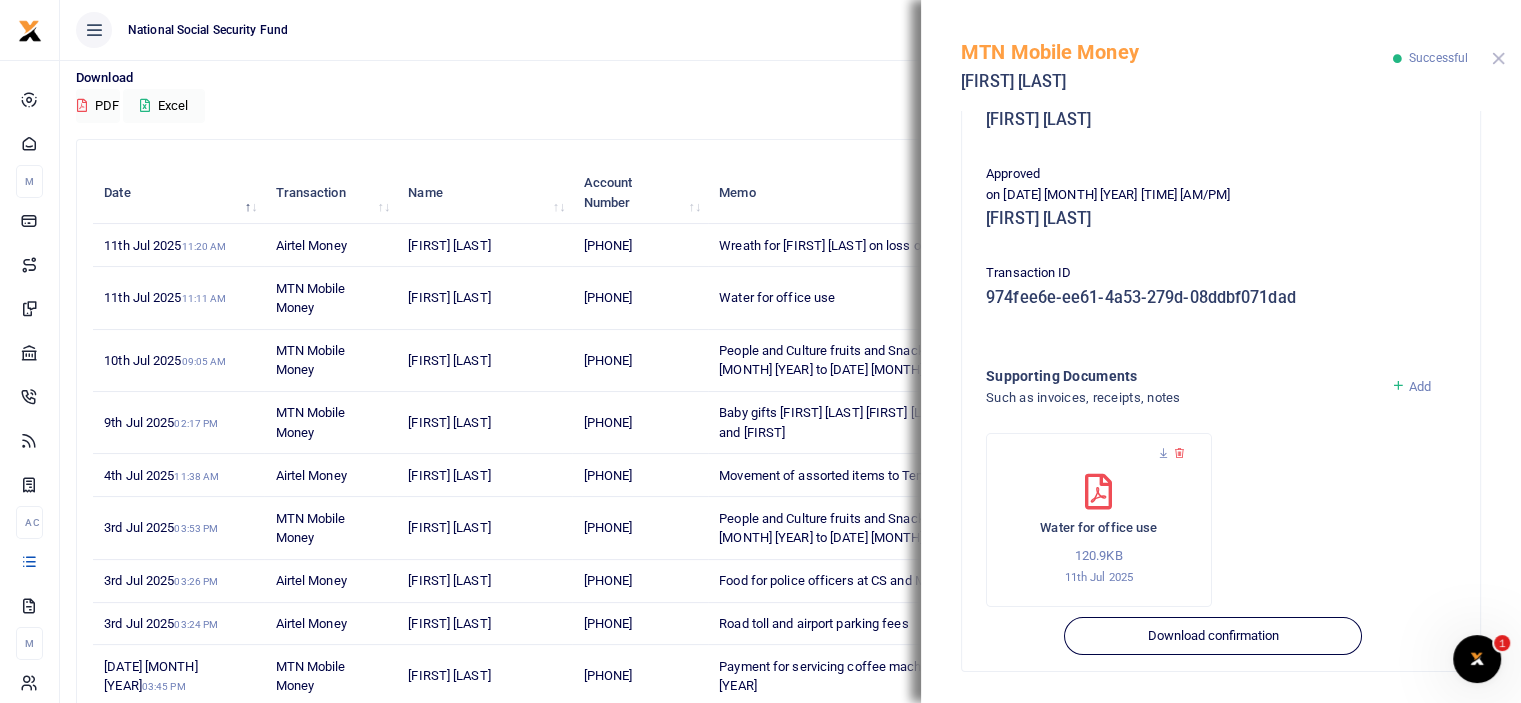 click at bounding box center [1498, 58] 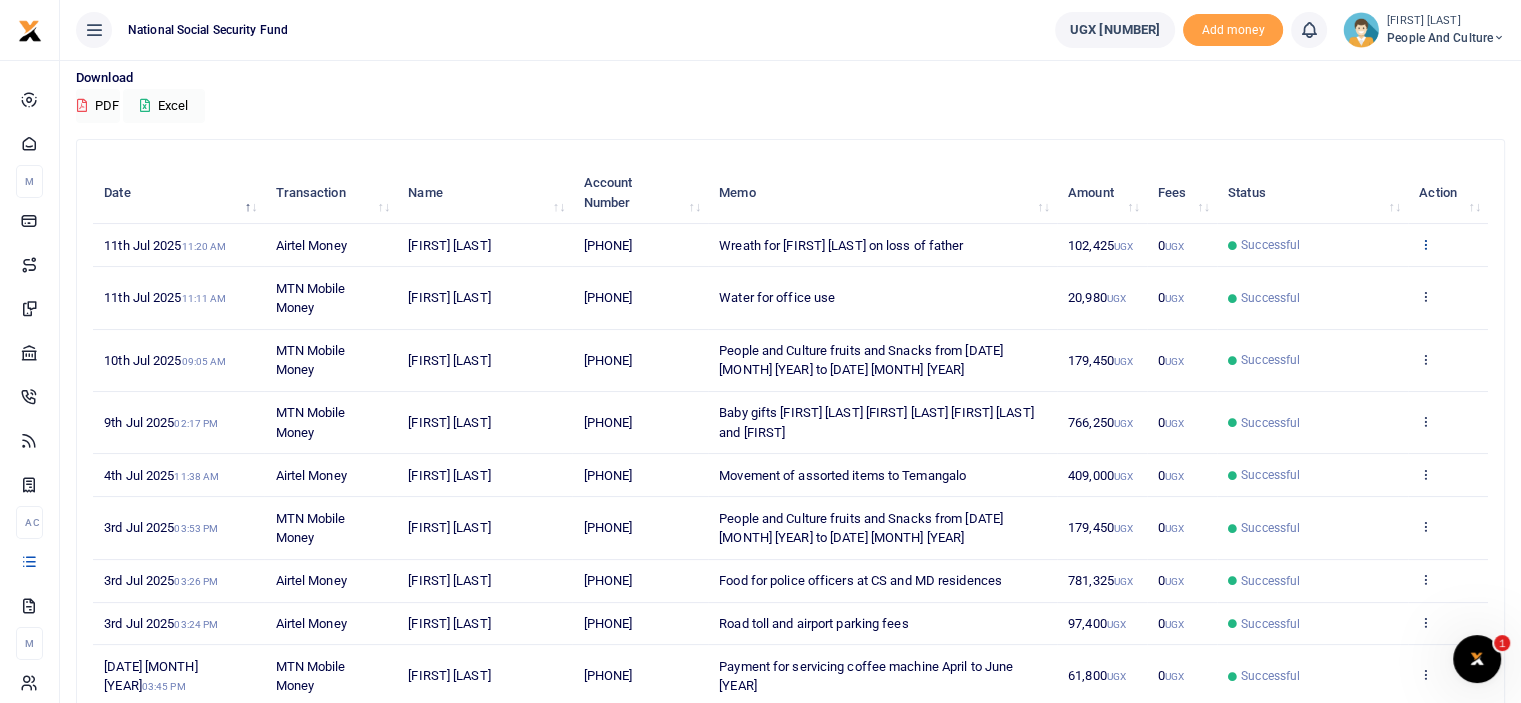 click at bounding box center [1425, 244] 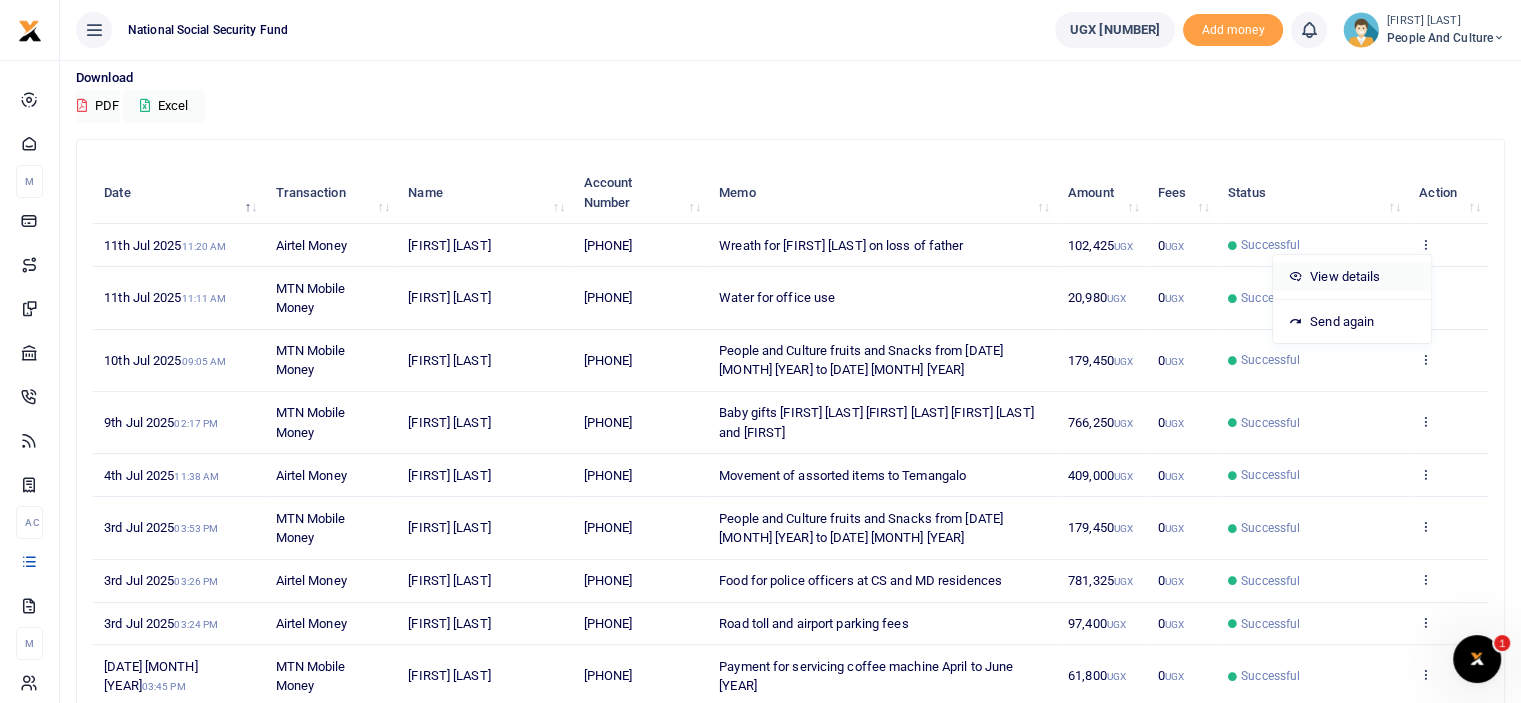 click on "View details" at bounding box center [1352, 277] 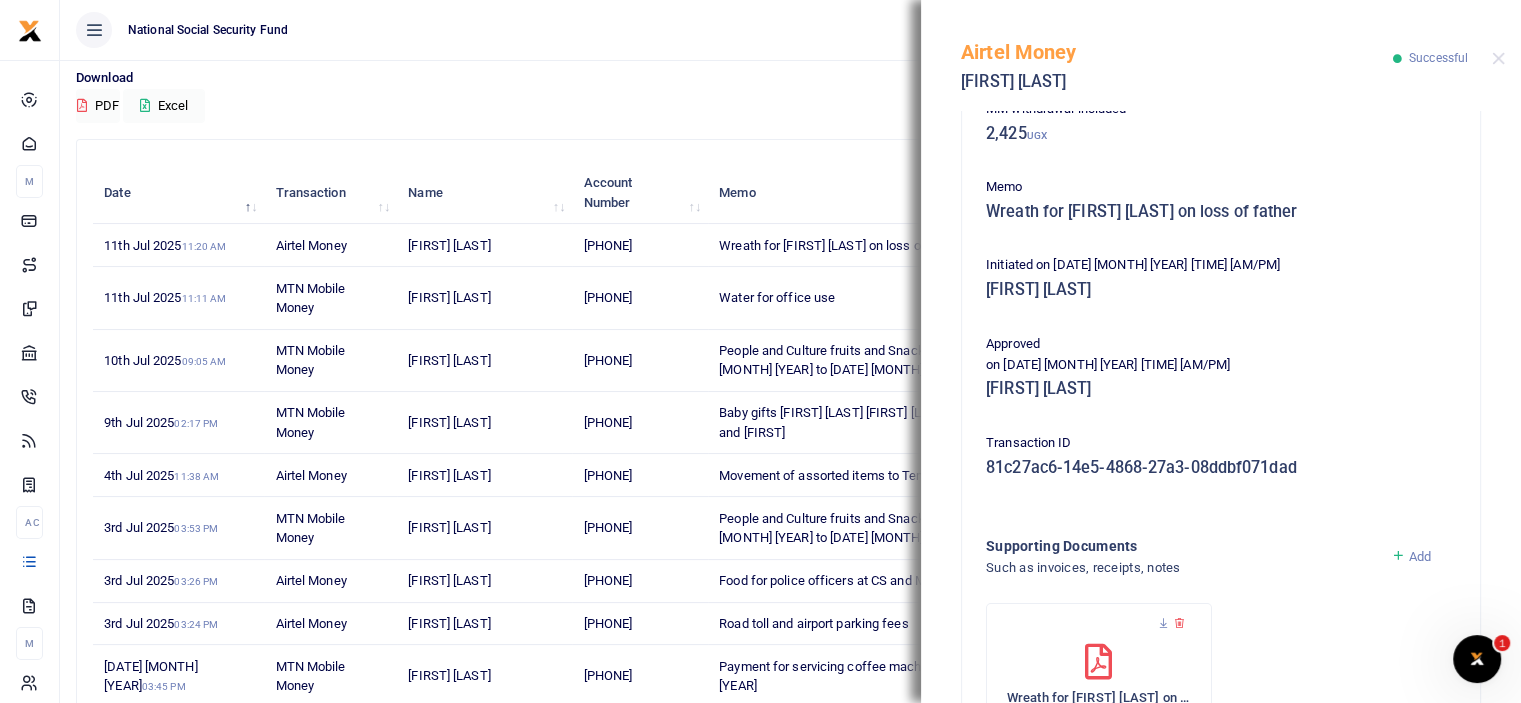 scroll, scrollTop: 367, scrollLeft: 0, axis: vertical 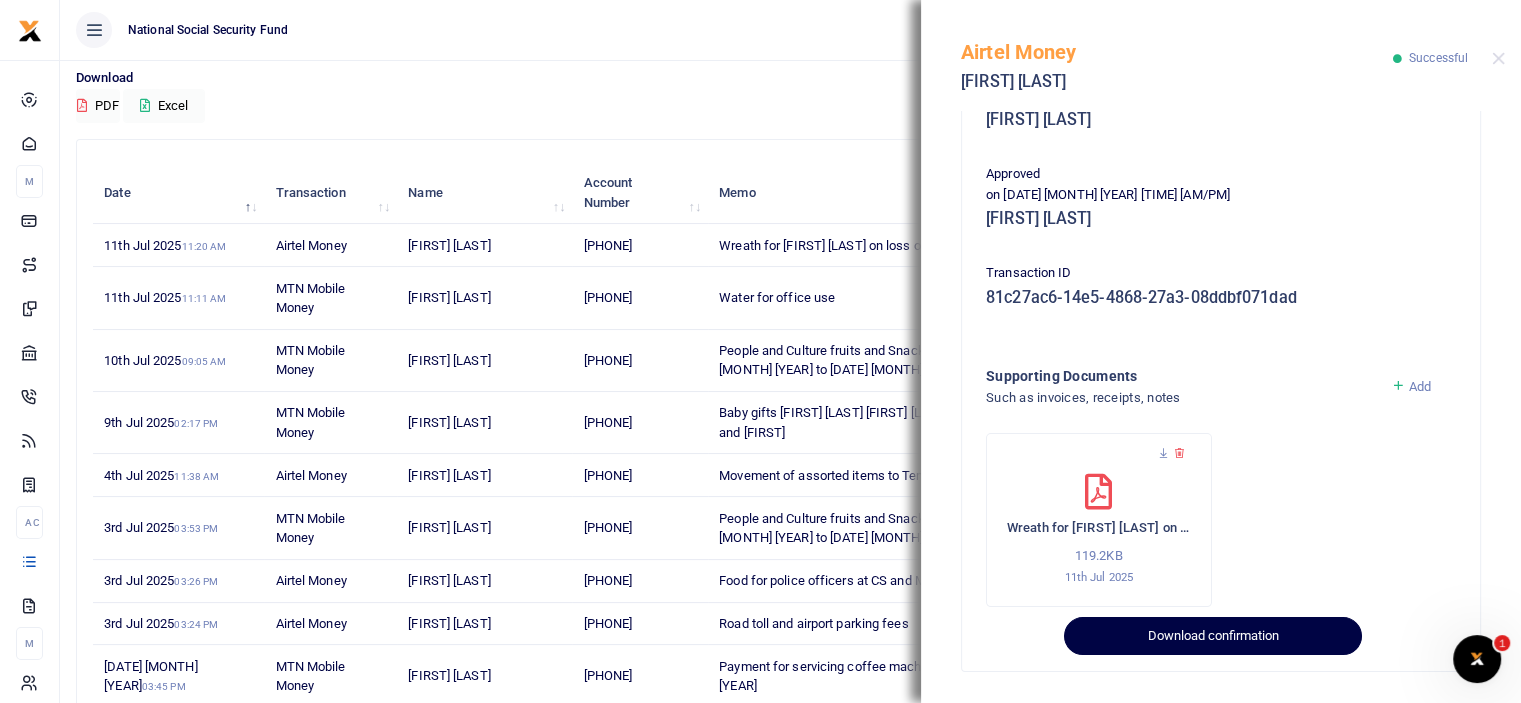 click on "Download confirmation" at bounding box center [1212, 636] 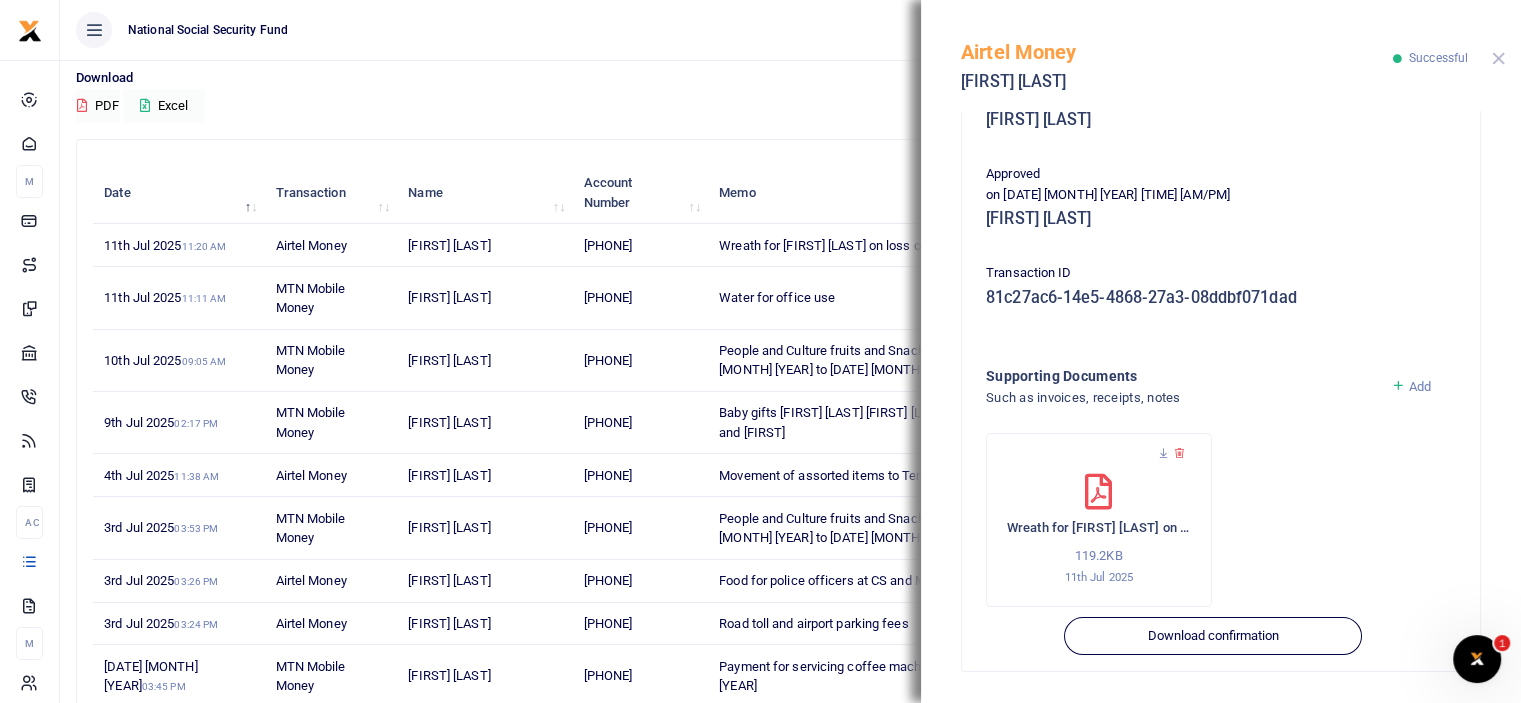 click at bounding box center (1498, 58) 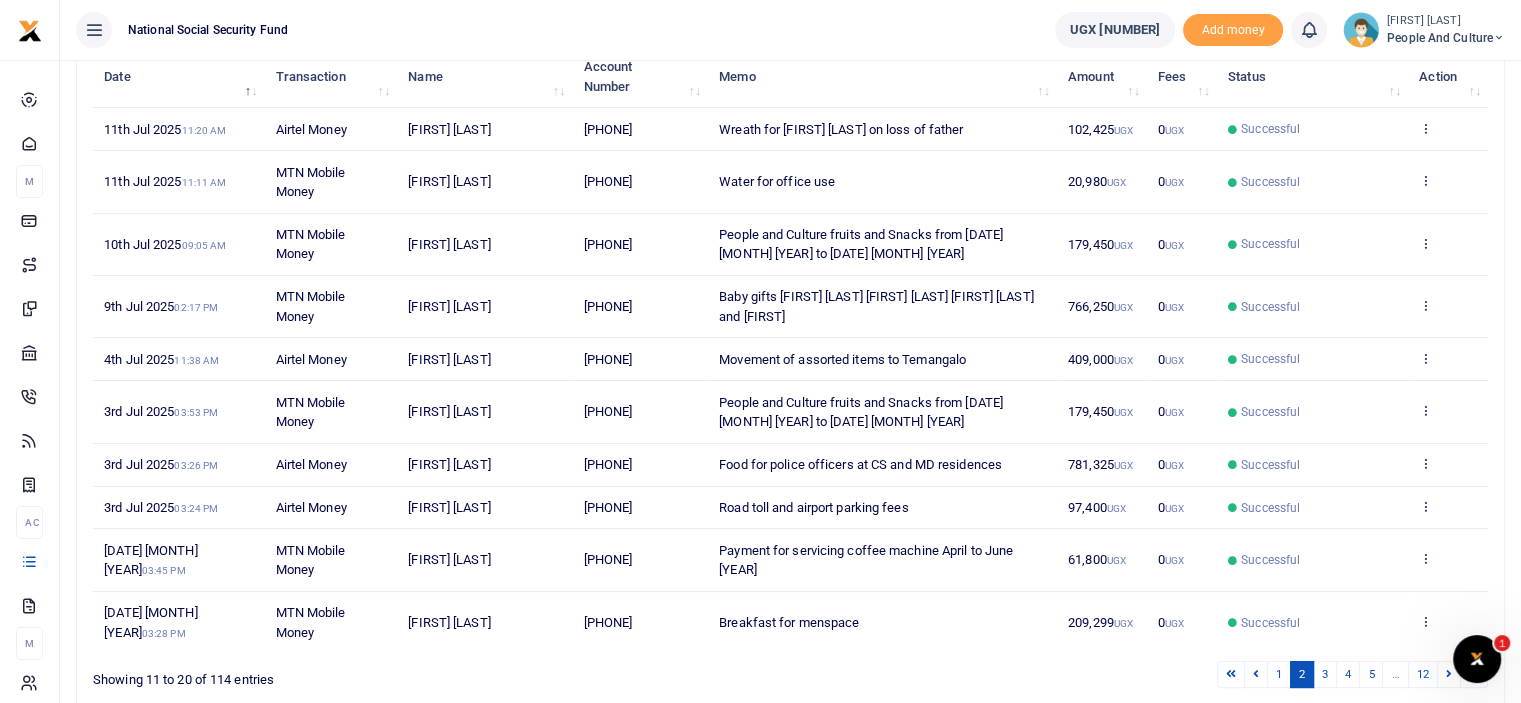scroll, scrollTop: 349, scrollLeft: 0, axis: vertical 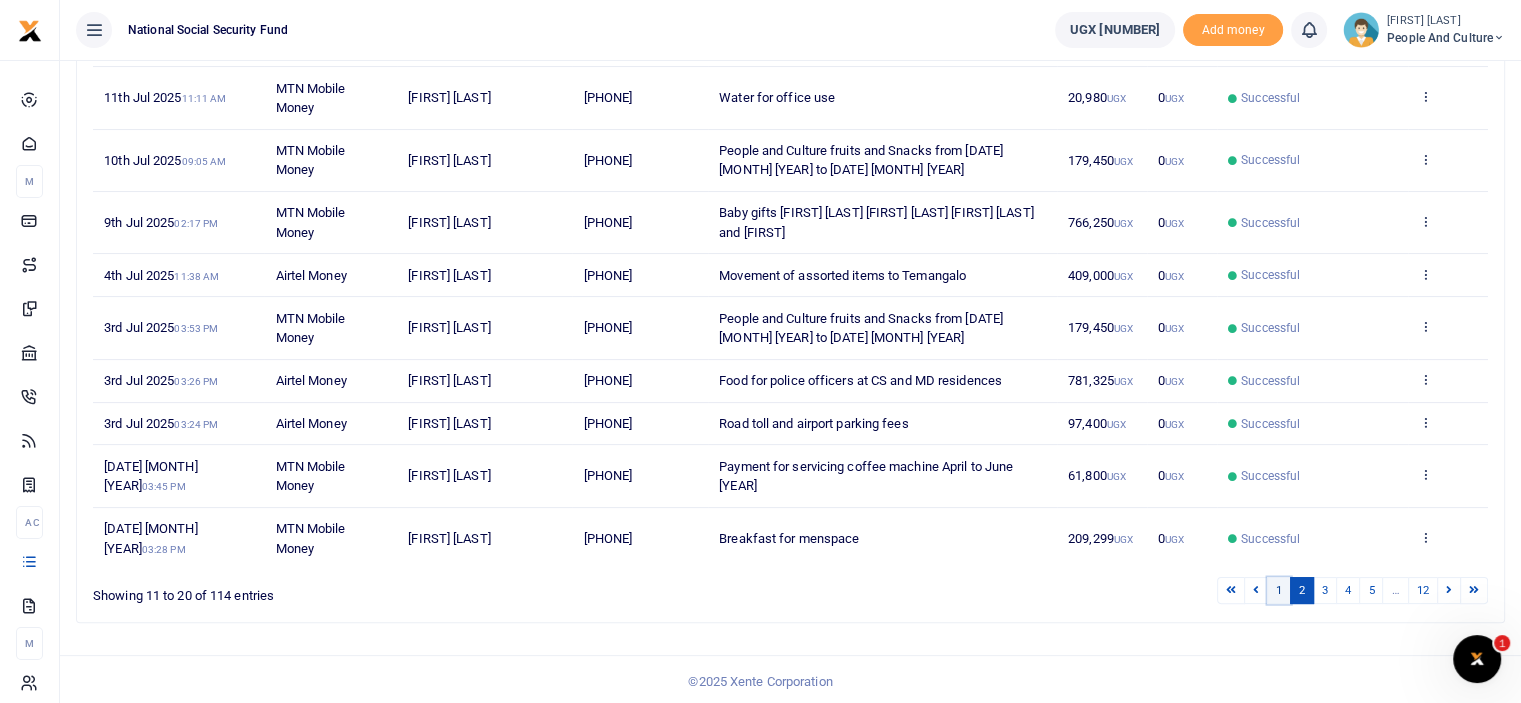 click on "1" at bounding box center (1279, 590) 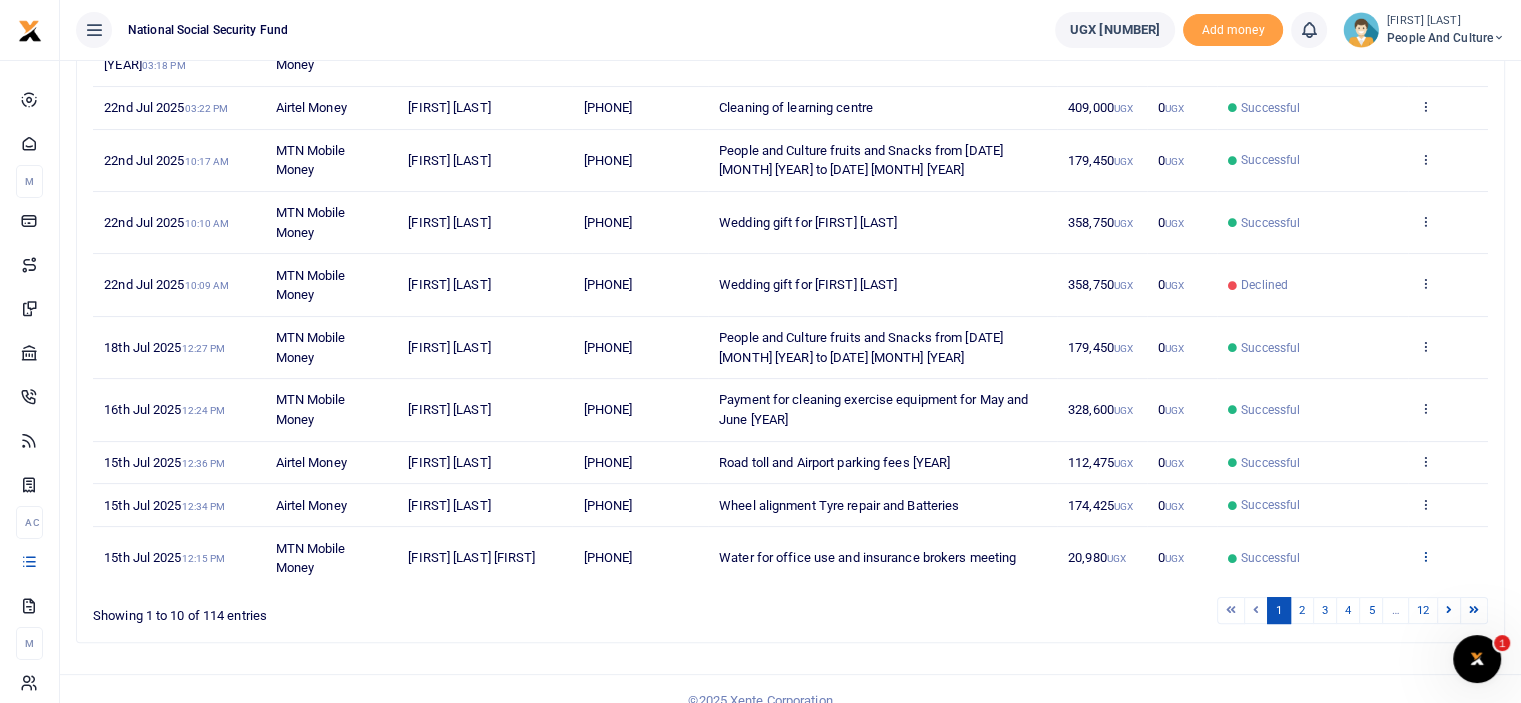 click at bounding box center [1425, 556] 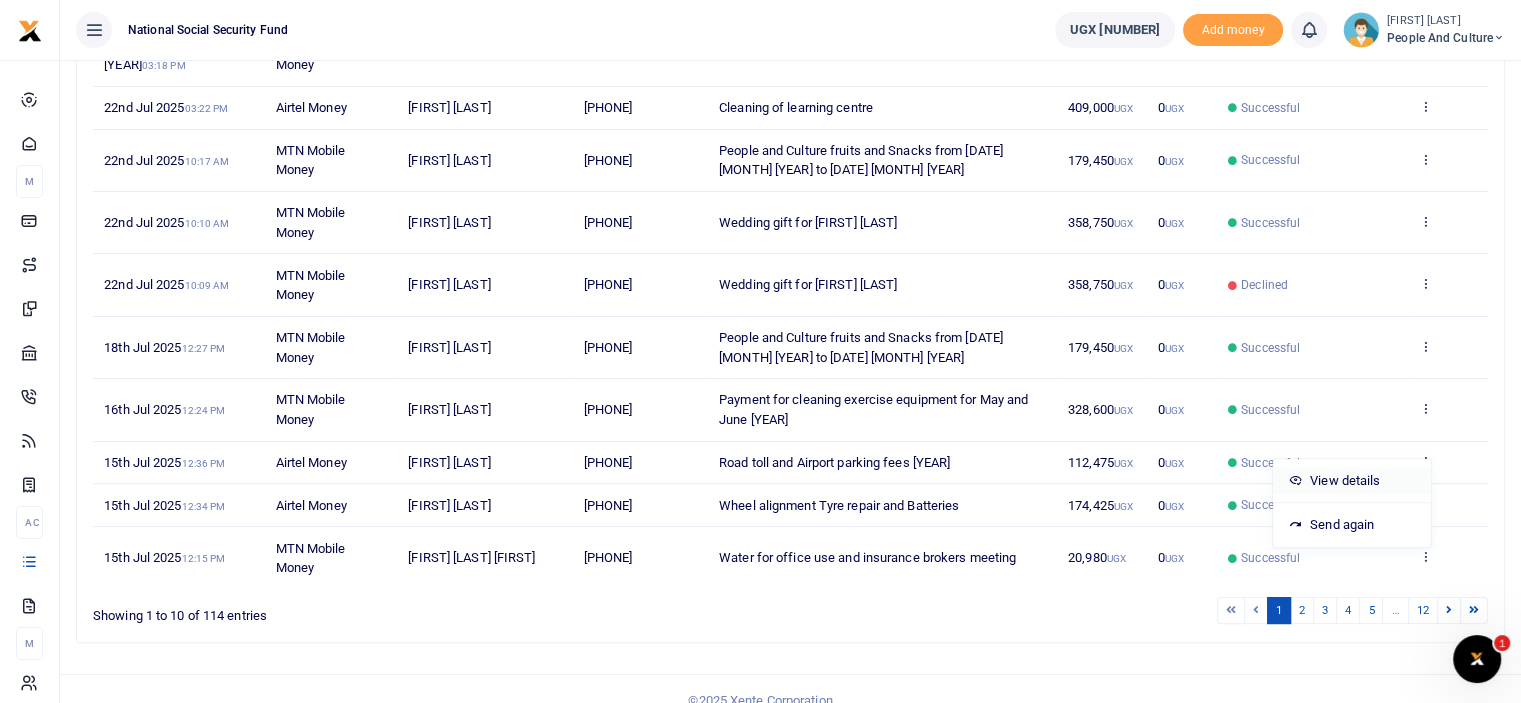 click on "View details" at bounding box center [1352, 481] 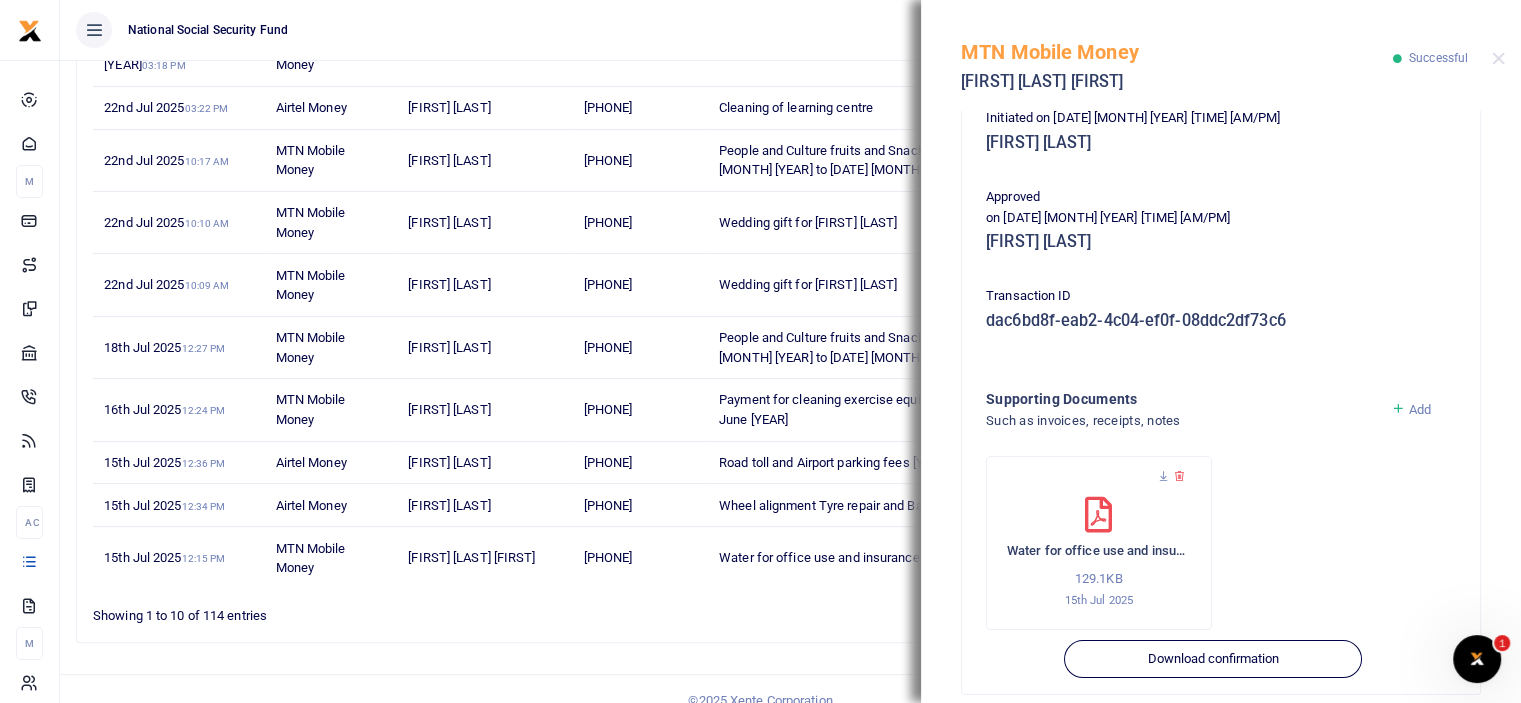 scroll, scrollTop: 367, scrollLeft: 0, axis: vertical 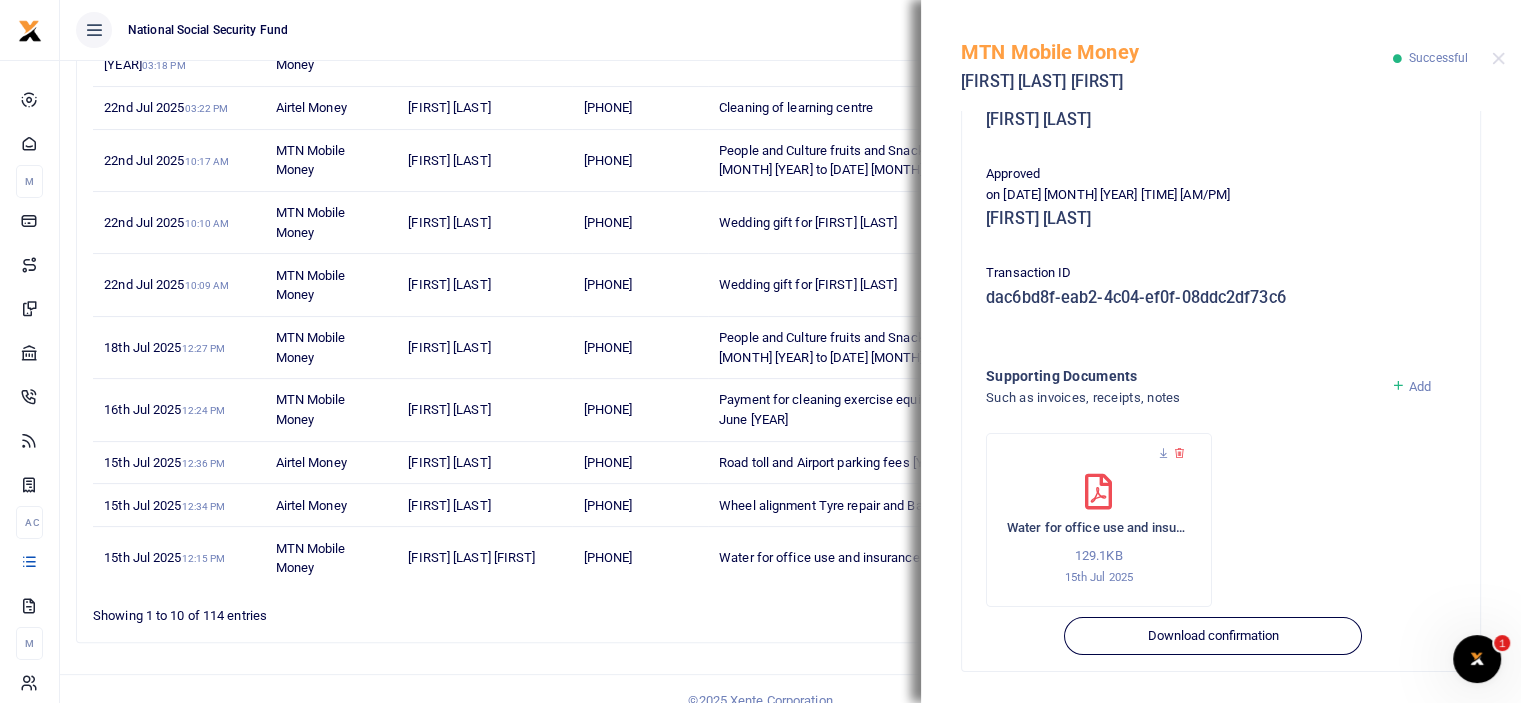 click on "Download confirmation" at bounding box center [1212, 636] 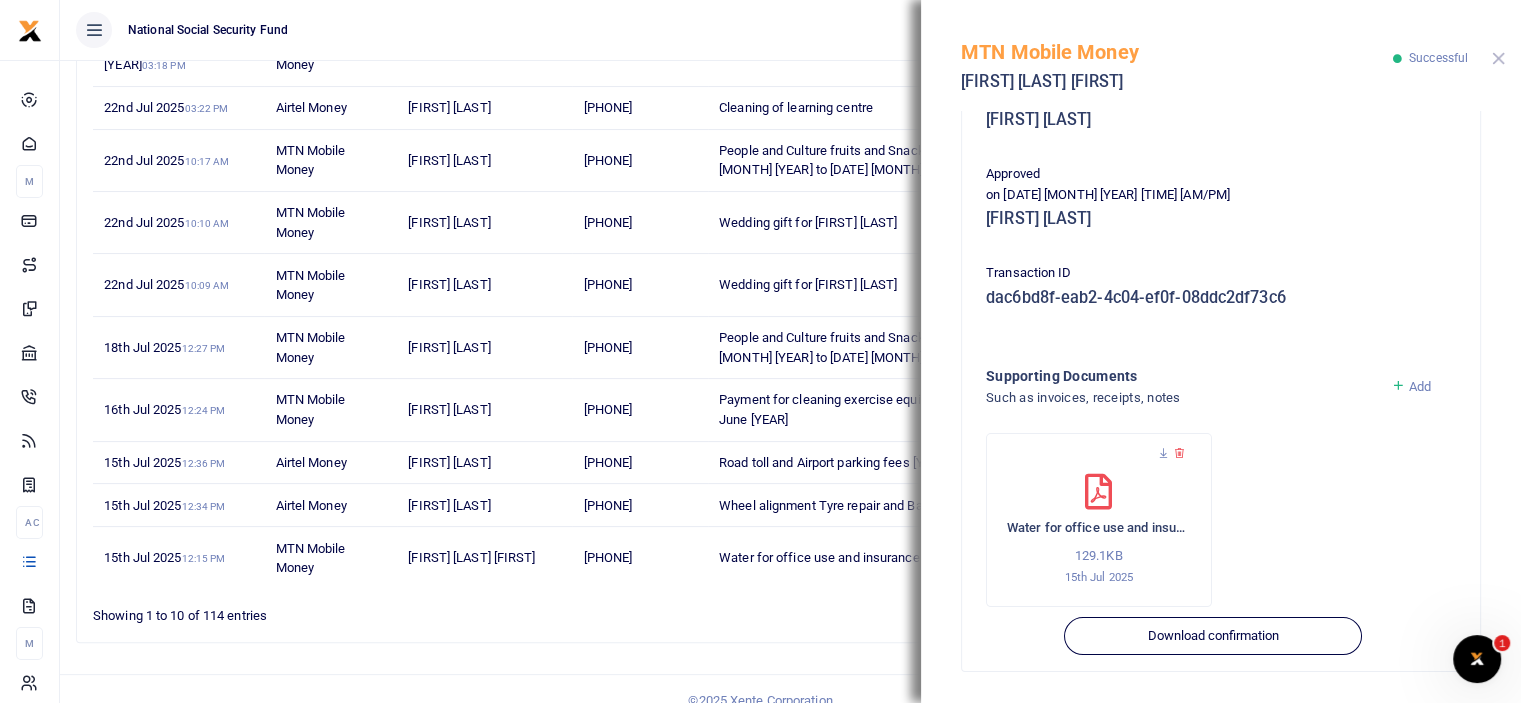 click at bounding box center (1498, 58) 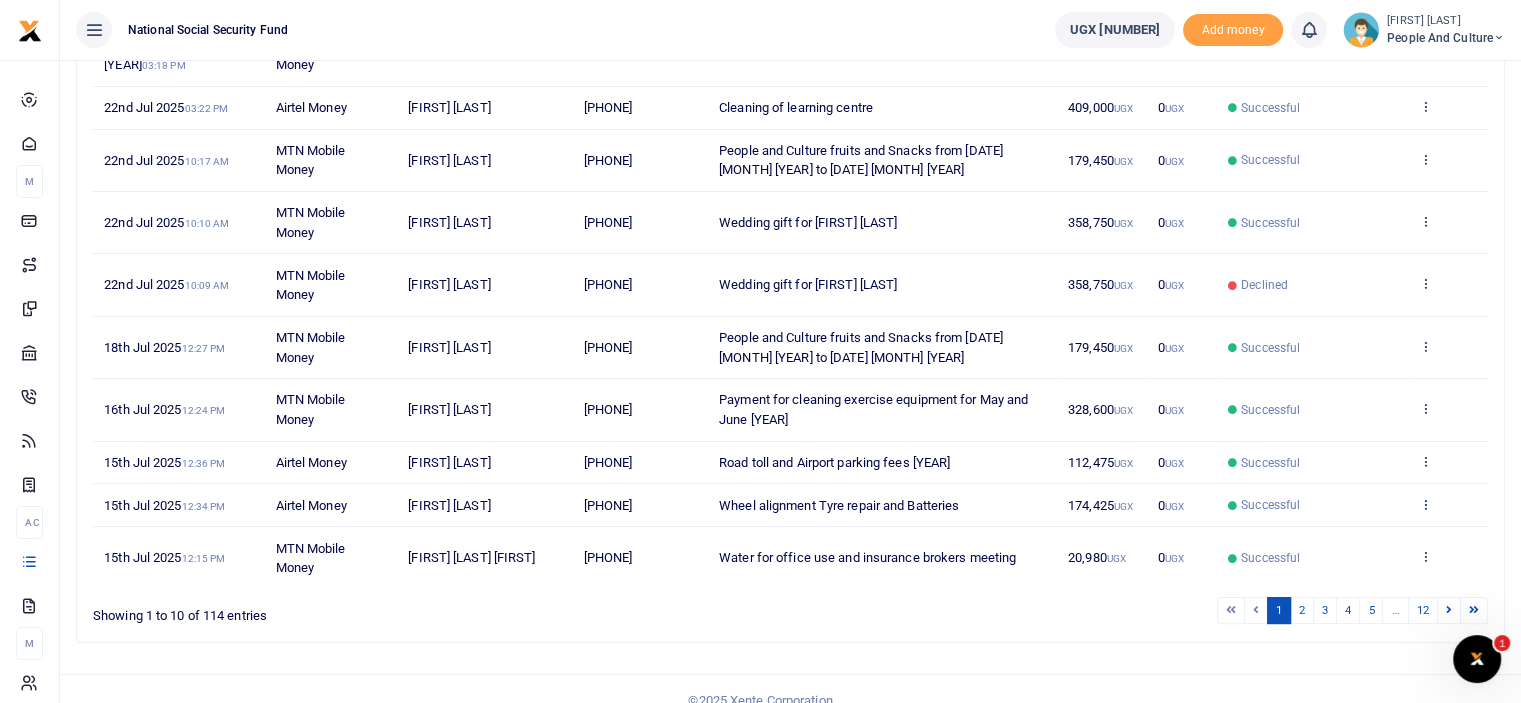 click at bounding box center [1425, 504] 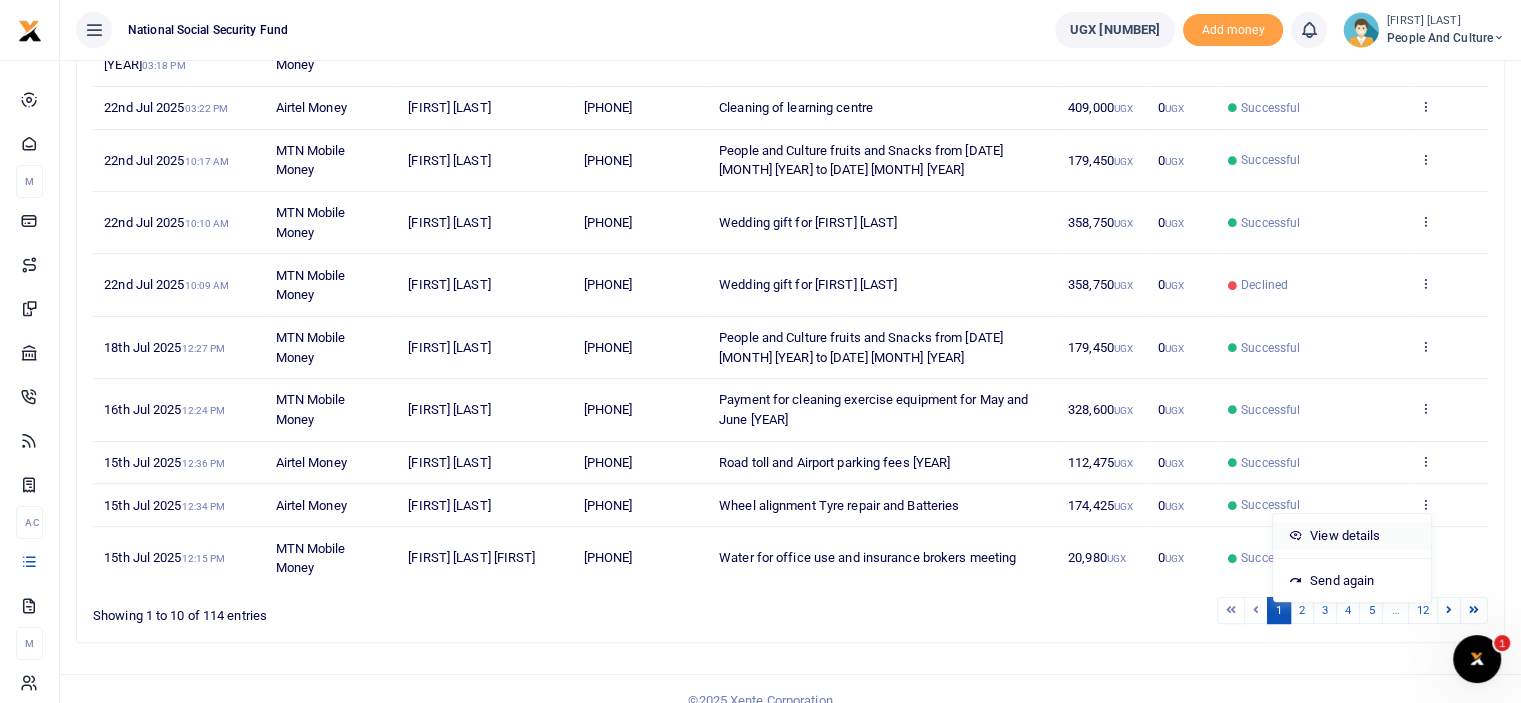 click on "View details" at bounding box center (1352, 536) 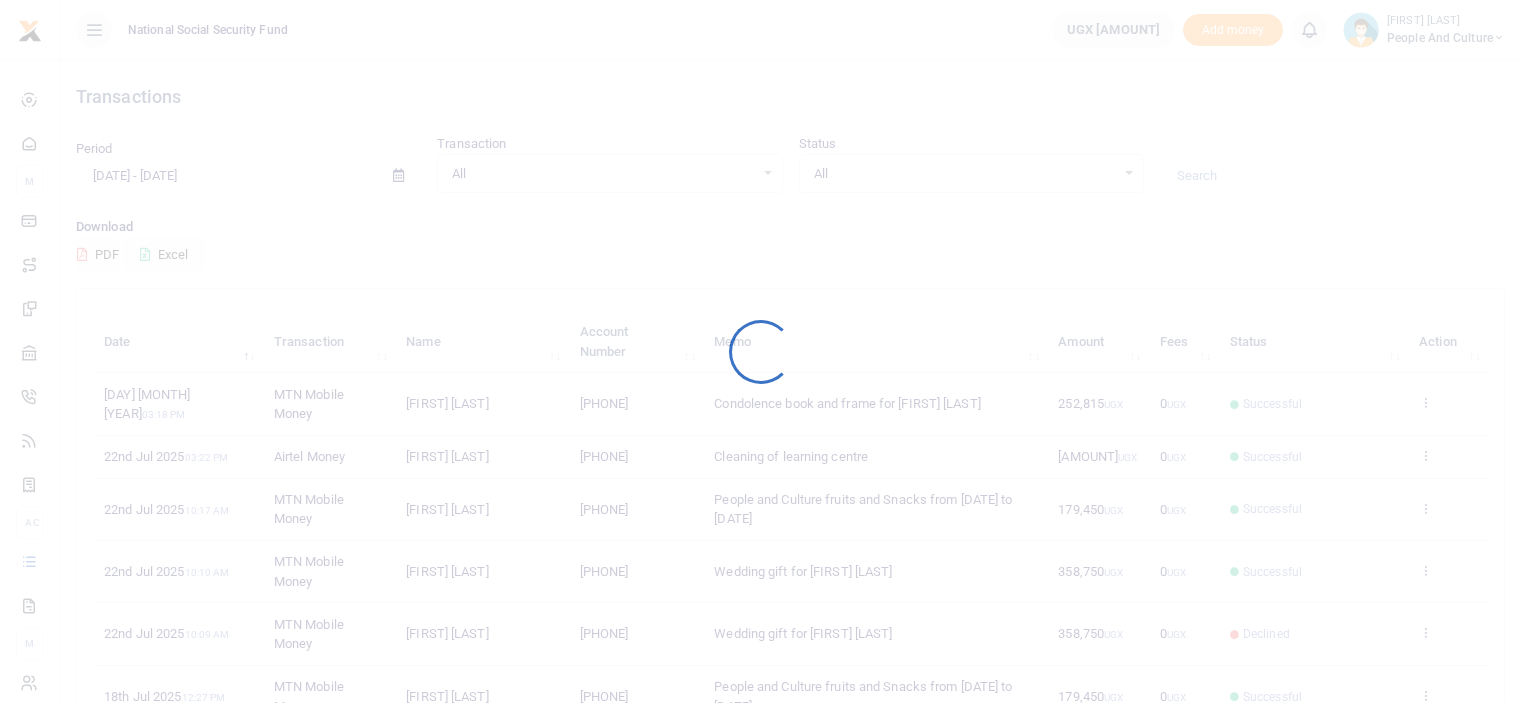 scroll, scrollTop: 0, scrollLeft: 0, axis: both 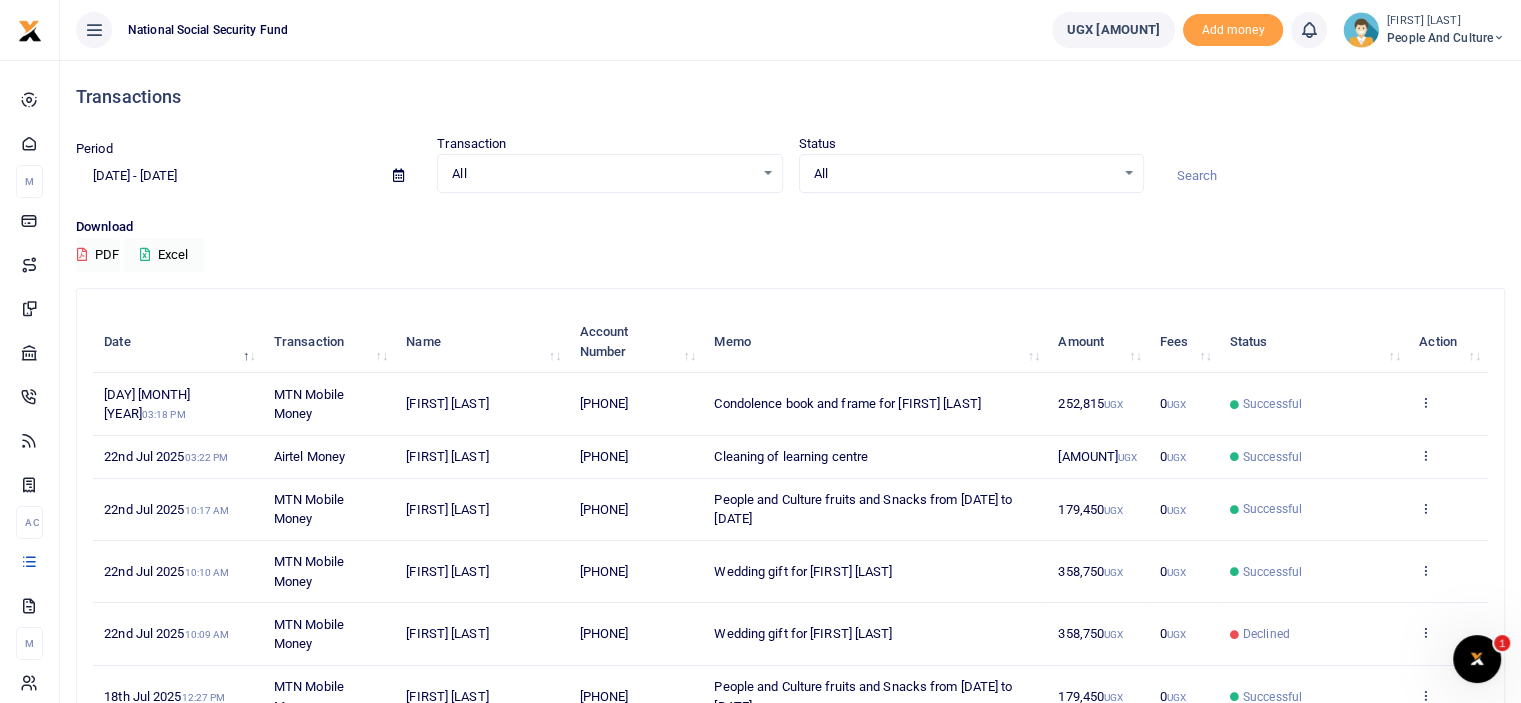 click at bounding box center [398, 175] 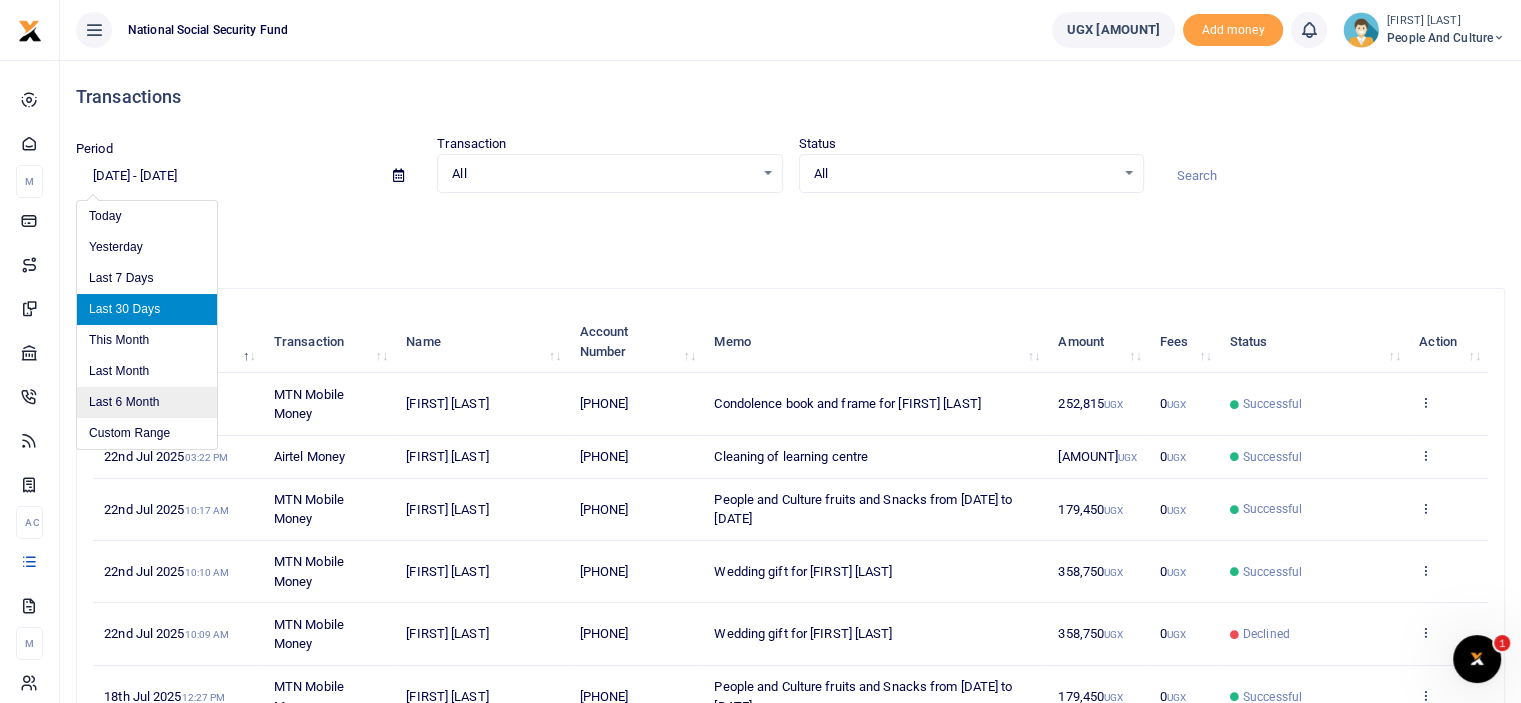 click on "Last 6 Month" at bounding box center (147, 402) 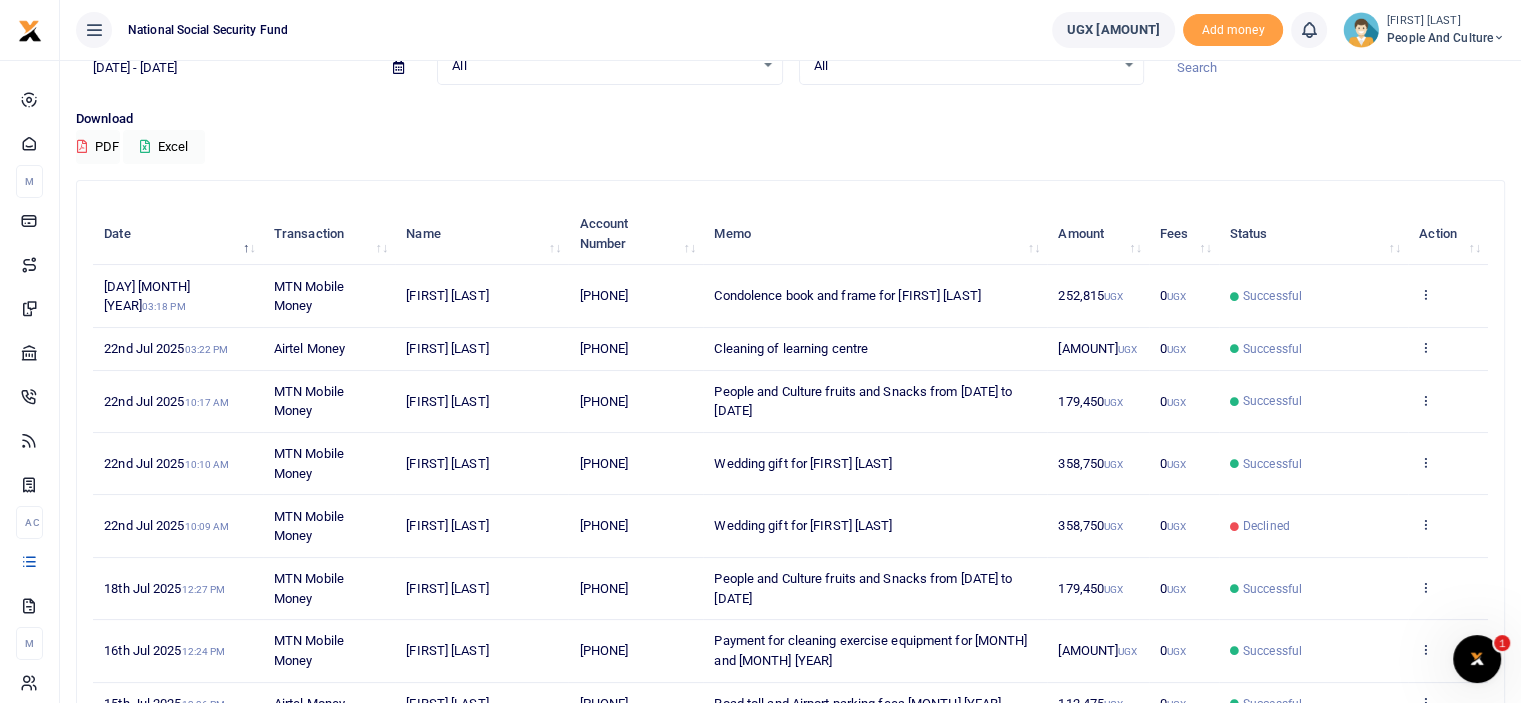 scroll, scrollTop: 369, scrollLeft: 0, axis: vertical 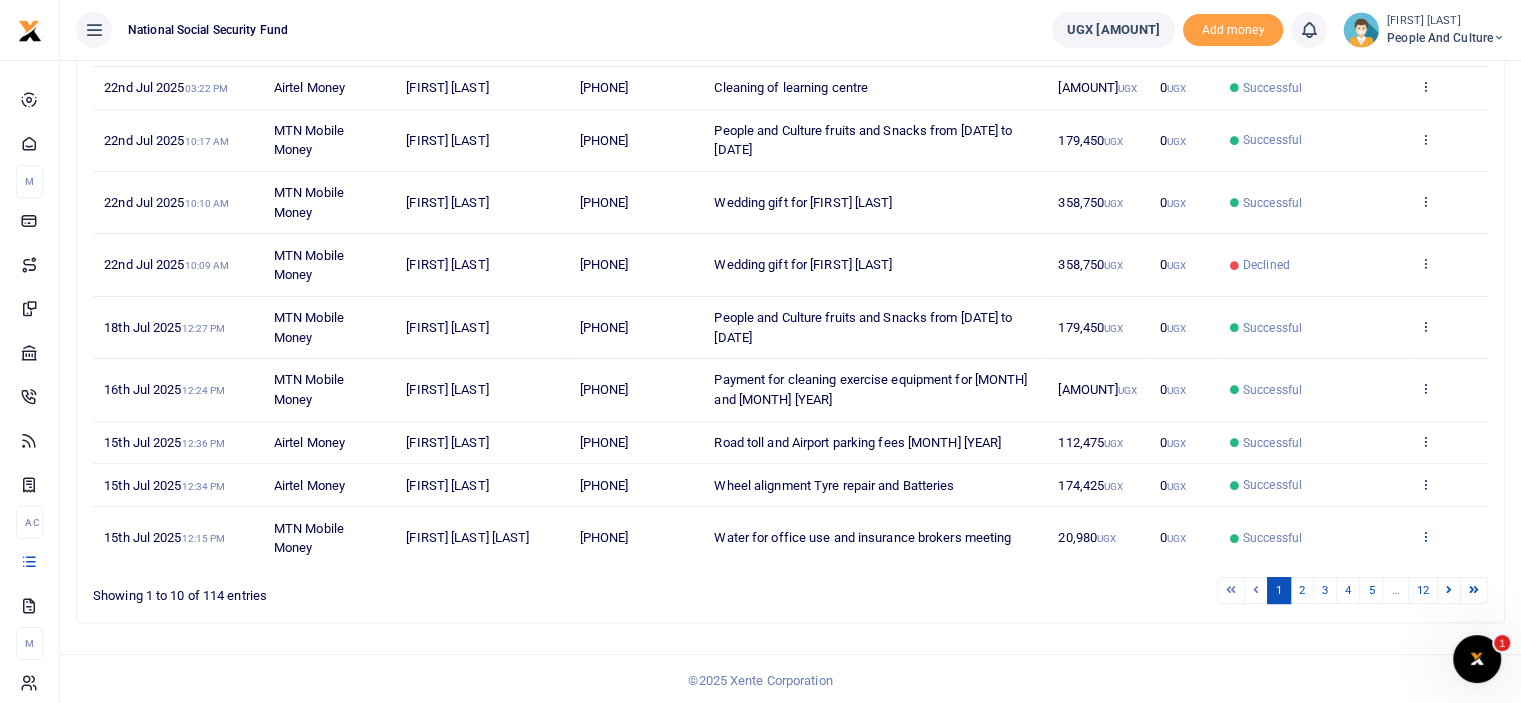 click at bounding box center (1425, 536) 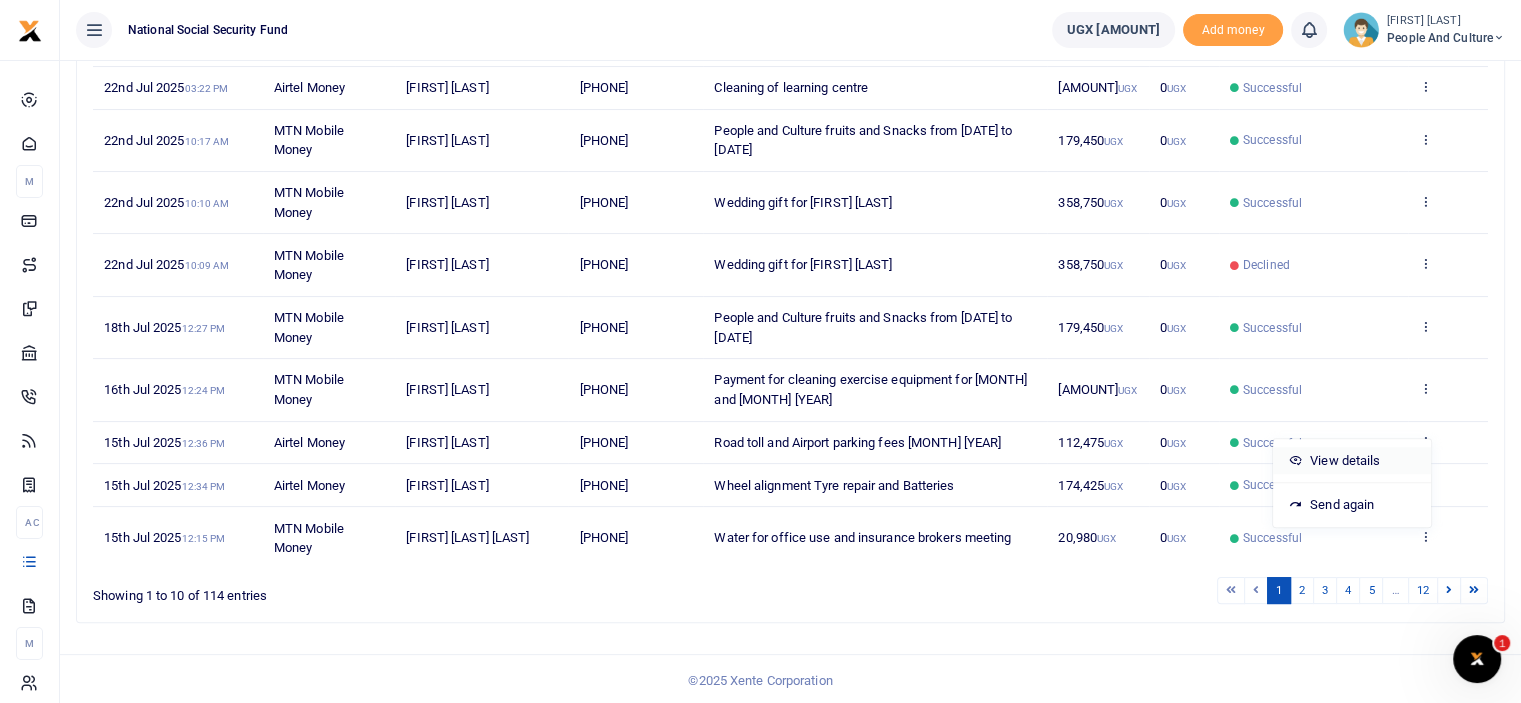 click on "View details" at bounding box center (1352, 461) 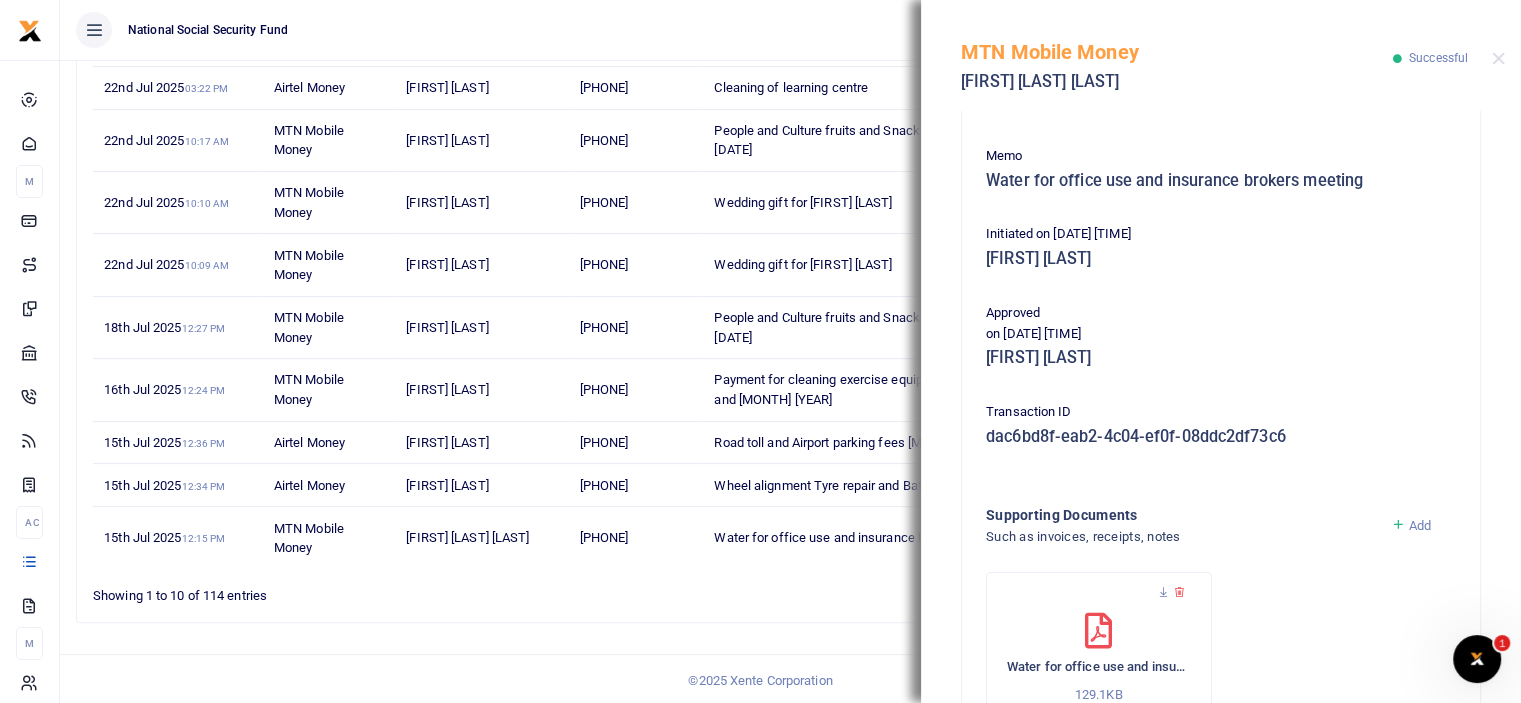 scroll, scrollTop: 367, scrollLeft: 0, axis: vertical 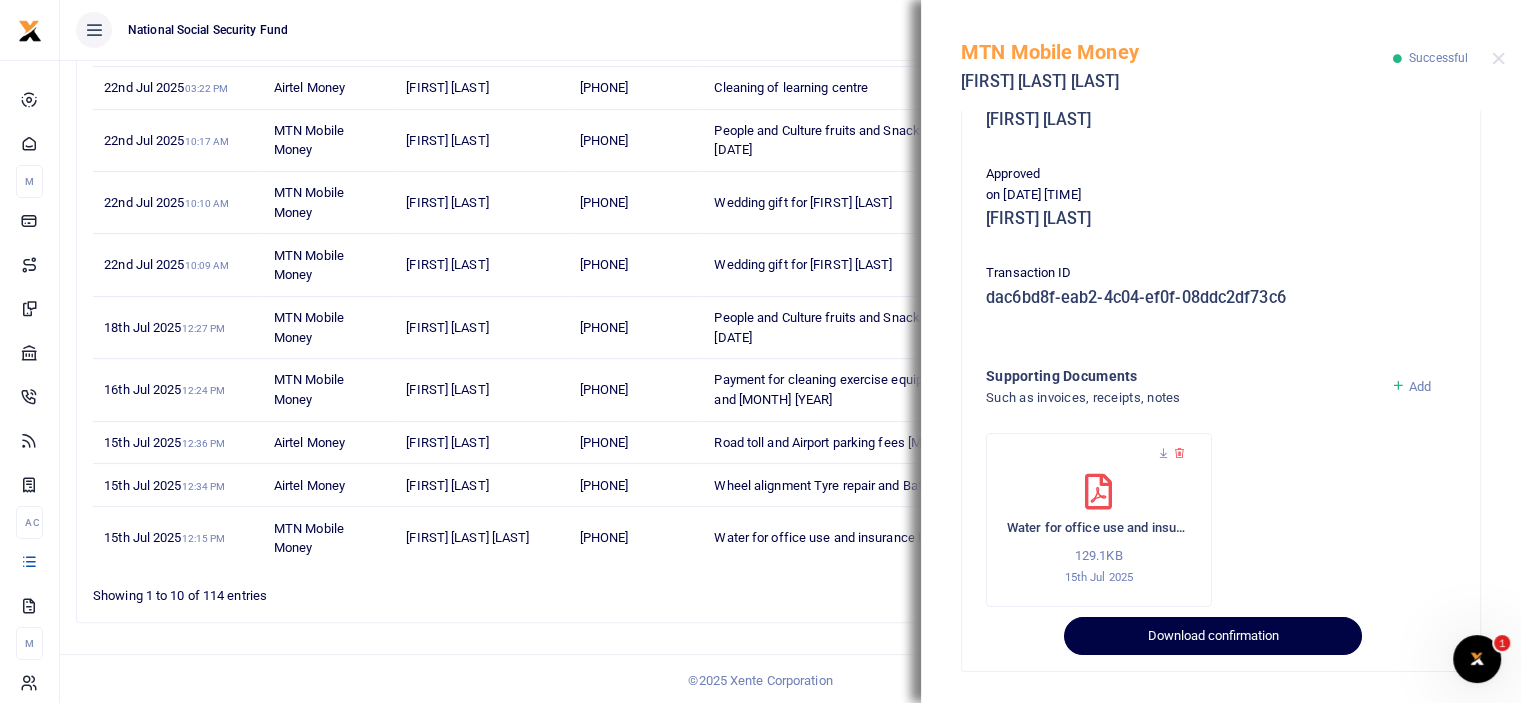 click on "Download confirmation" at bounding box center [1212, 636] 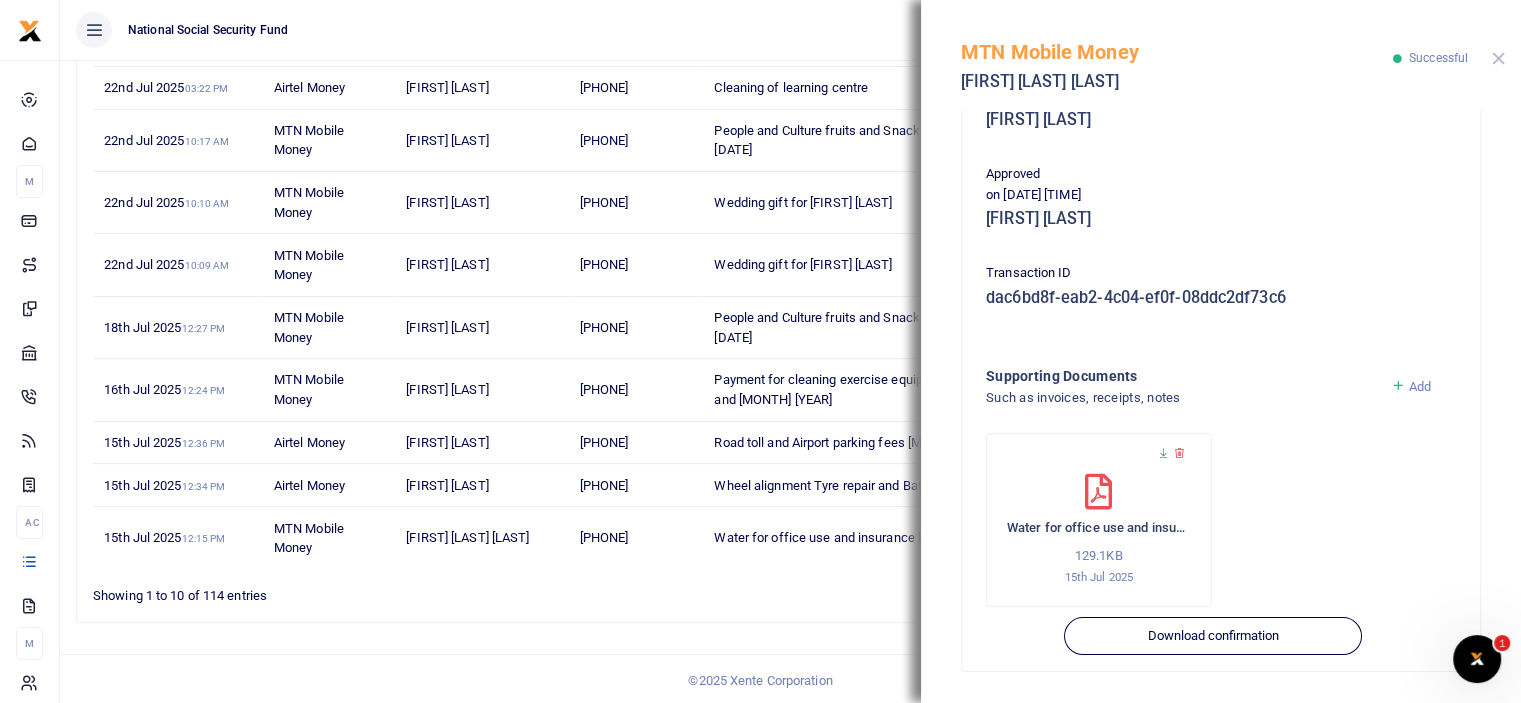click at bounding box center (1498, 58) 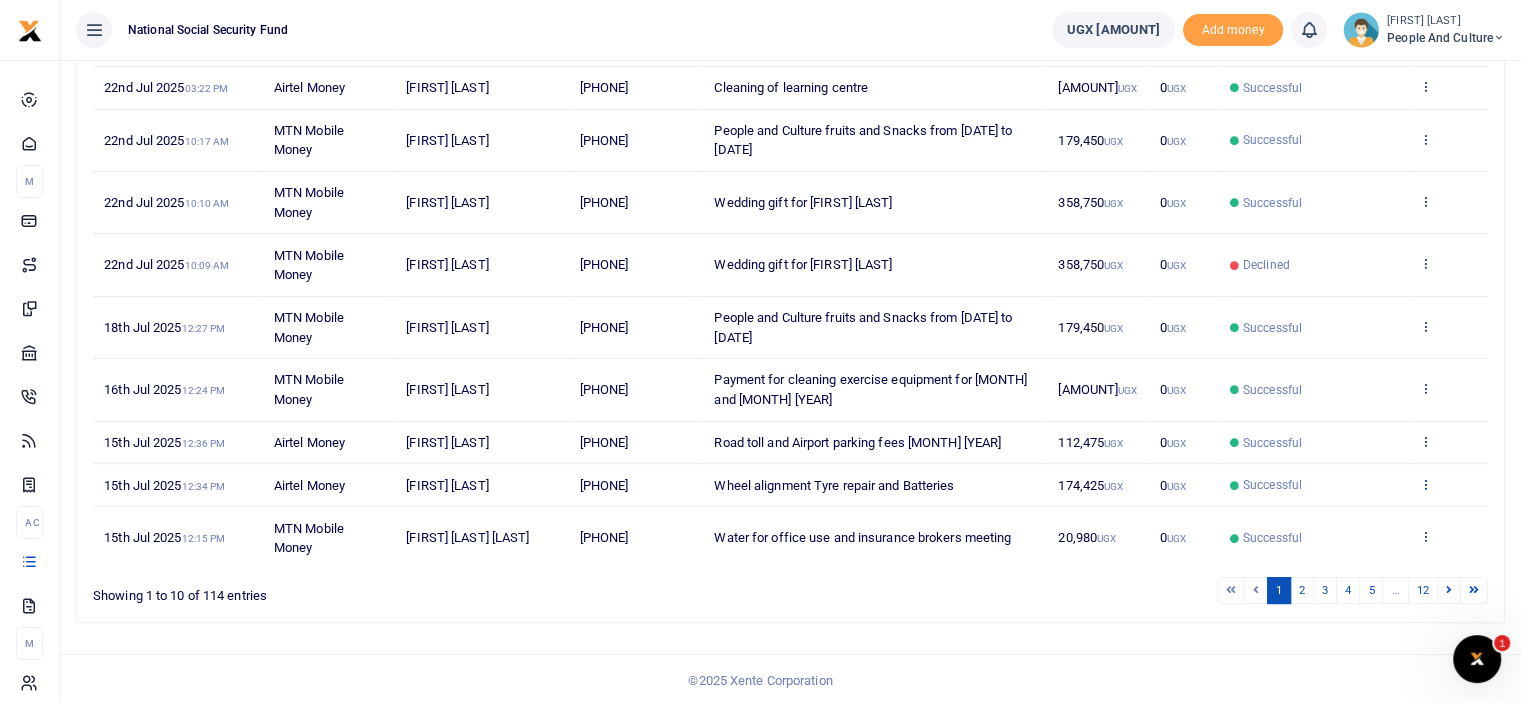 click at bounding box center [1425, 484] 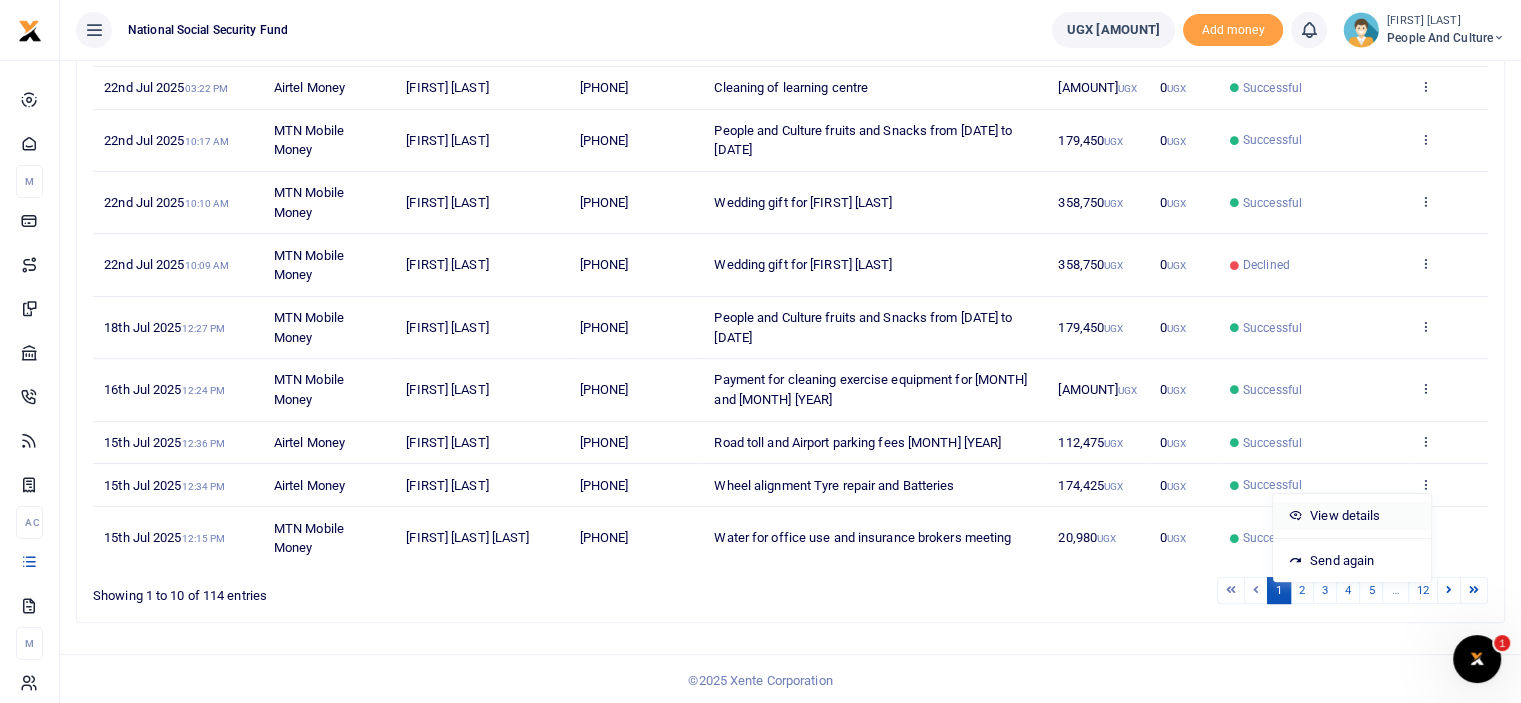 click on "View details" at bounding box center [1352, 516] 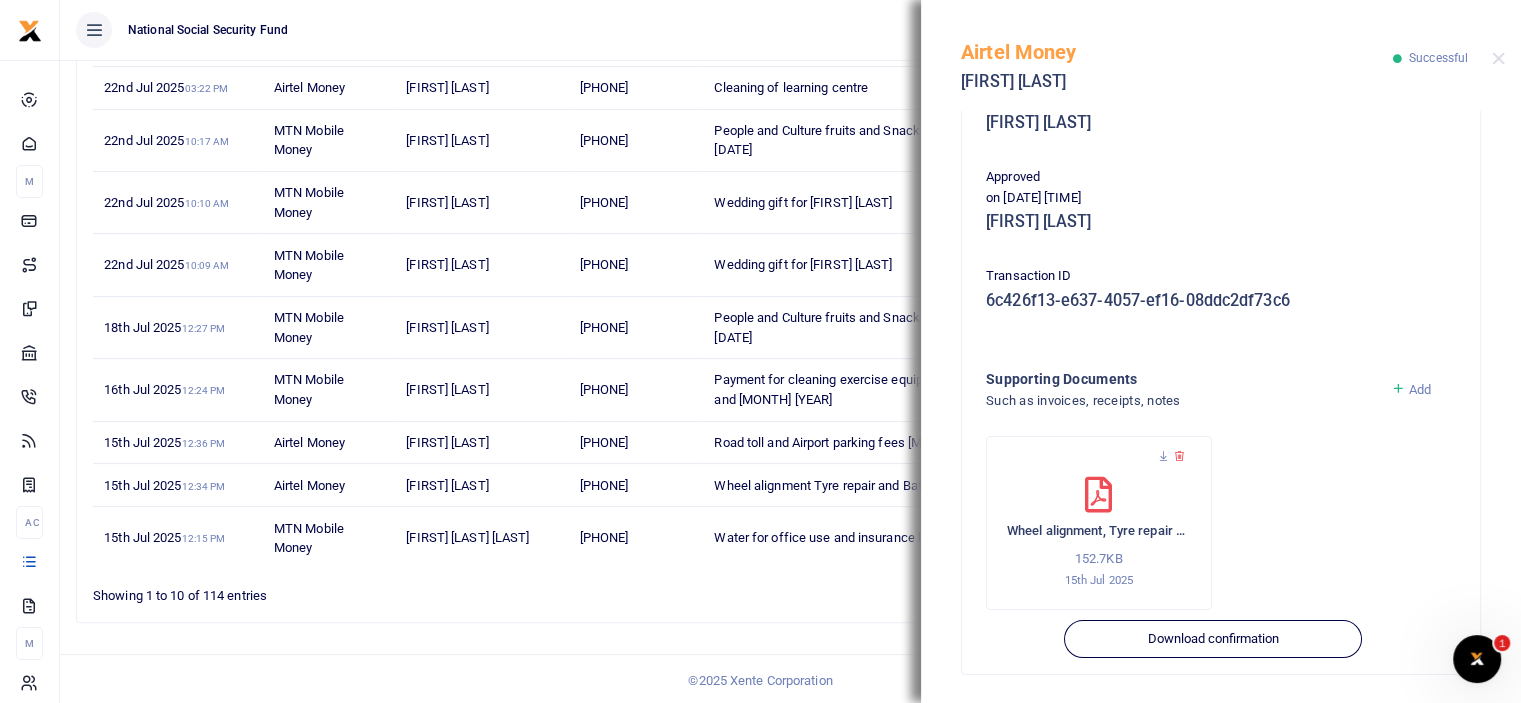 scroll, scrollTop: 367, scrollLeft: 0, axis: vertical 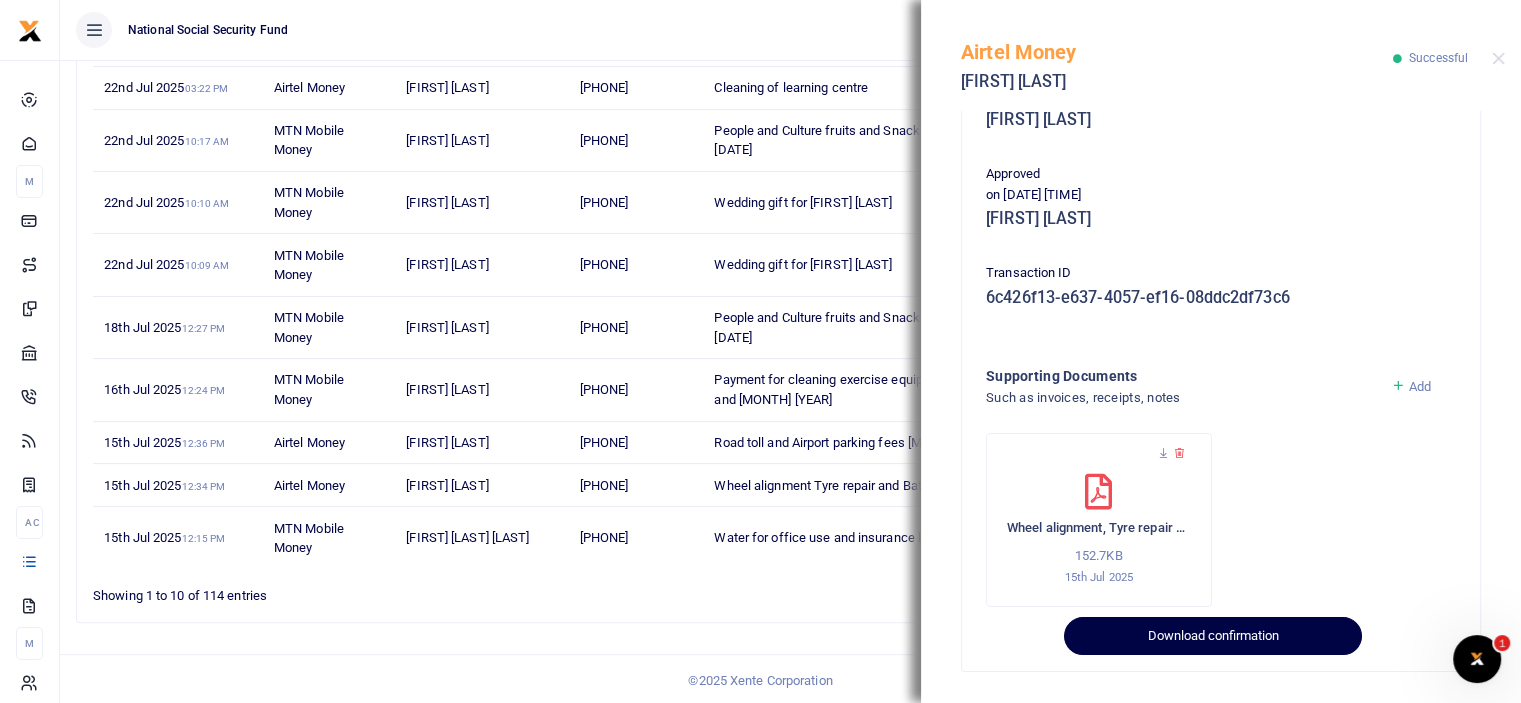 click on "Download confirmation" at bounding box center (1212, 636) 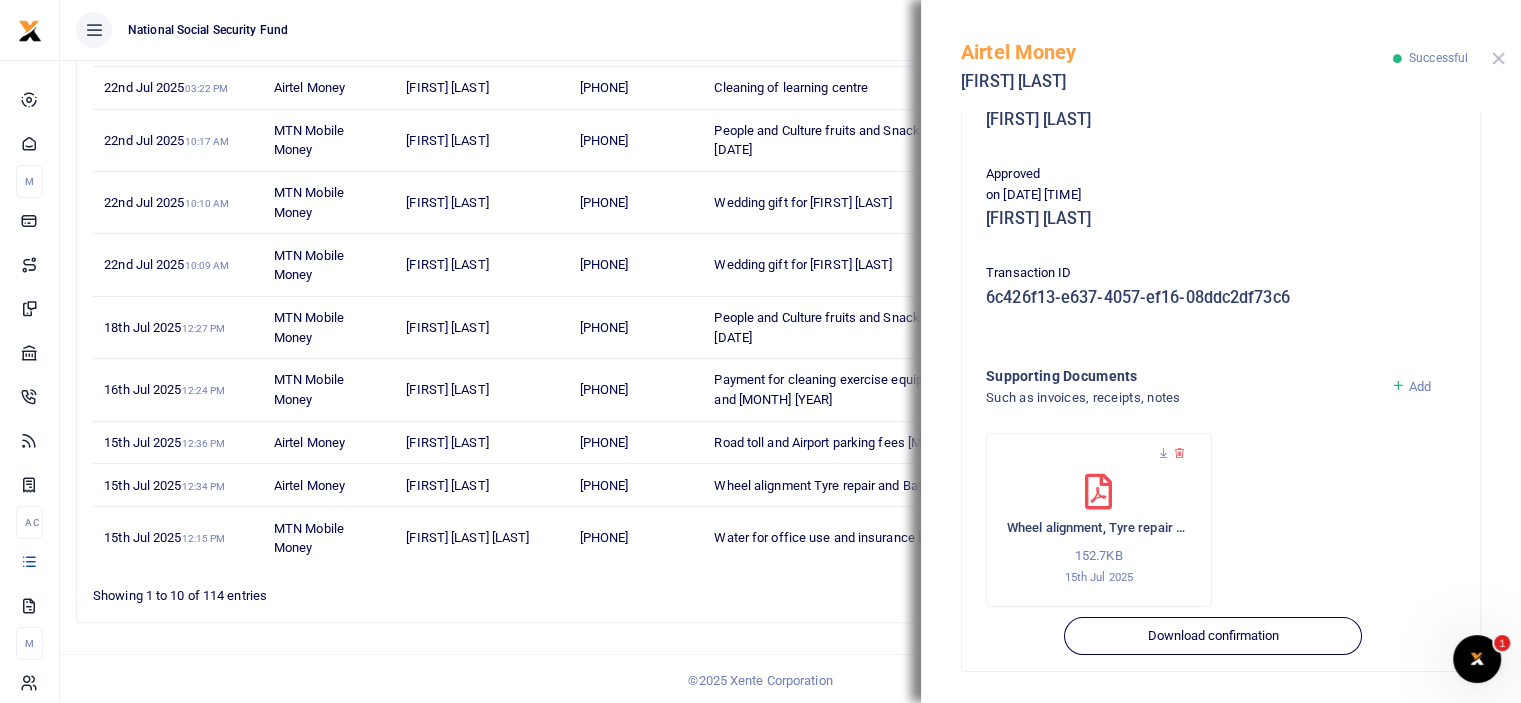 click at bounding box center [1498, 58] 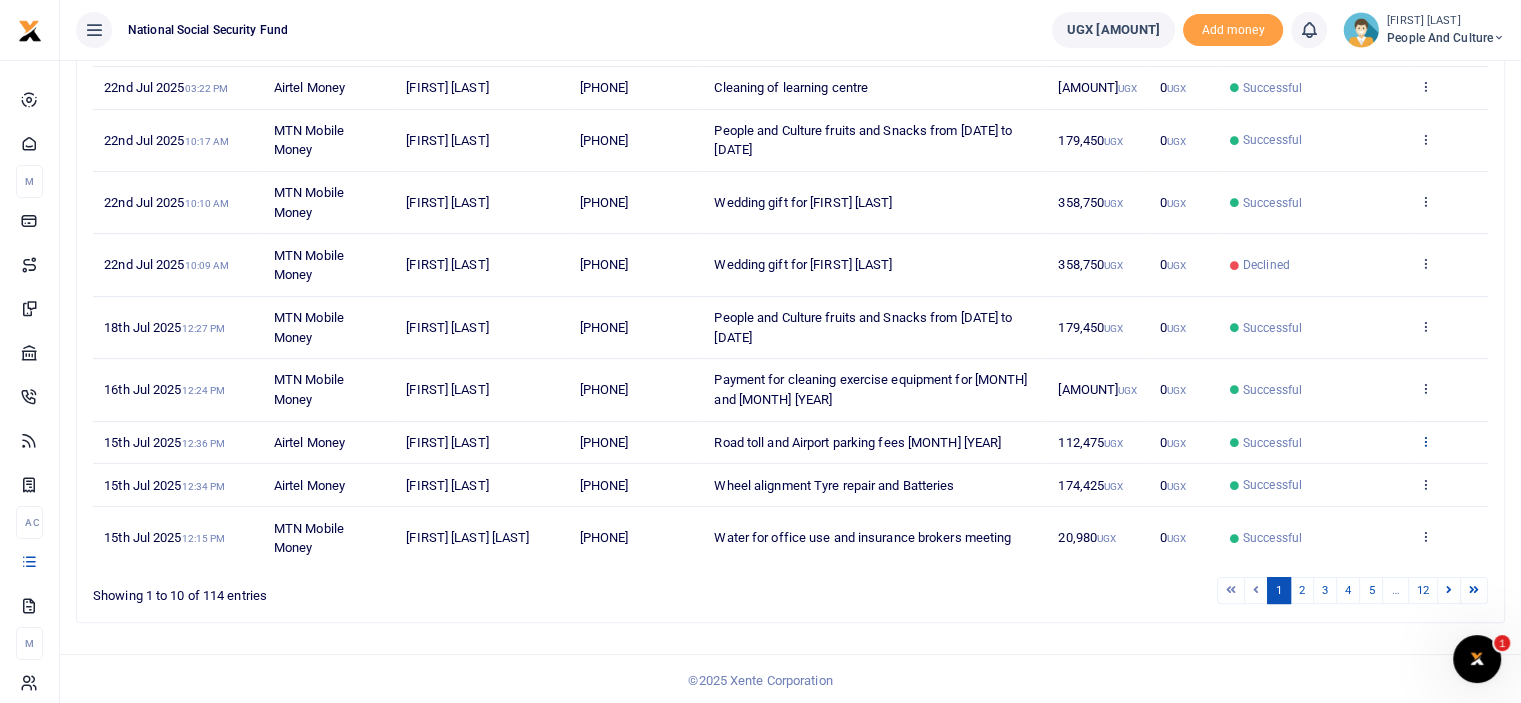 click at bounding box center (1425, 441) 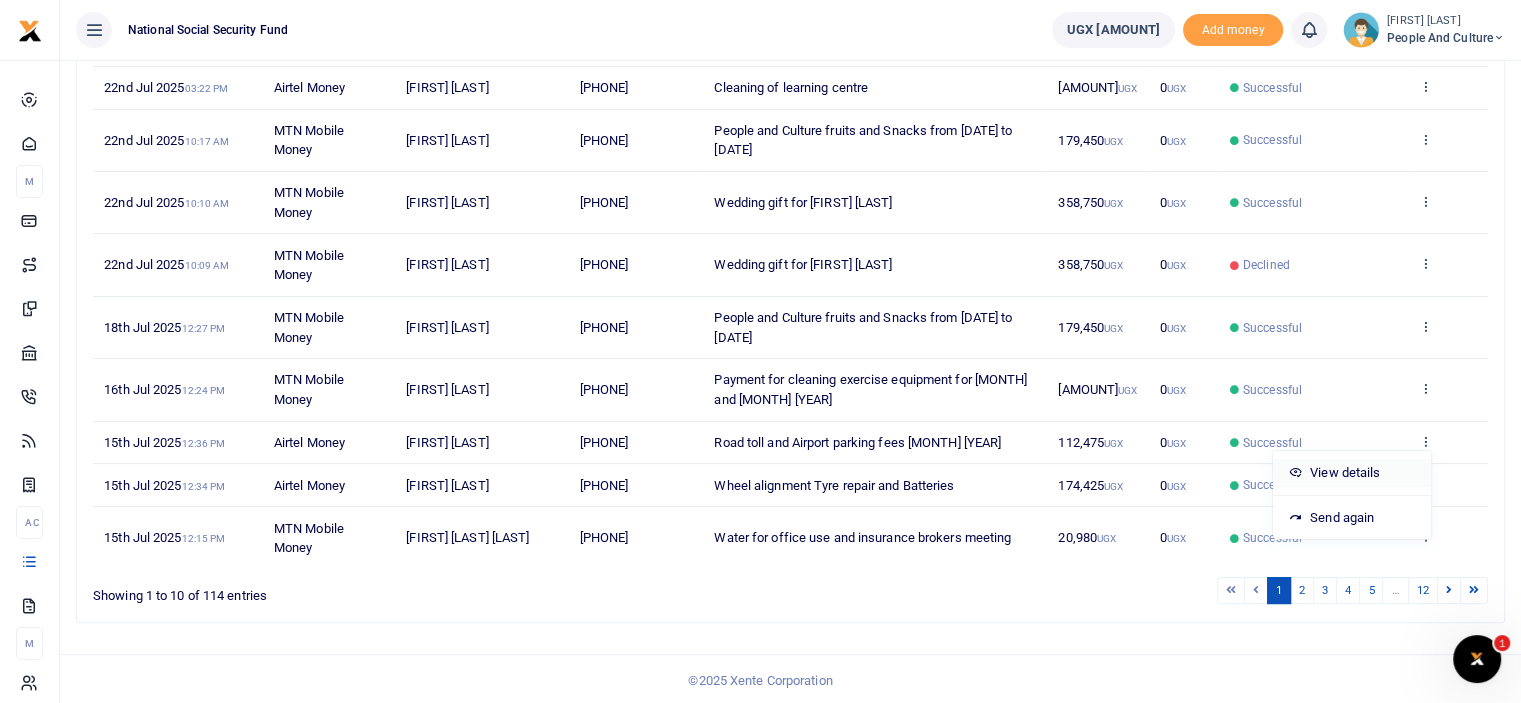 click on "View details" at bounding box center [1352, 473] 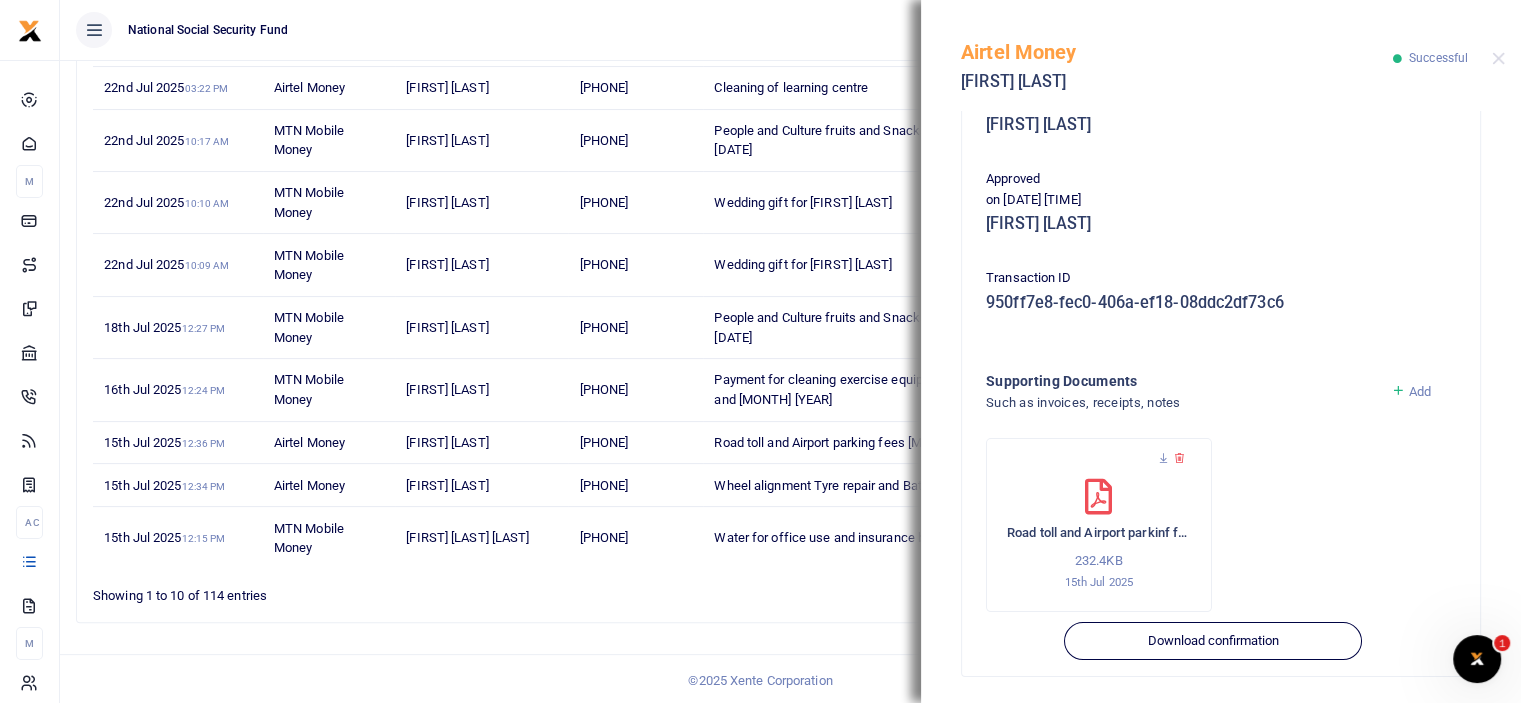 scroll, scrollTop: 367, scrollLeft: 0, axis: vertical 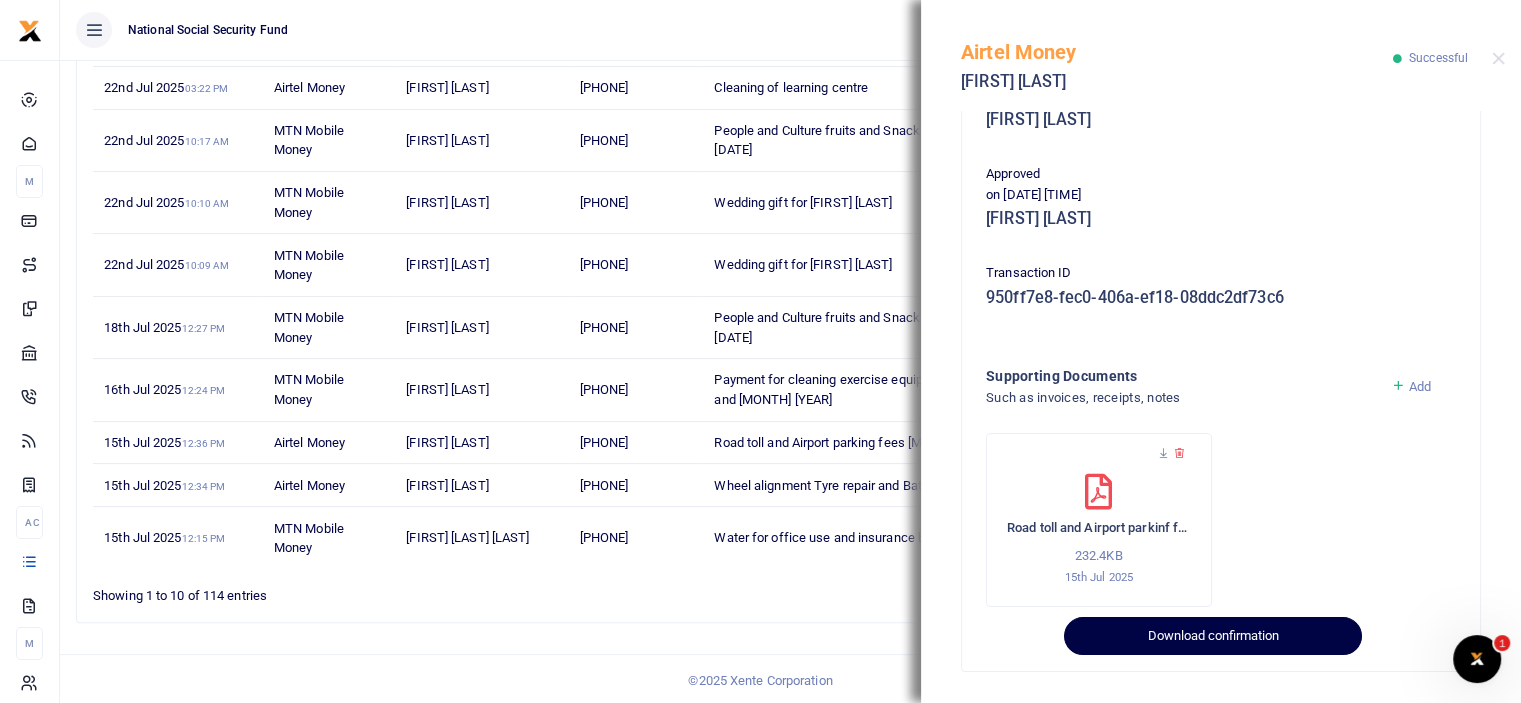 click on "Download confirmation" at bounding box center [1212, 636] 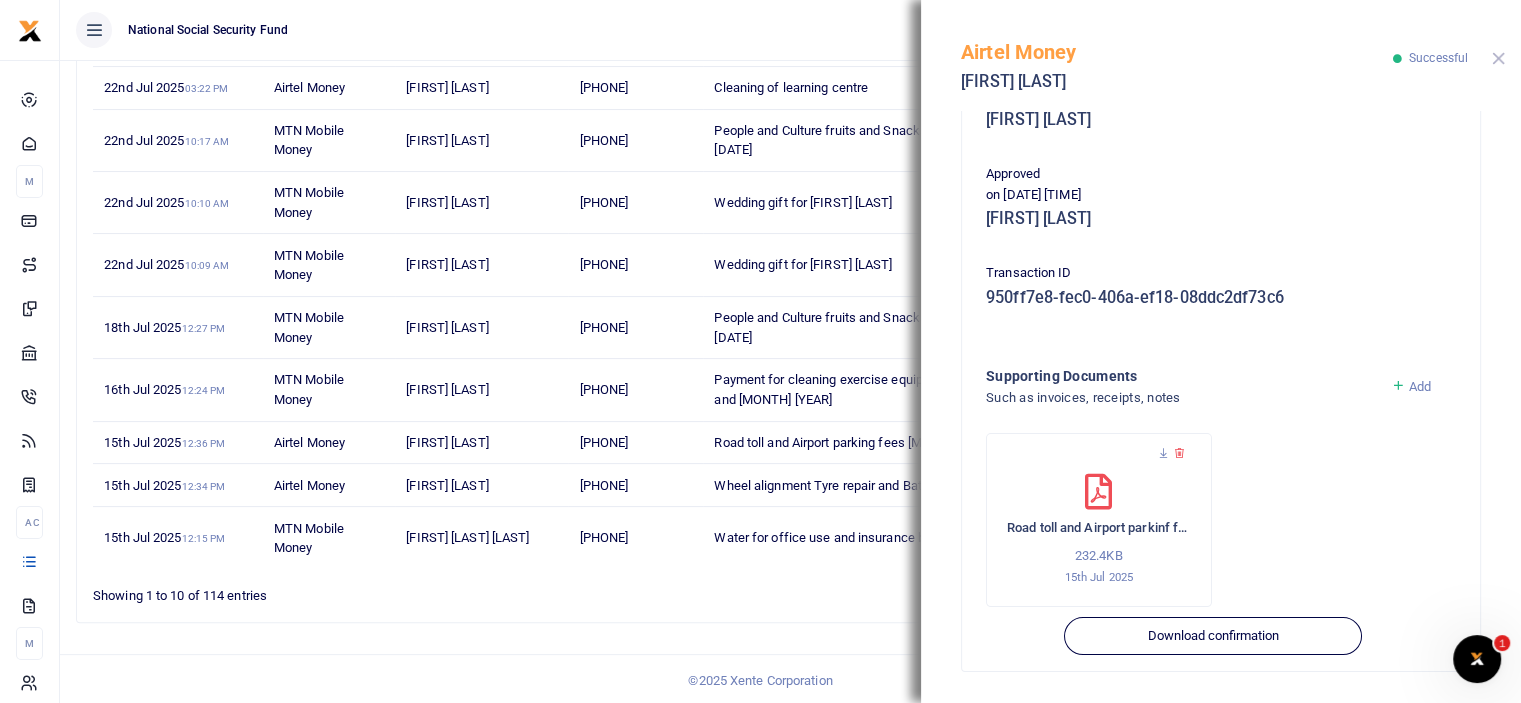 click at bounding box center (1498, 58) 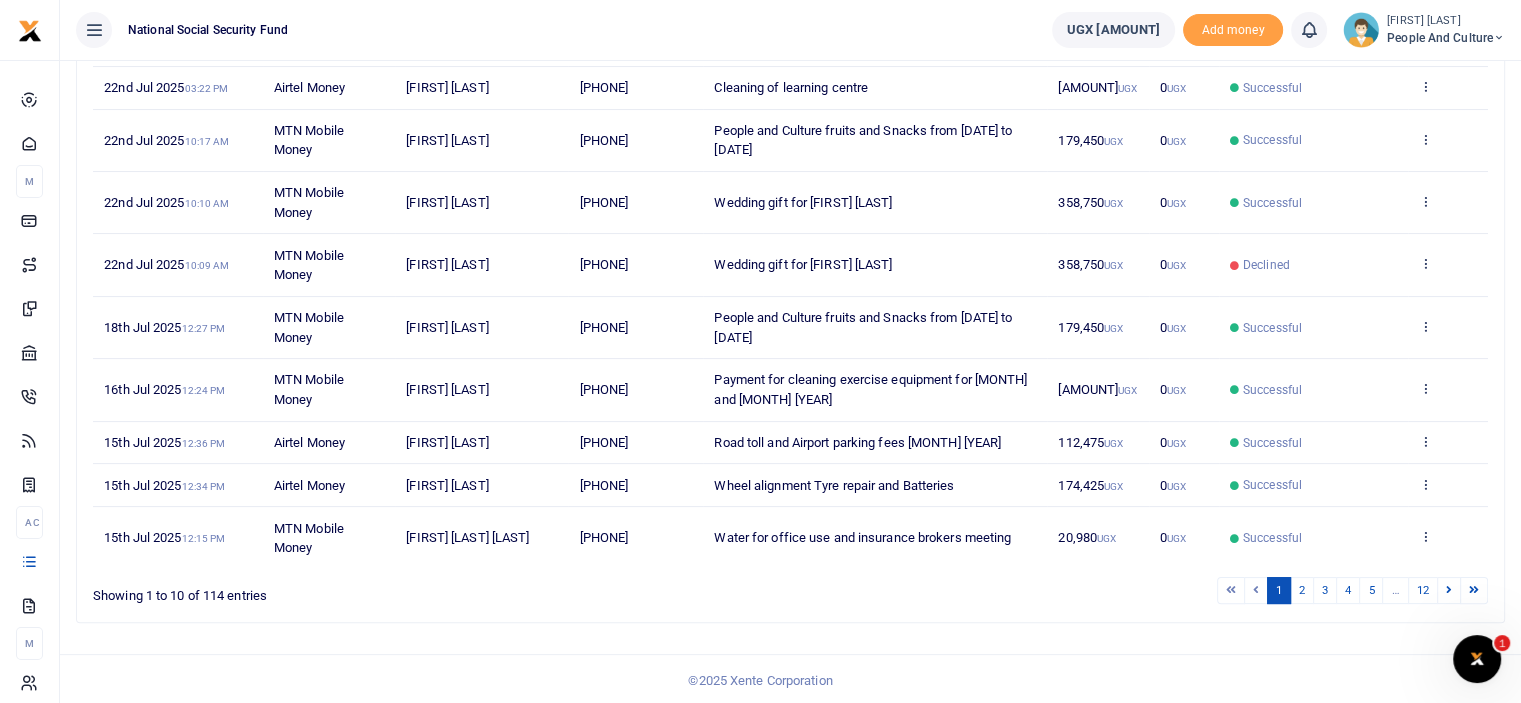 click on "View details
Send again" at bounding box center (1448, 390) 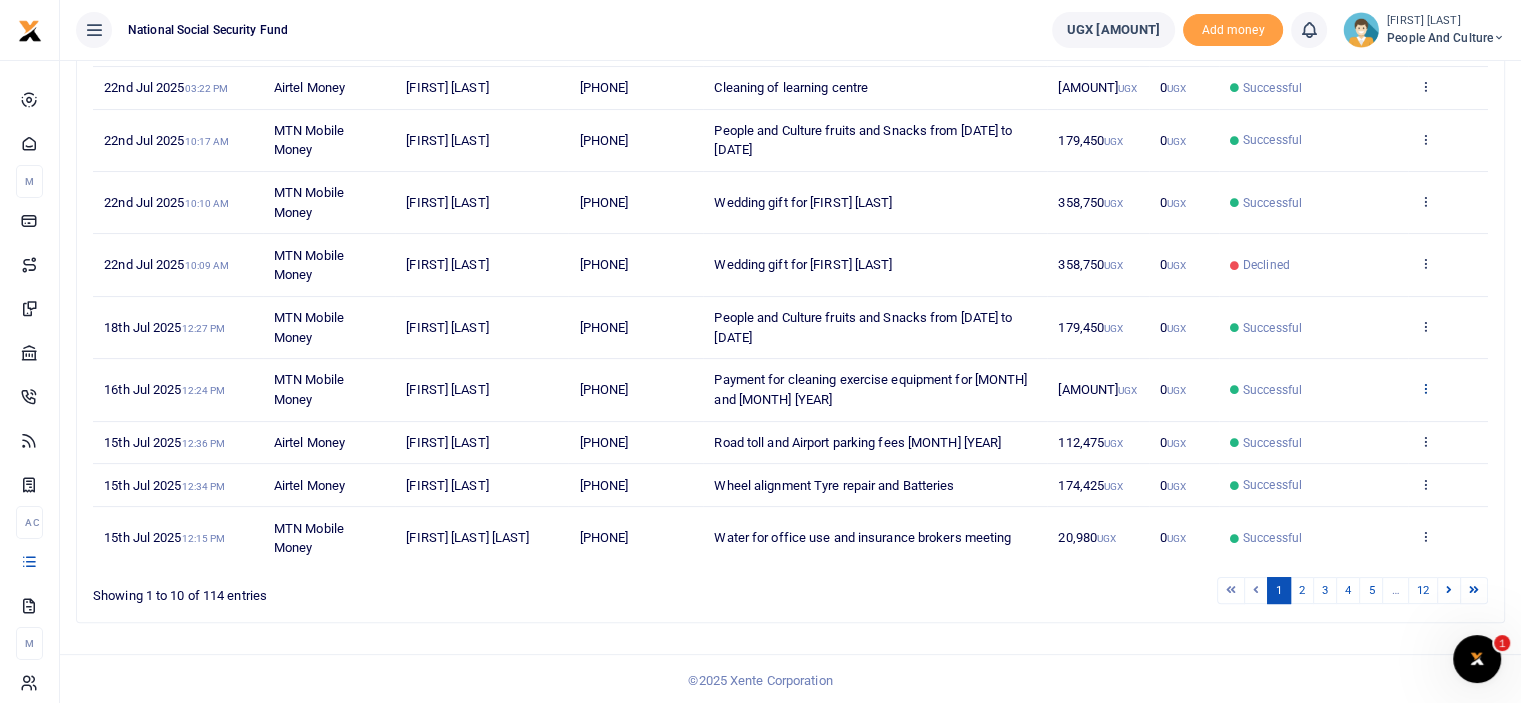 click at bounding box center [1425, 388] 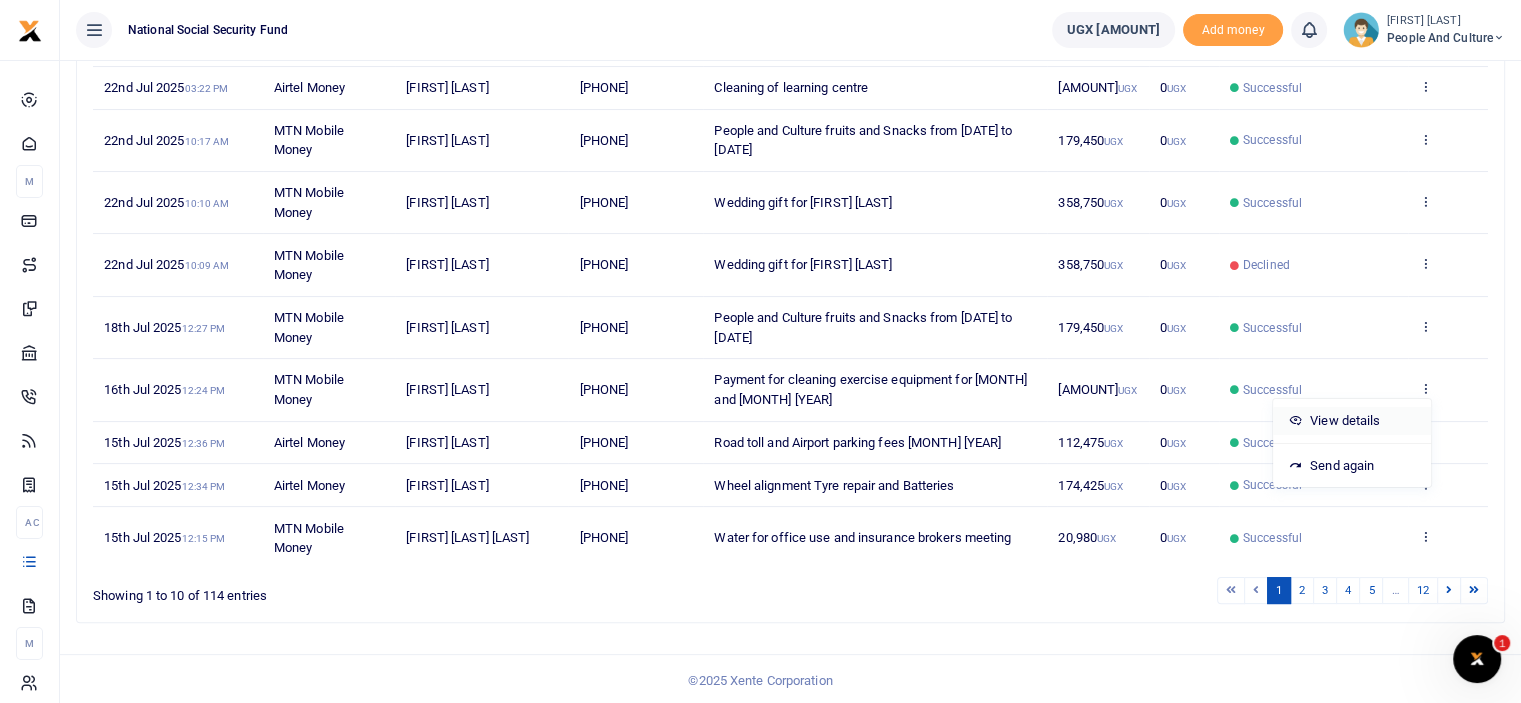 click on "View details" at bounding box center [1352, 421] 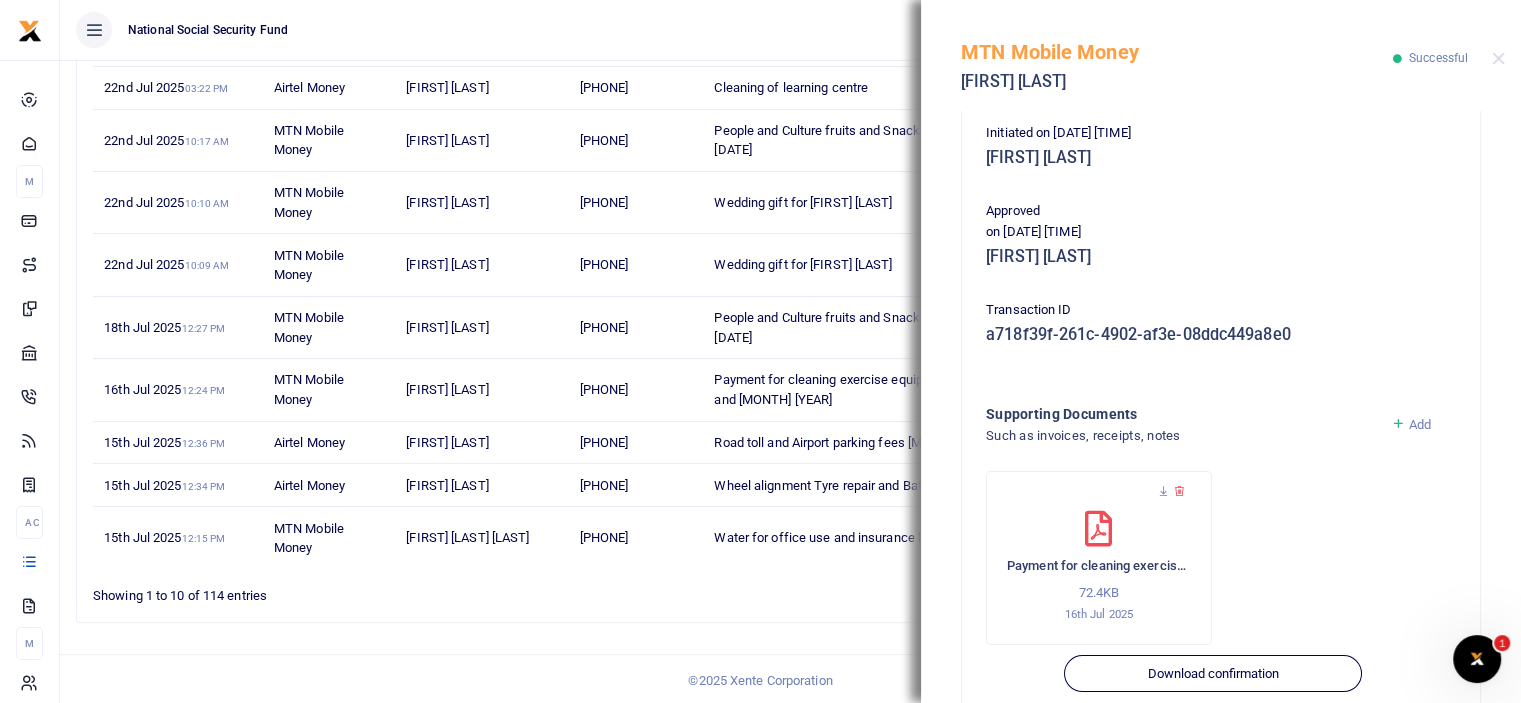 scroll, scrollTop: 386, scrollLeft: 0, axis: vertical 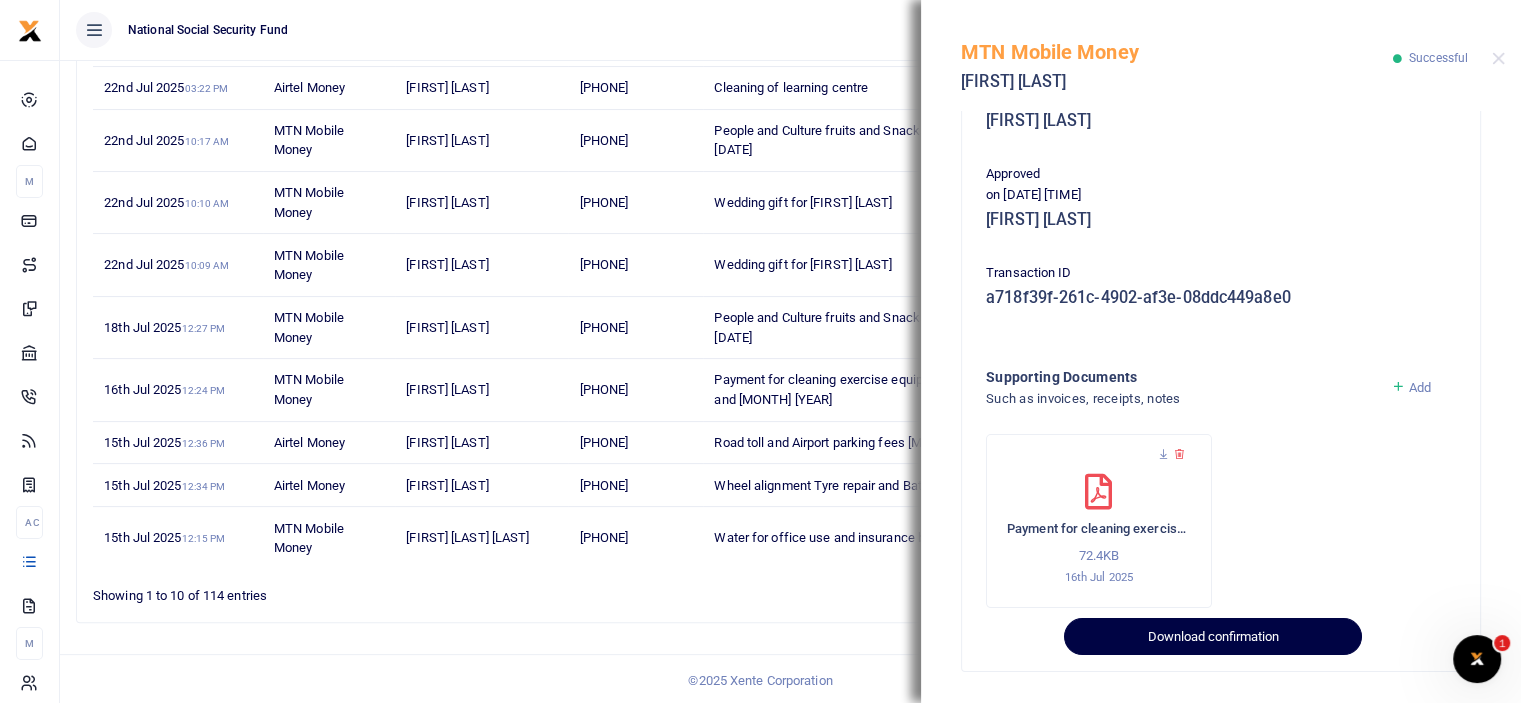 click on "Download confirmation" at bounding box center [1212, 637] 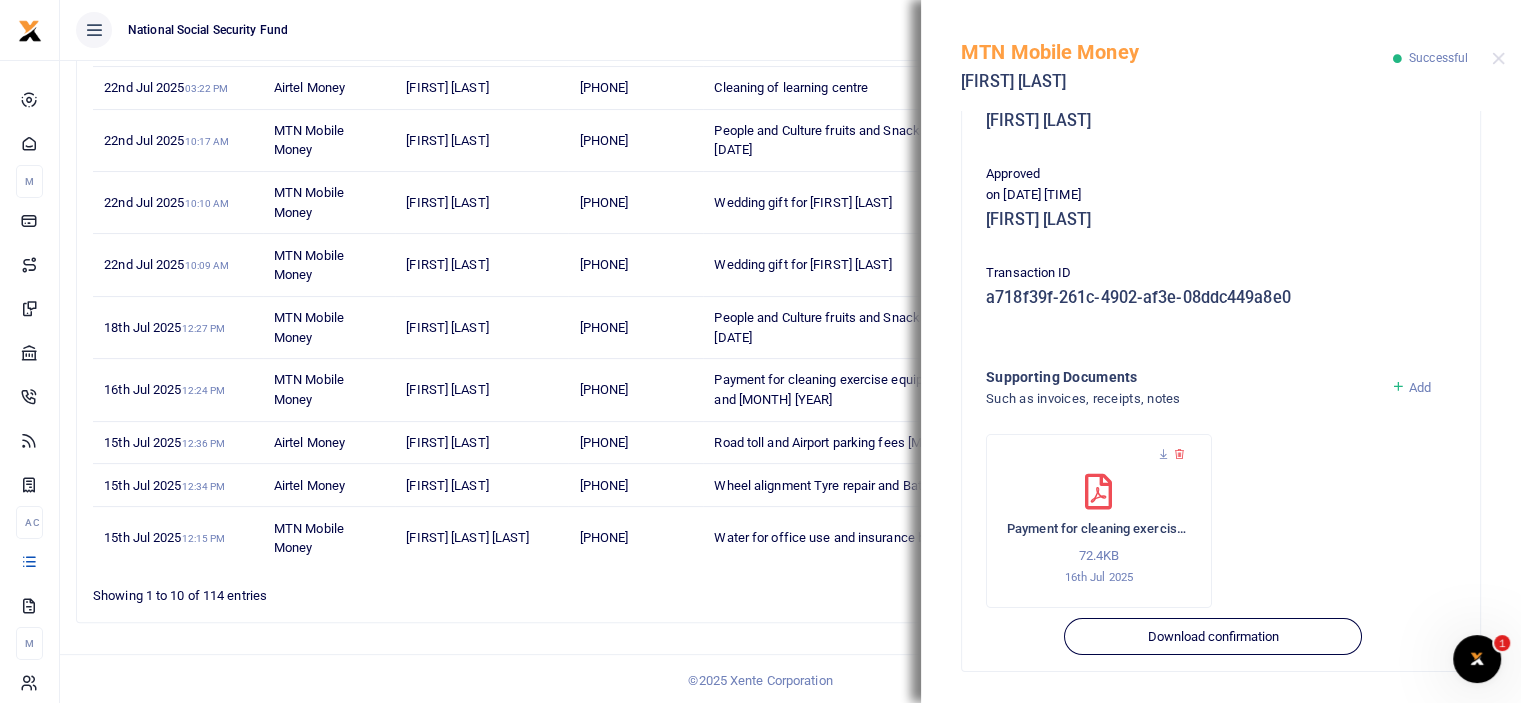 click on "Search: Date Transaction Name Account Number Memo Amount Fees Status Action 6th Aug 2025  03:18 PM MTN Mobile Money Shillar Asiimwe 256777310231 Condolence book and frame for Dorcas Nakirya 252,815 UGX  0 UGX  Successful
View details
Send again
22nd Jul 2025  03:22 PM Airtel Money Gonda Moses 256752366445 Cleaning of learning centre 409,000 UGX  0 UGX  Successful
View details
Send again
22nd Jul 2025  10:17 AM MTN Mobile Money Wilberforce Mutungi 0 0" at bounding box center [790, 271] 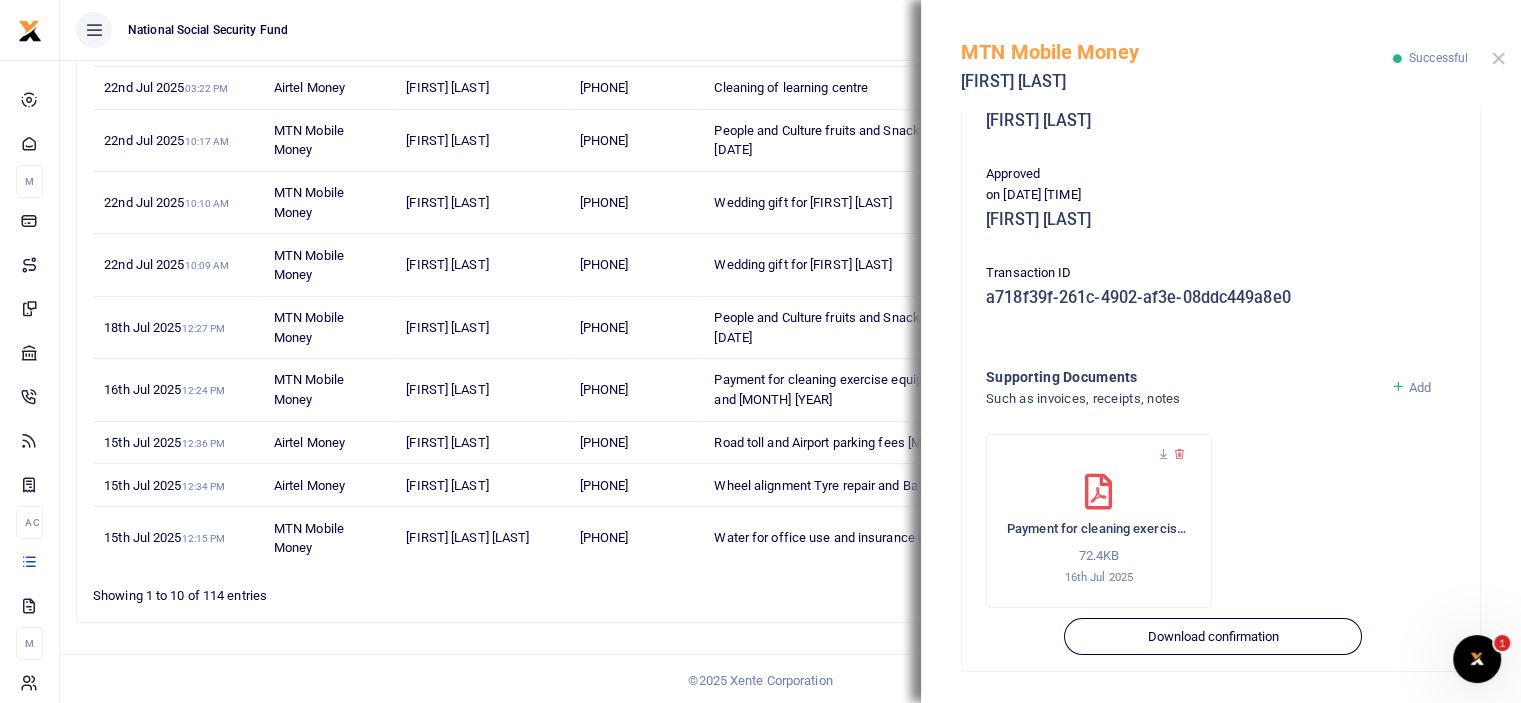 click at bounding box center (1498, 58) 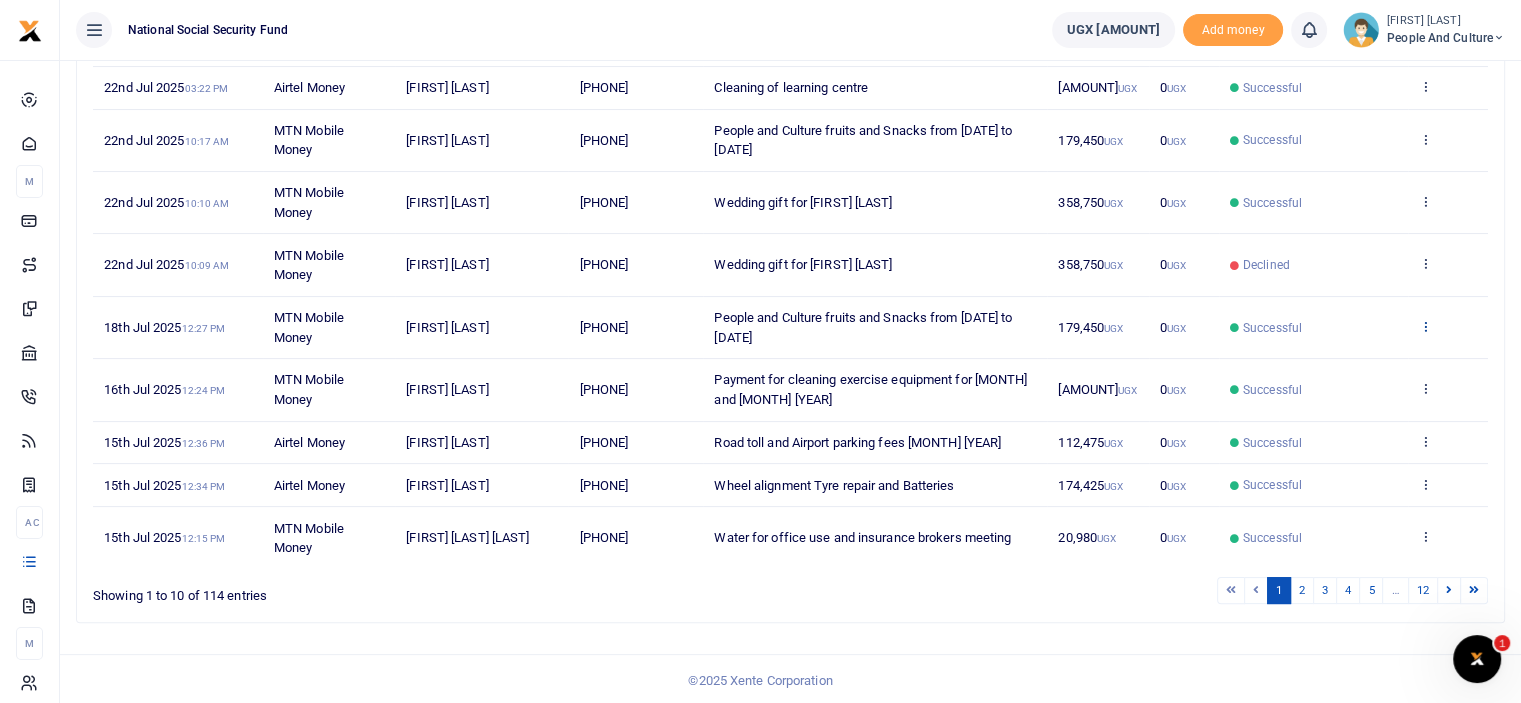 click at bounding box center [1425, 326] 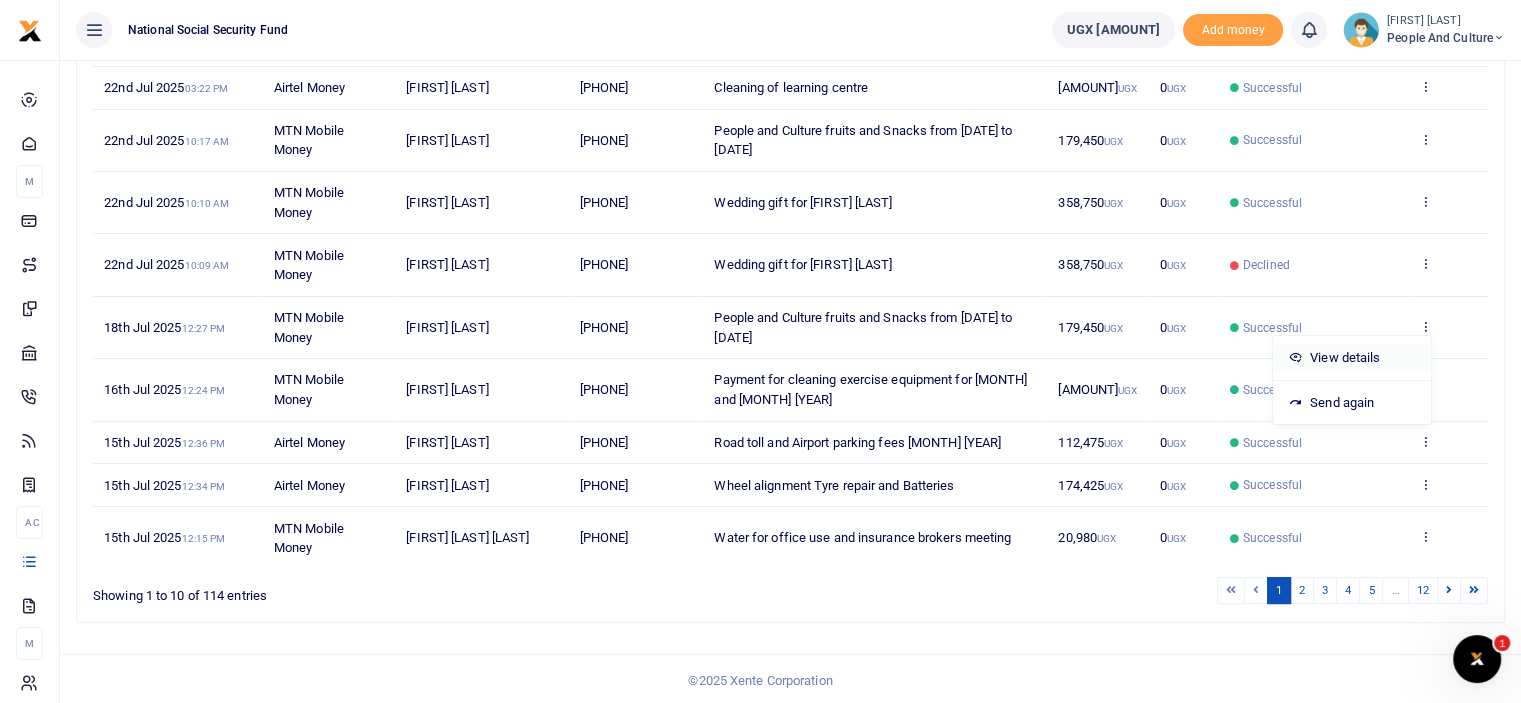 click on "View details" at bounding box center (1352, 358) 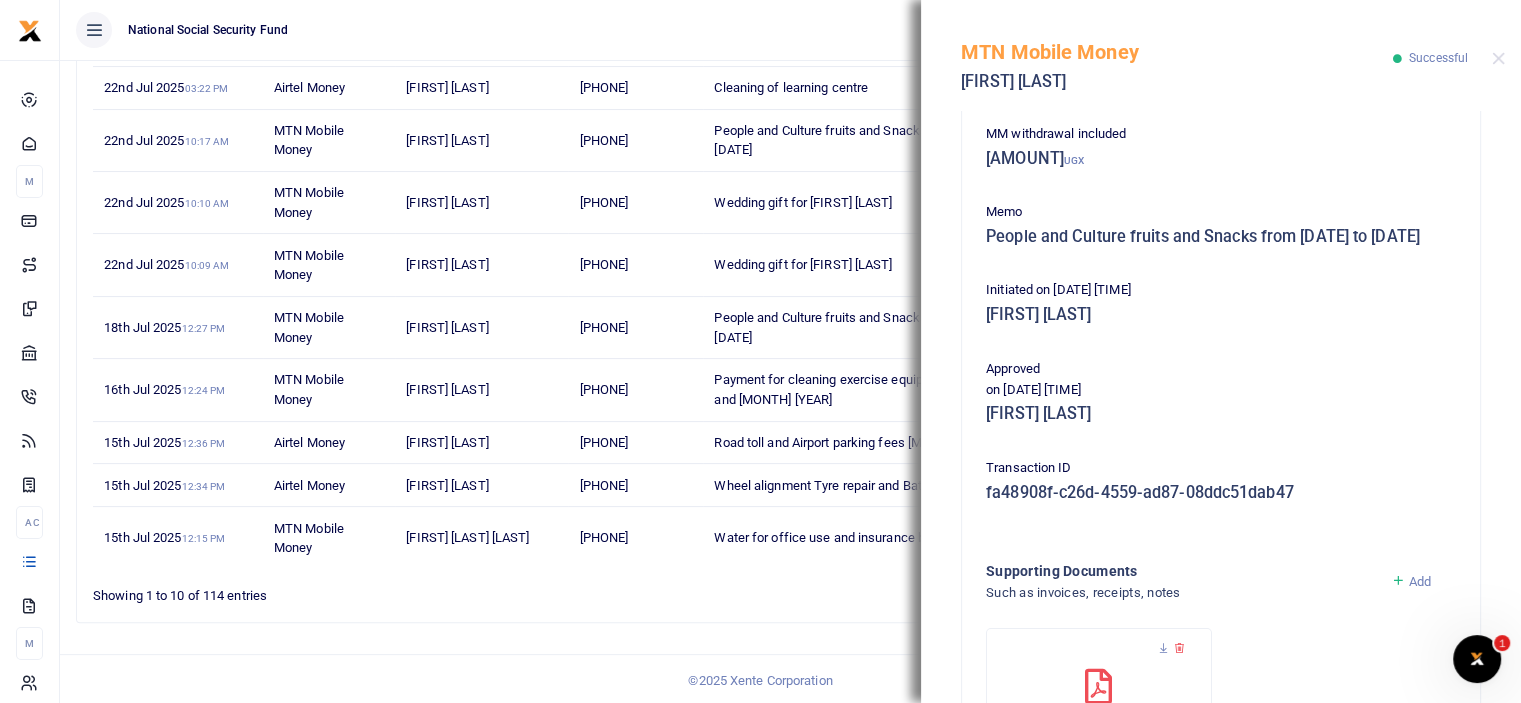 scroll, scrollTop: 386, scrollLeft: 0, axis: vertical 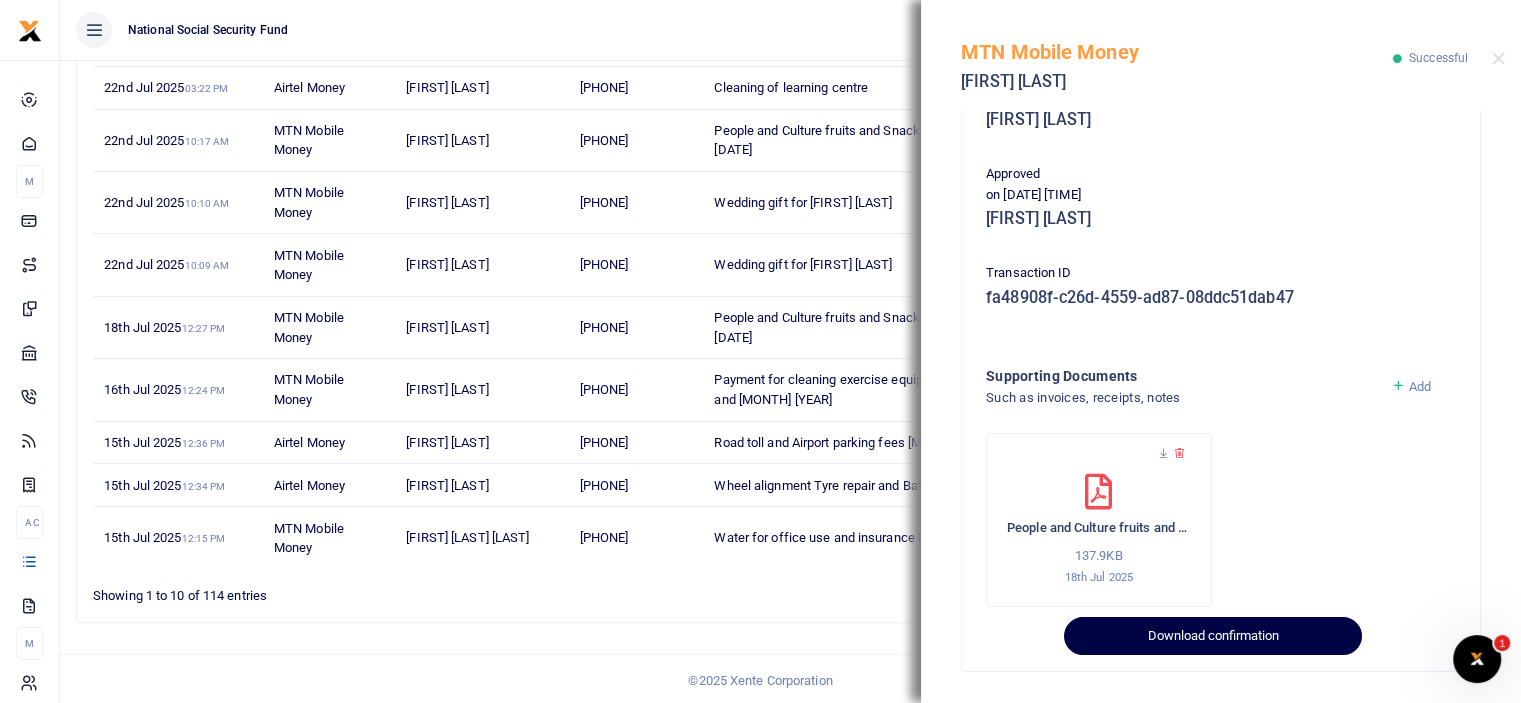 click on "Download confirmation" at bounding box center (1212, 636) 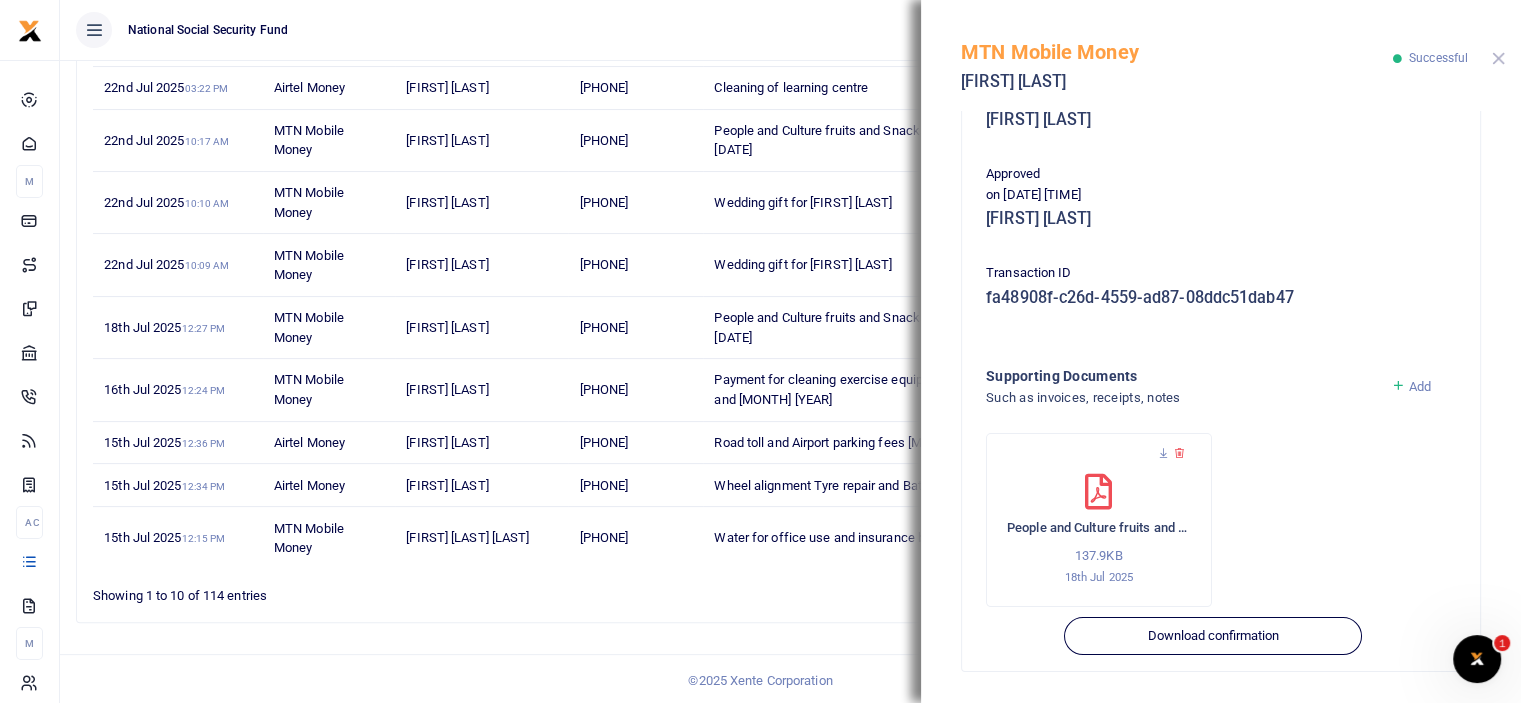 click at bounding box center [1498, 58] 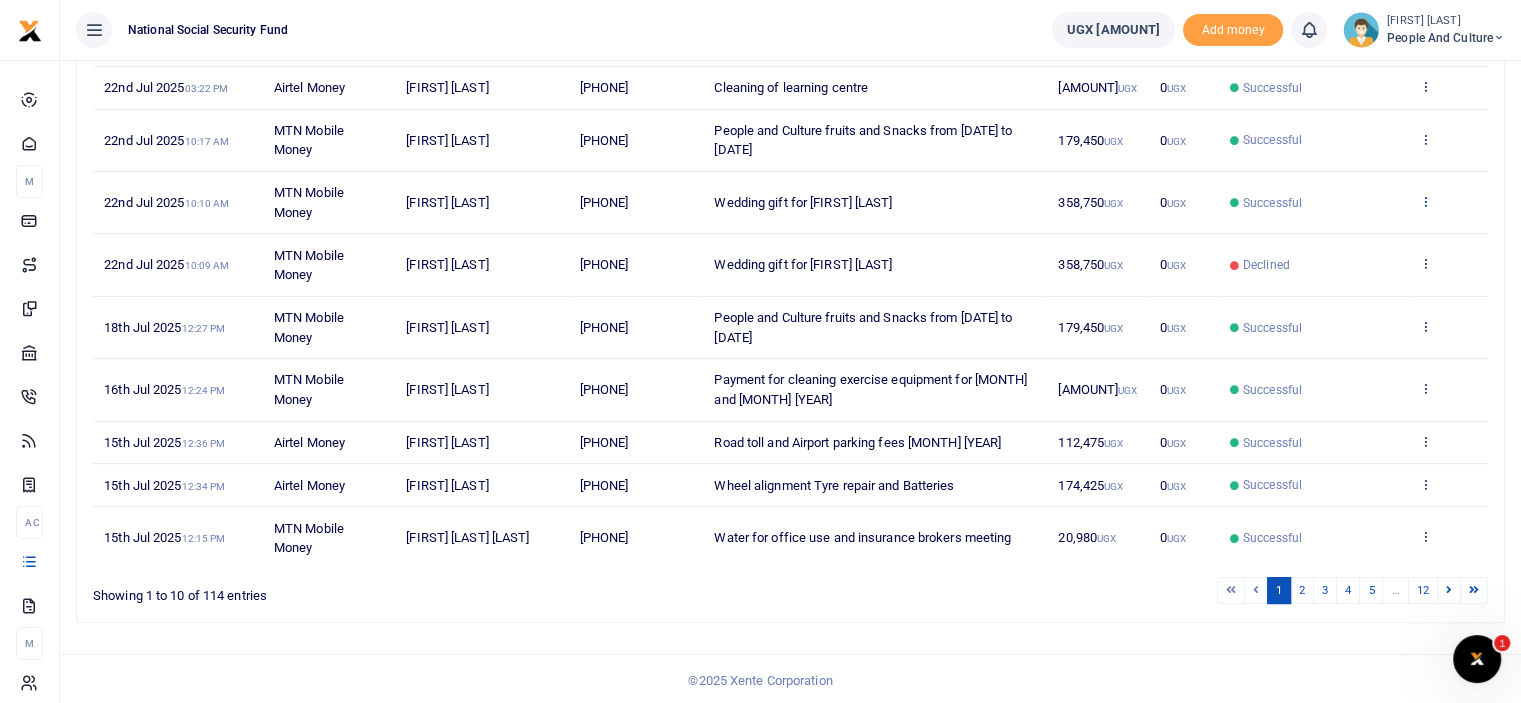 click at bounding box center (1425, 201) 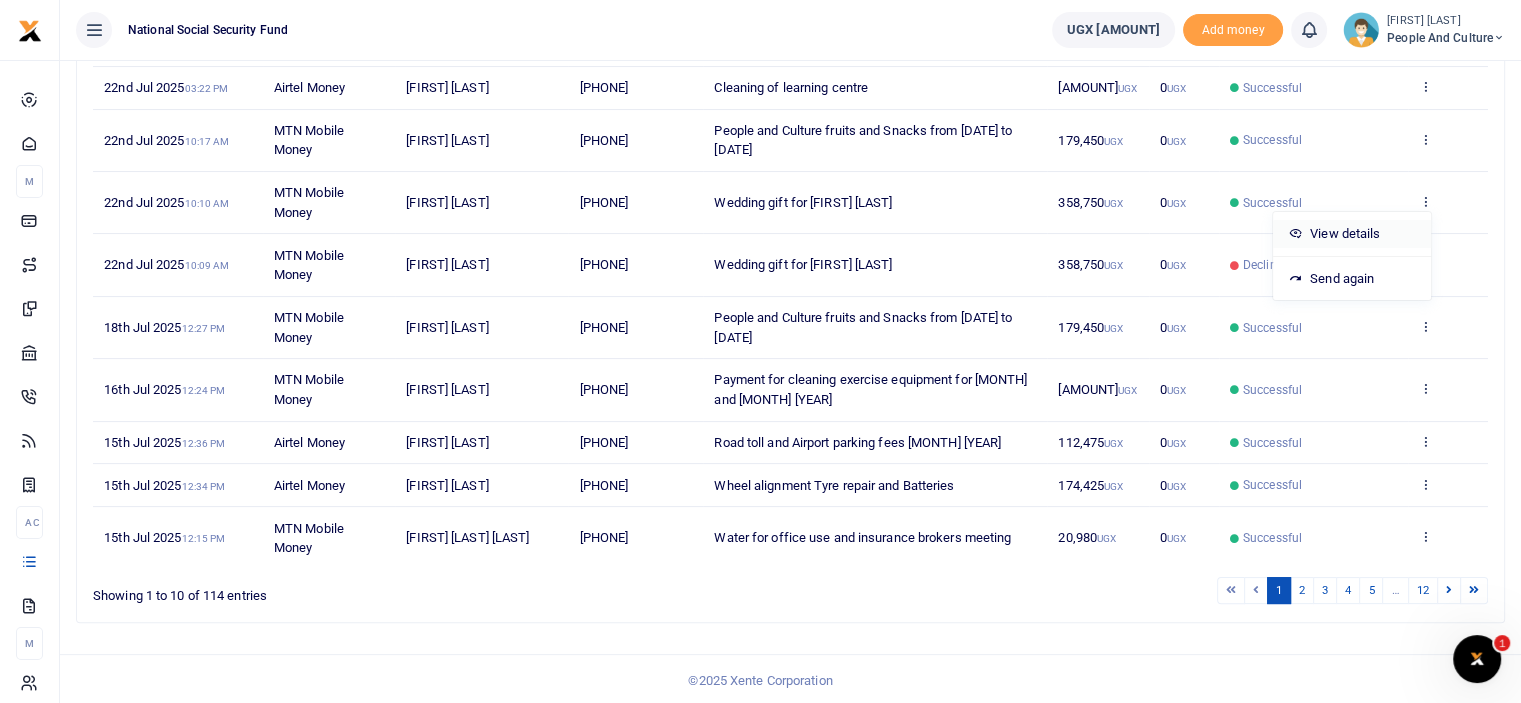 click on "View details" at bounding box center (1352, 234) 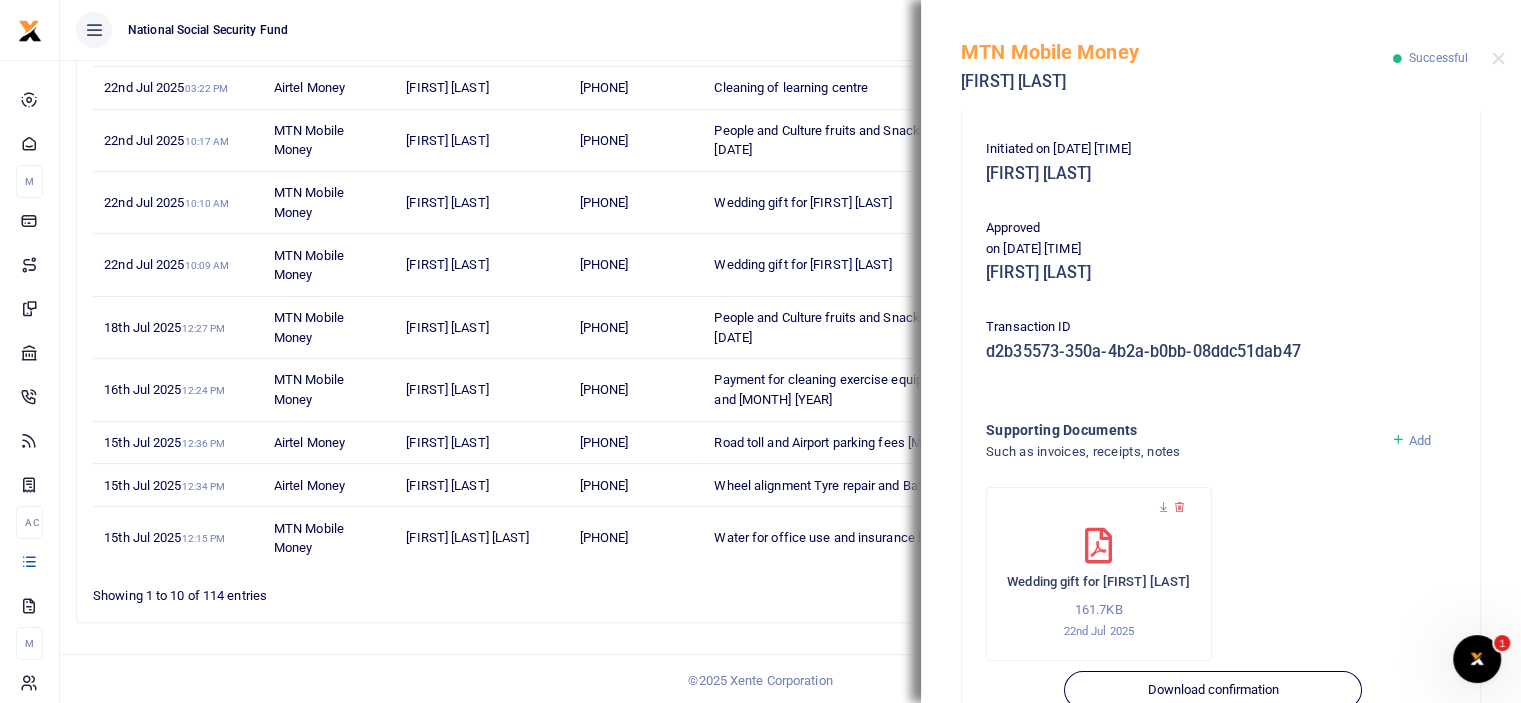 scroll, scrollTop: 367, scrollLeft: 0, axis: vertical 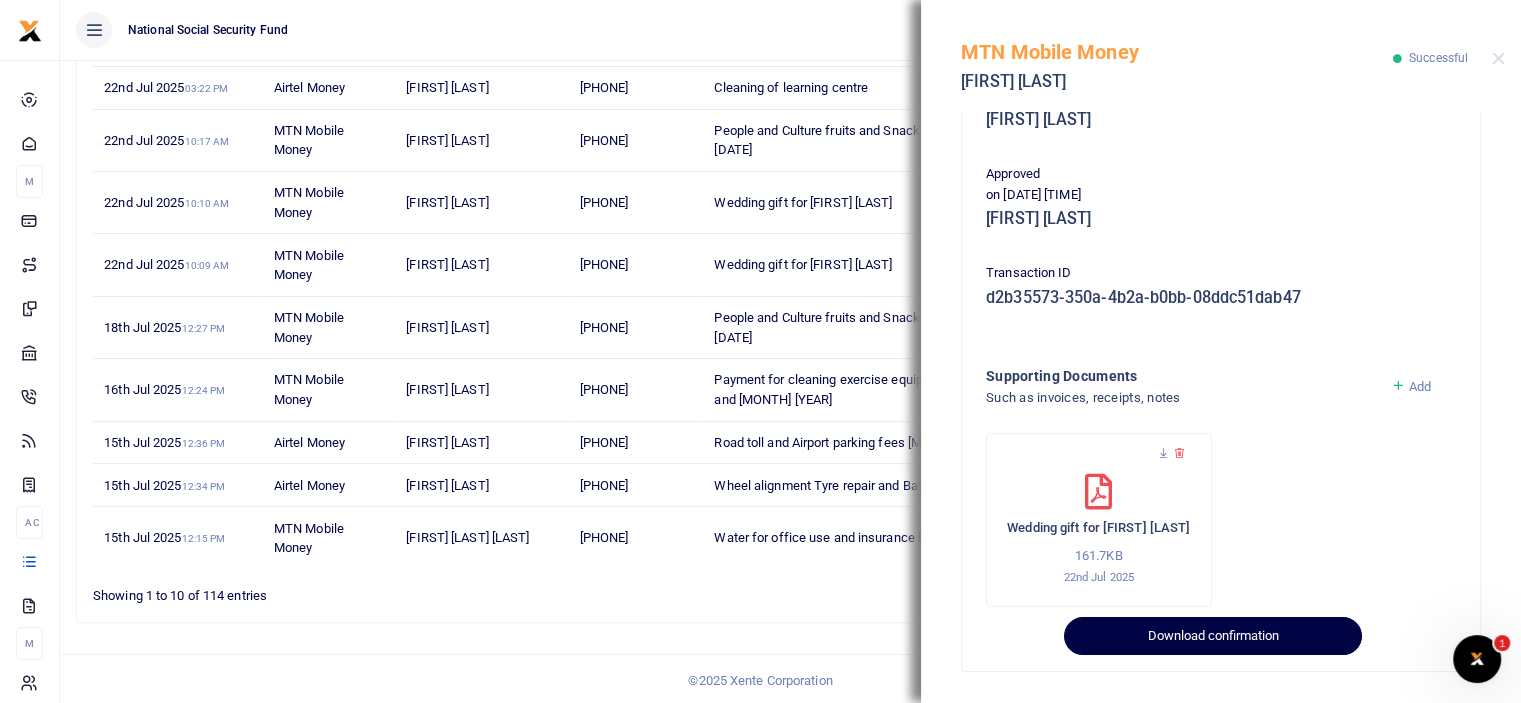 click on "Download confirmation" at bounding box center (1212, 636) 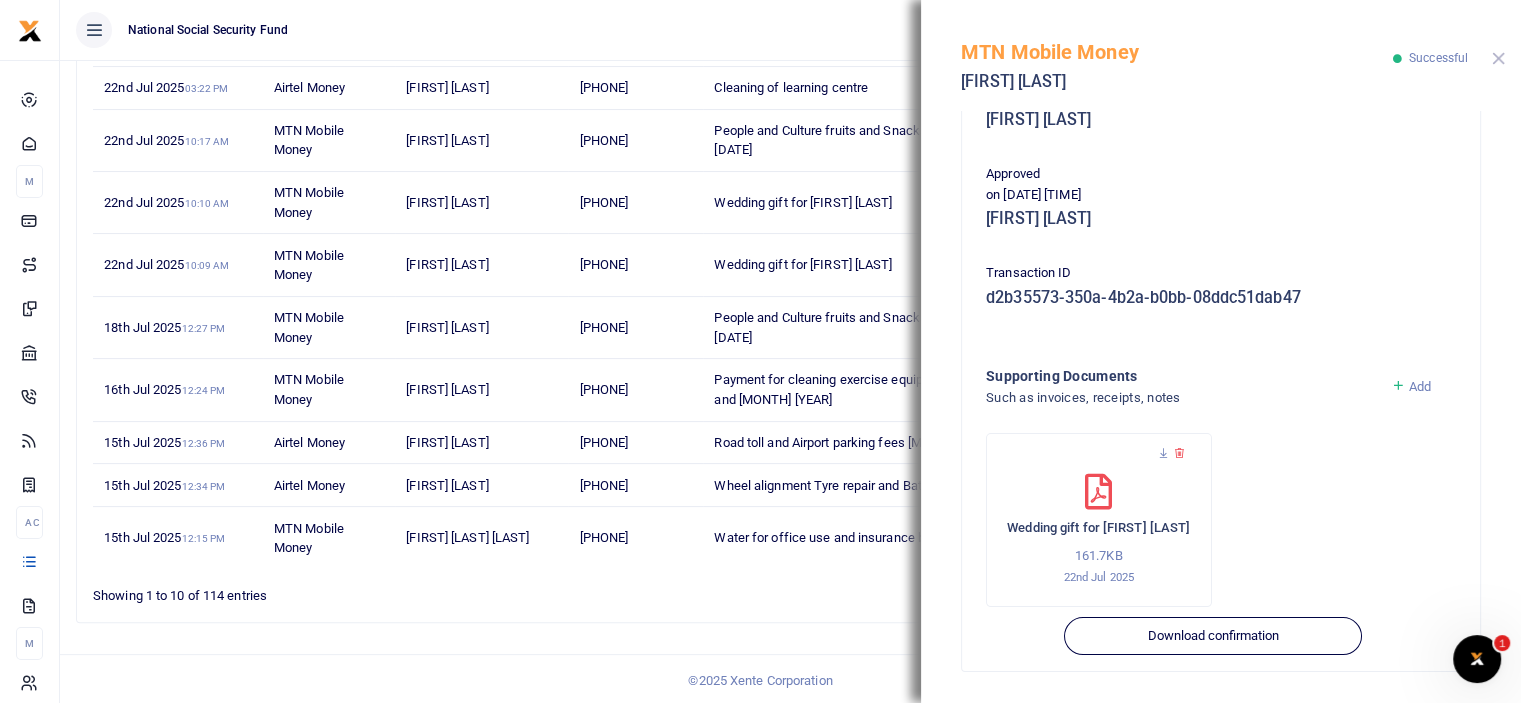 click at bounding box center (1498, 58) 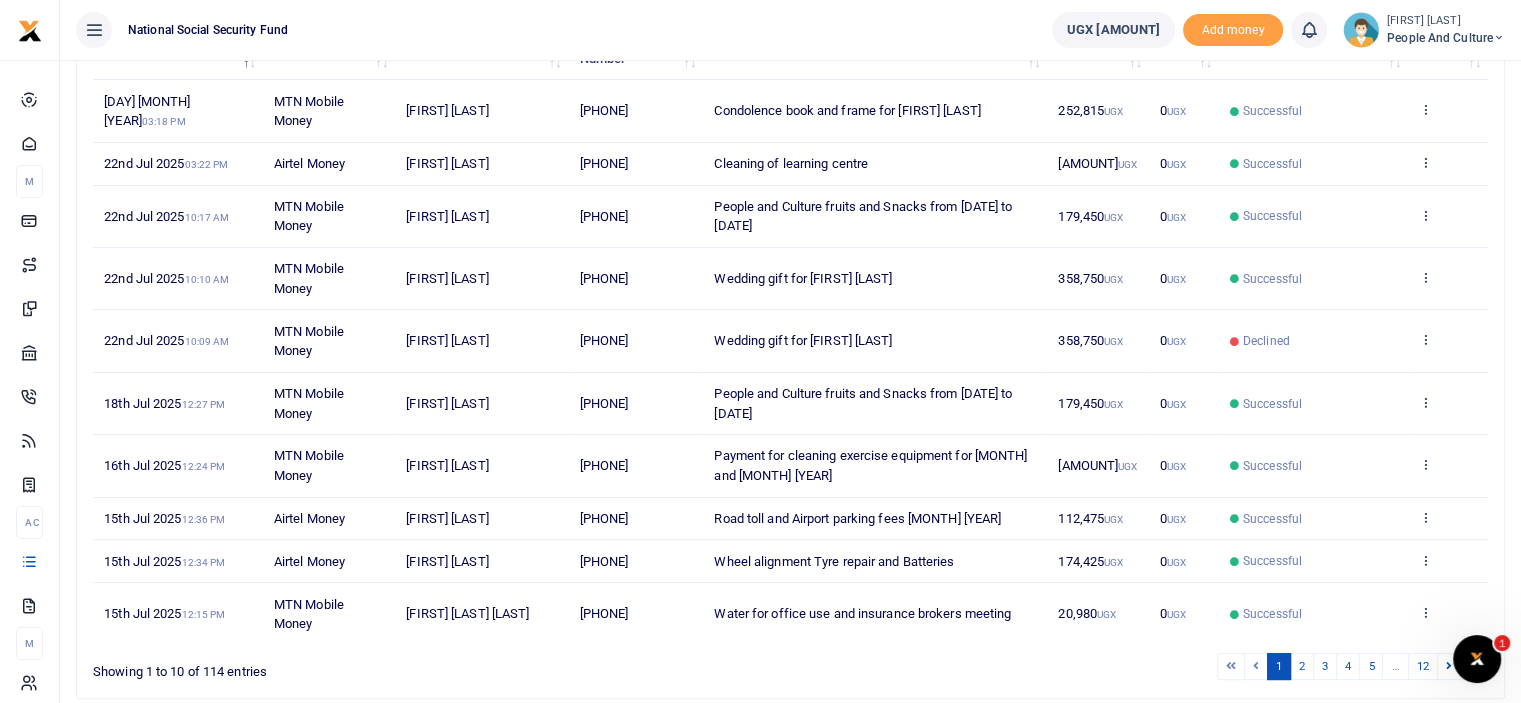 scroll, scrollTop: 169, scrollLeft: 0, axis: vertical 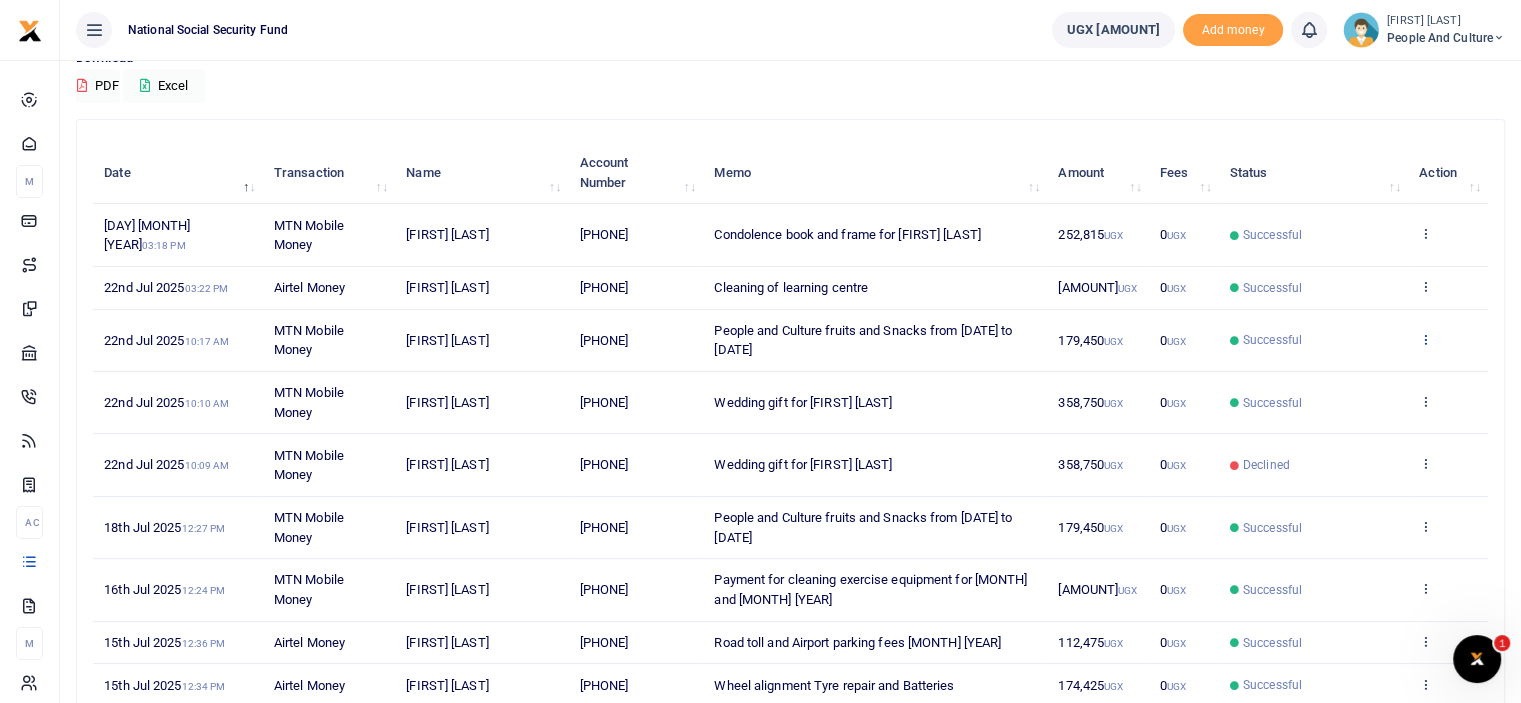 click at bounding box center (1425, 339) 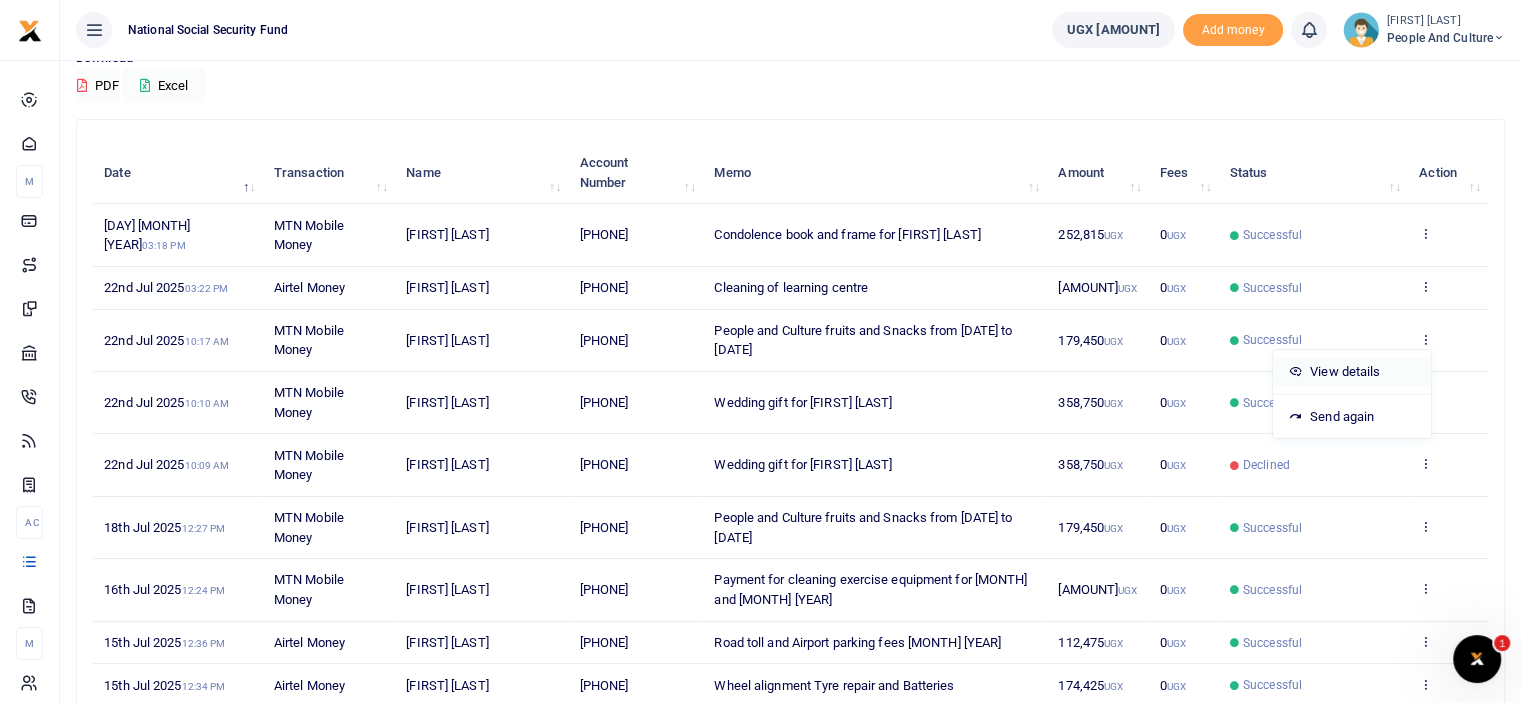 click on "View details" at bounding box center [1352, 372] 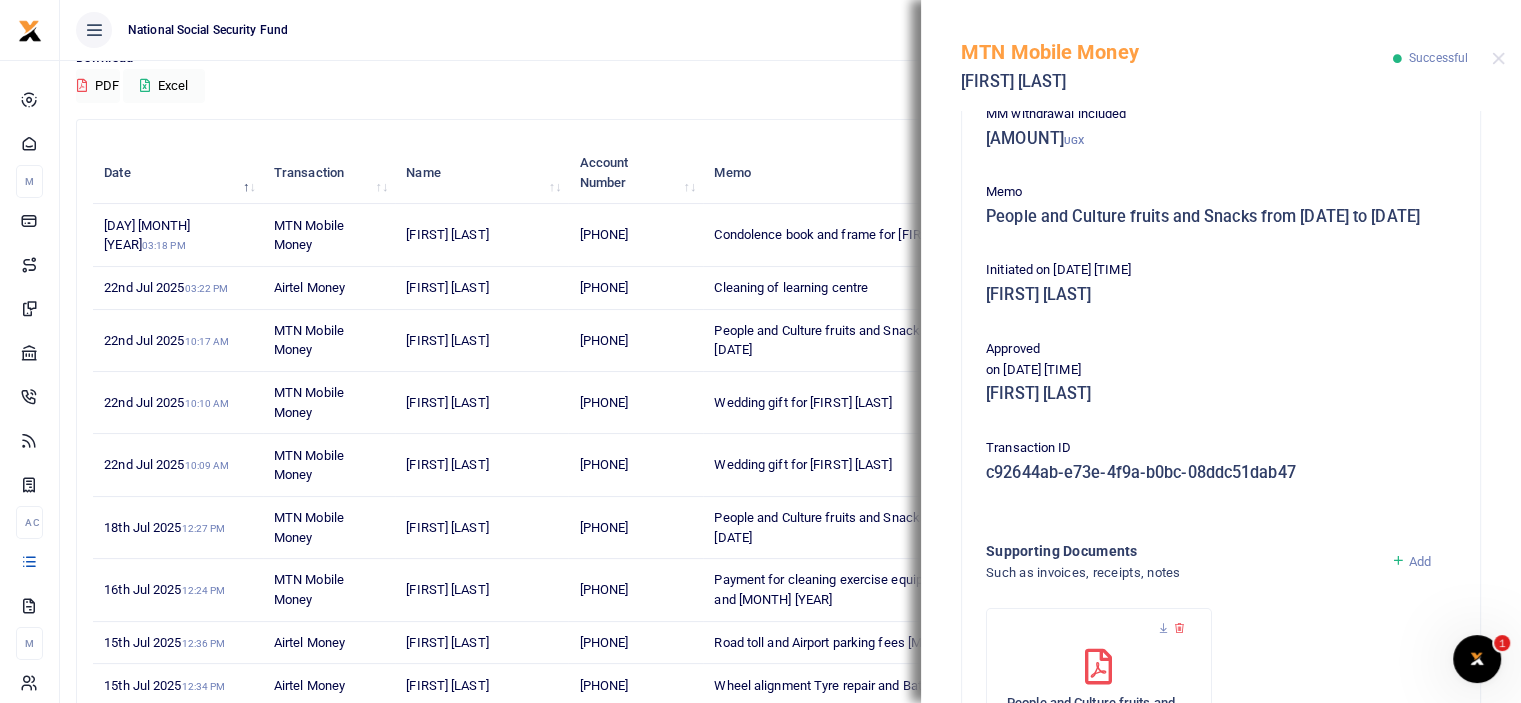 scroll, scrollTop: 386, scrollLeft: 0, axis: vertical 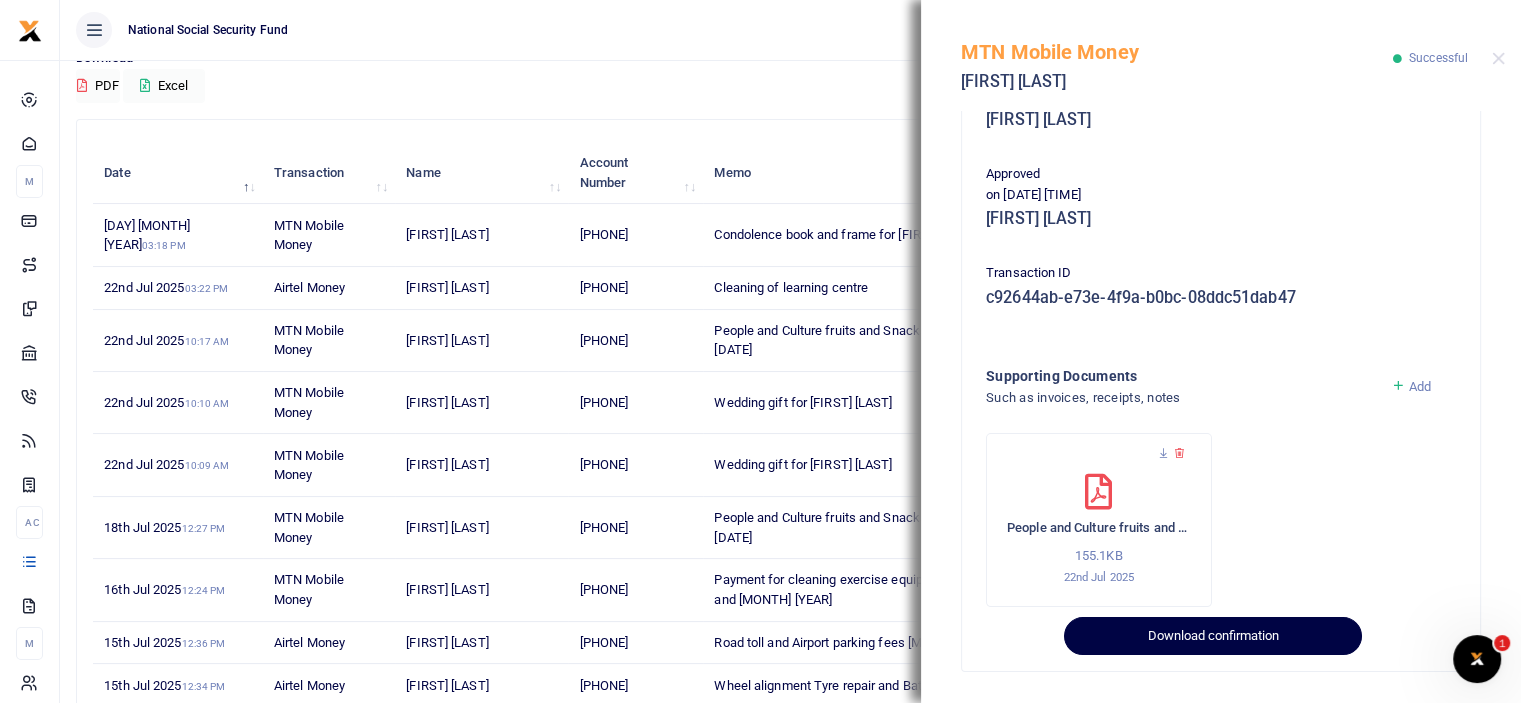 click on "Download confirmation" at bounding box center [1212, 636] 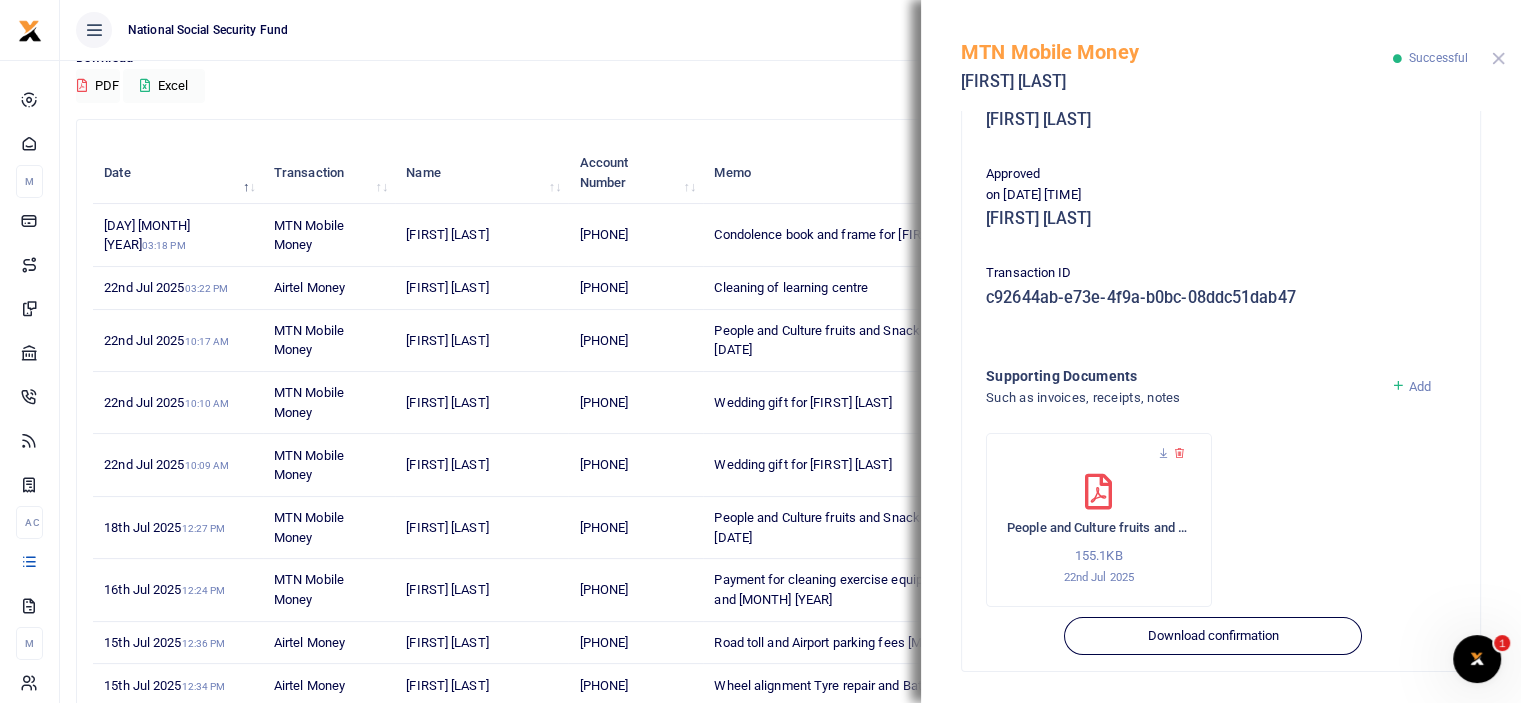 click at bounding box center (1498, 58) 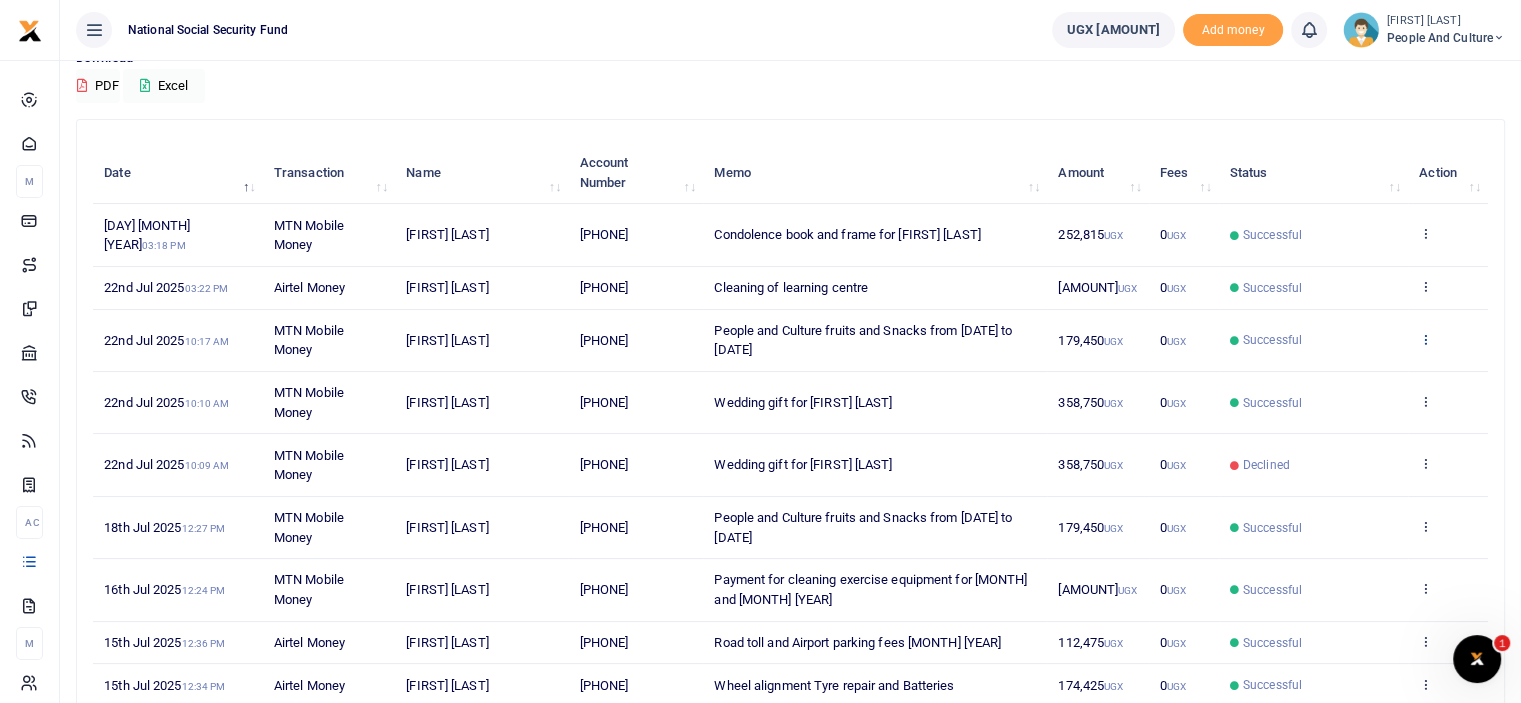 click at bounding box center (1425, 339) 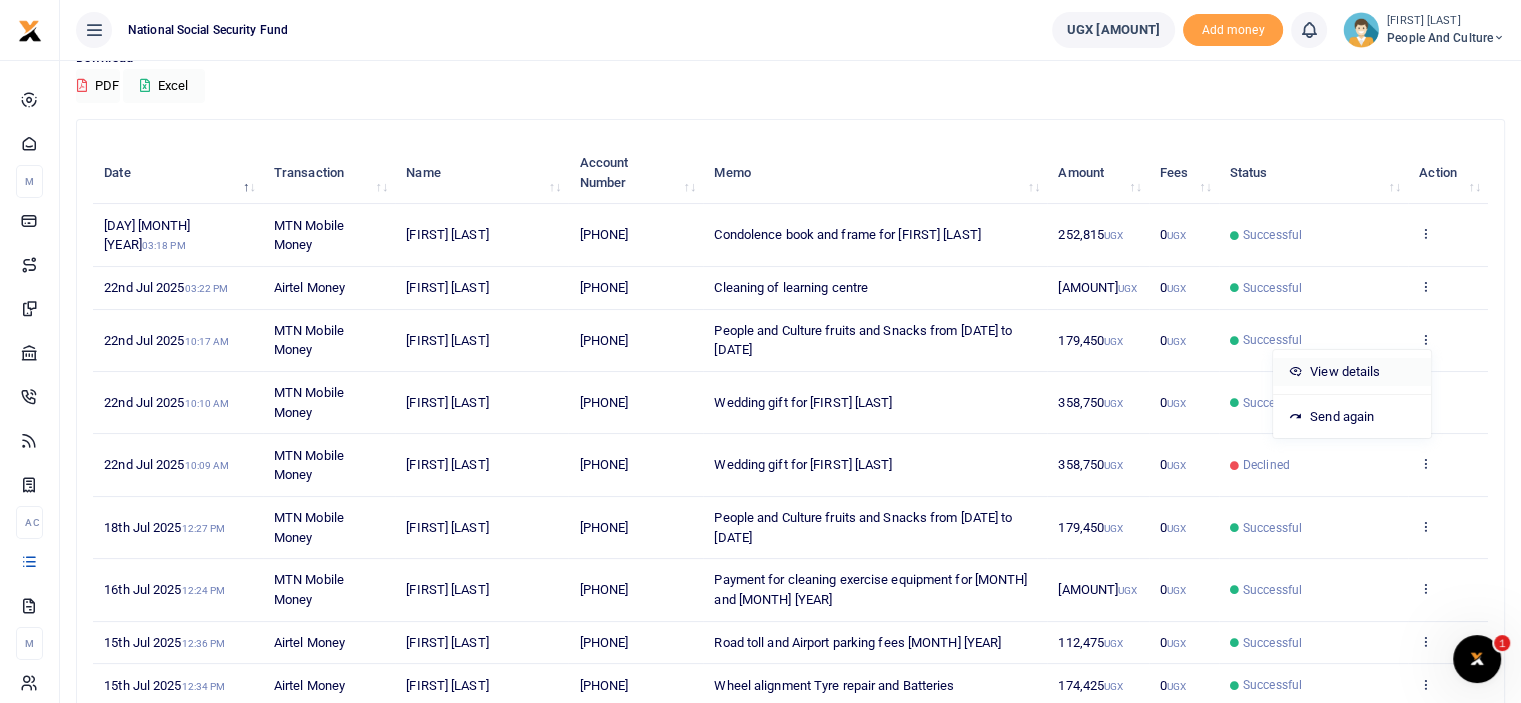 click on "View details" at bounding box center (1352, 372) 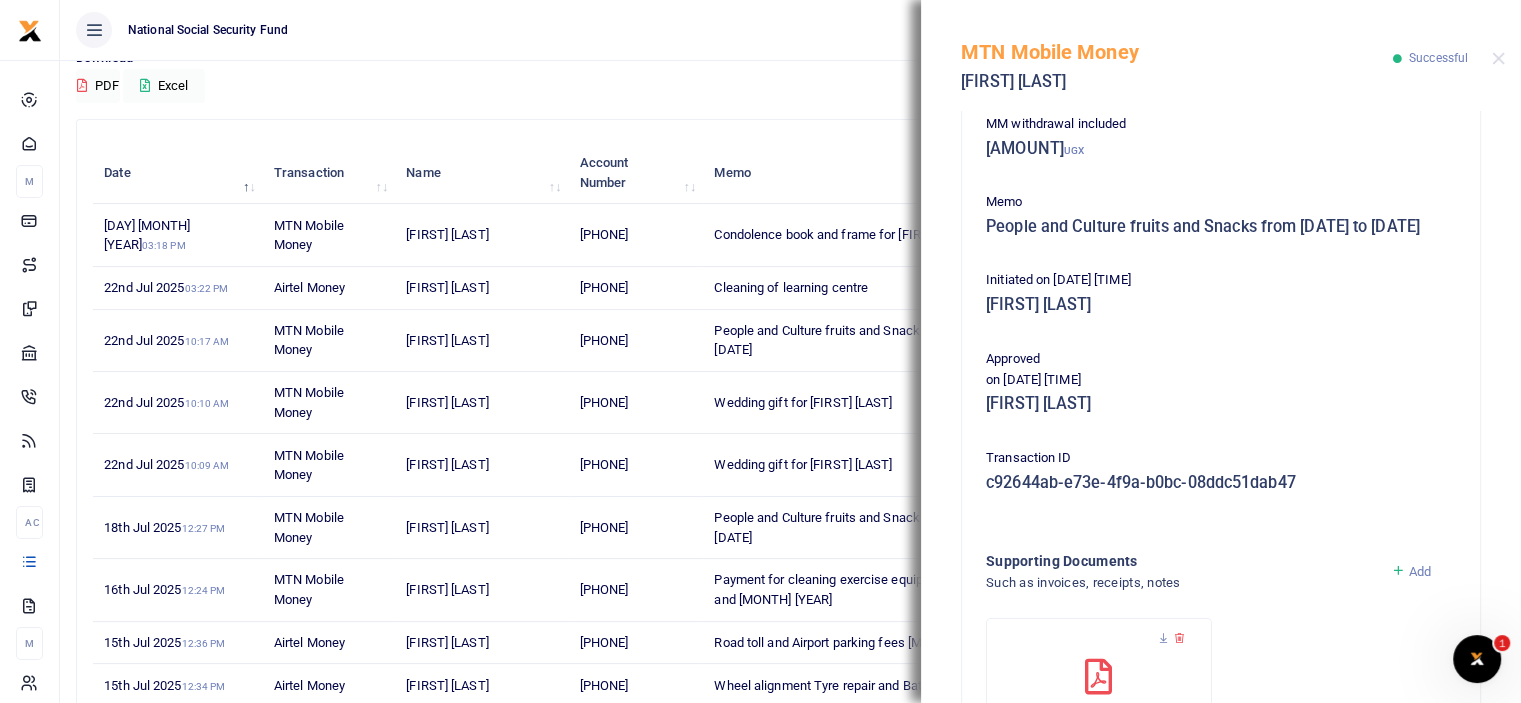 scroll, scrollTop: 386, scrollLeft: 0, axis: vertical 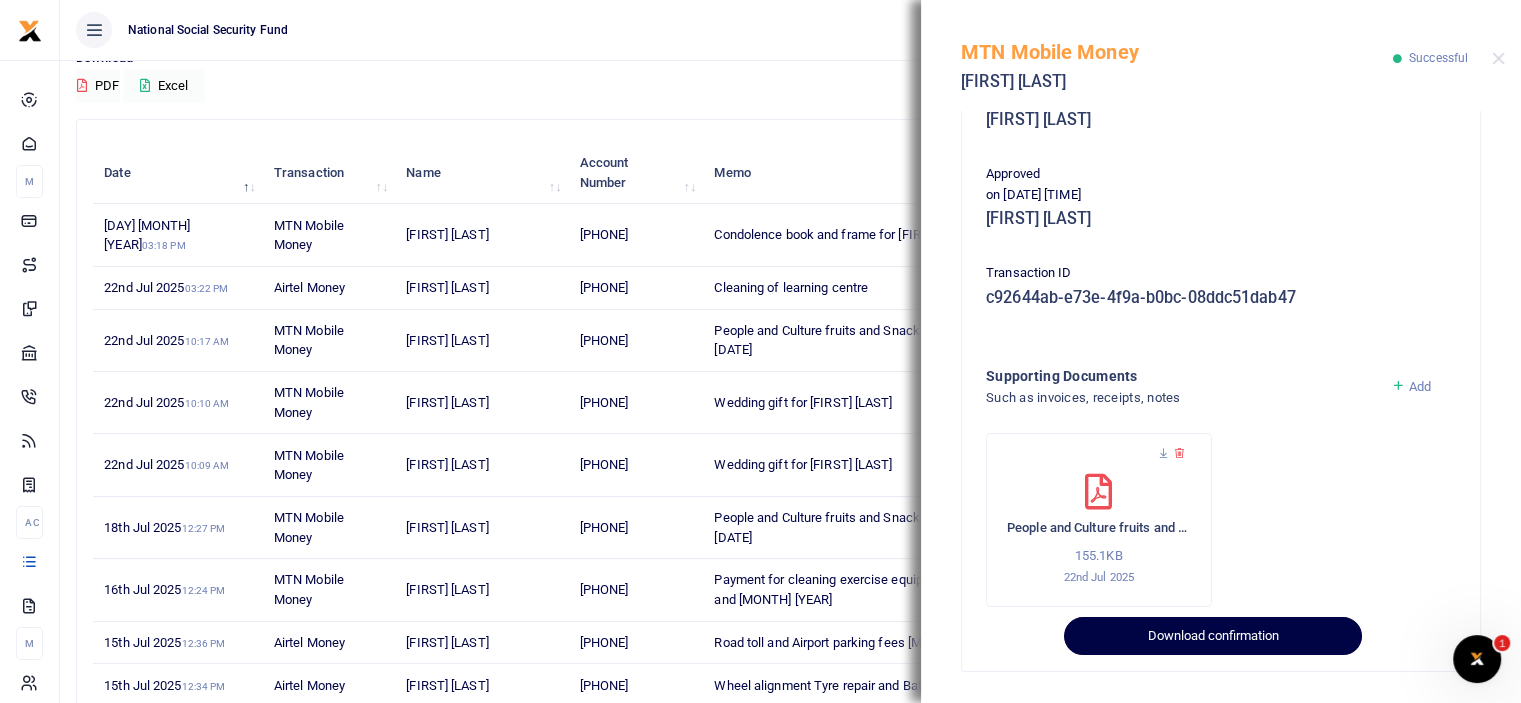 click on "Download confirmation" at bounding box center [1212, 636] 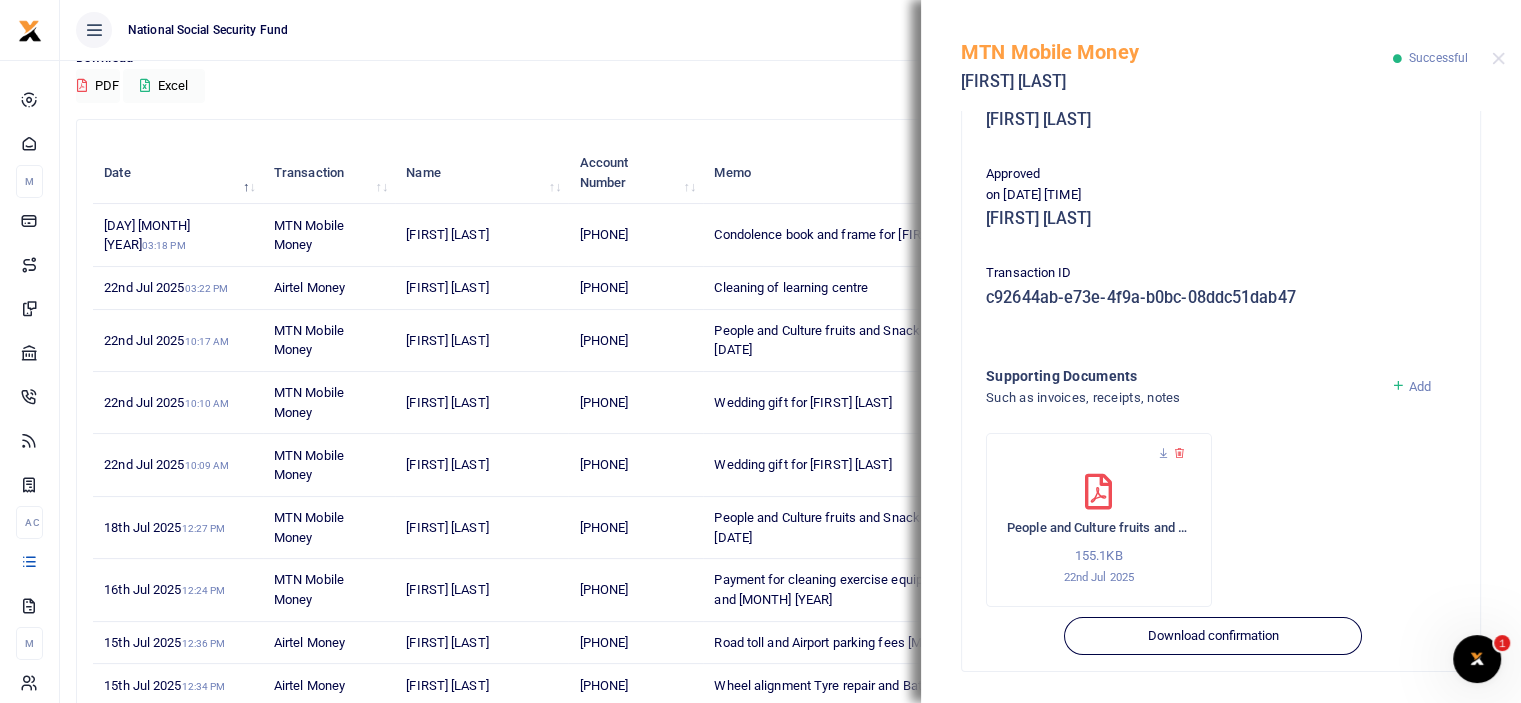 click on "Download
PDF
Excel" at bounding box center (790, 75) 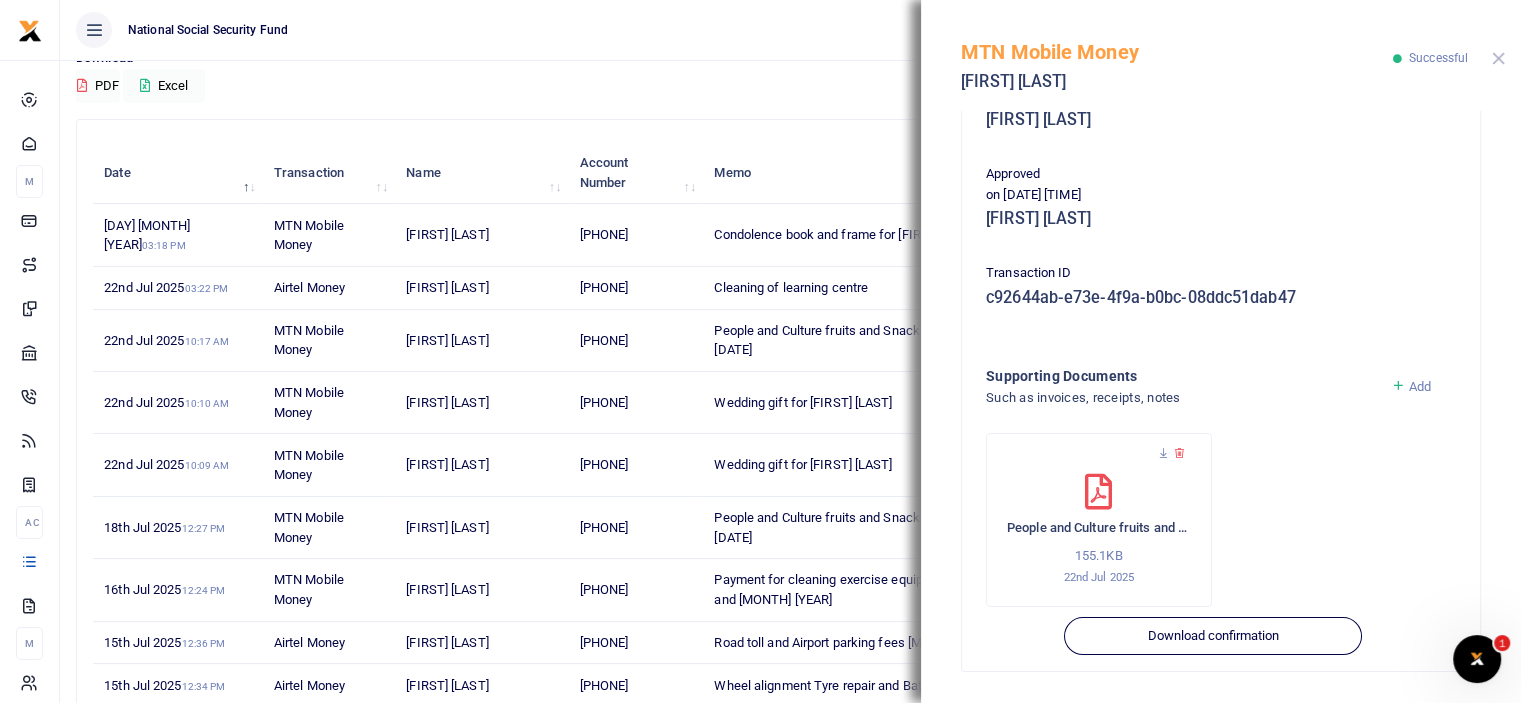 click at bounding box center [1498, 58] 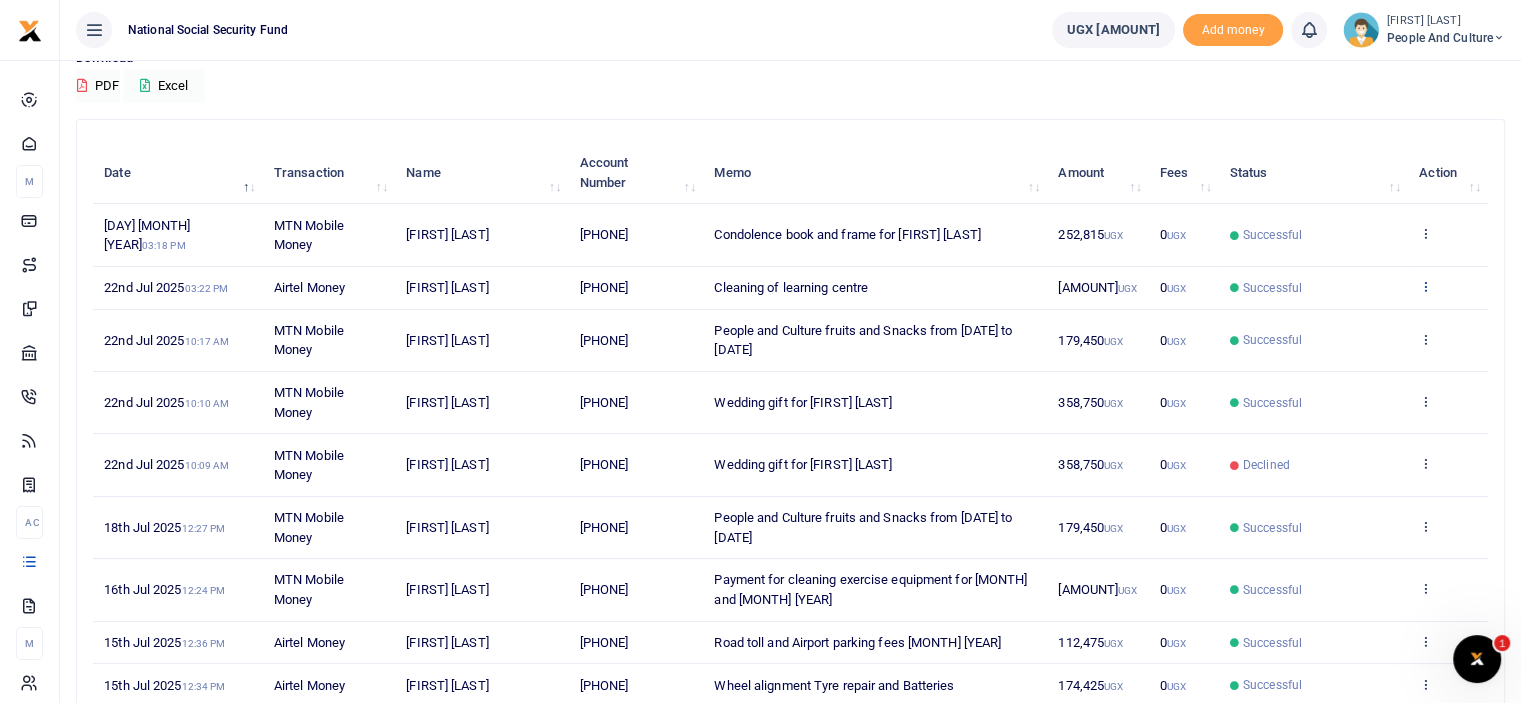 click at bounding box center (1425, 286) 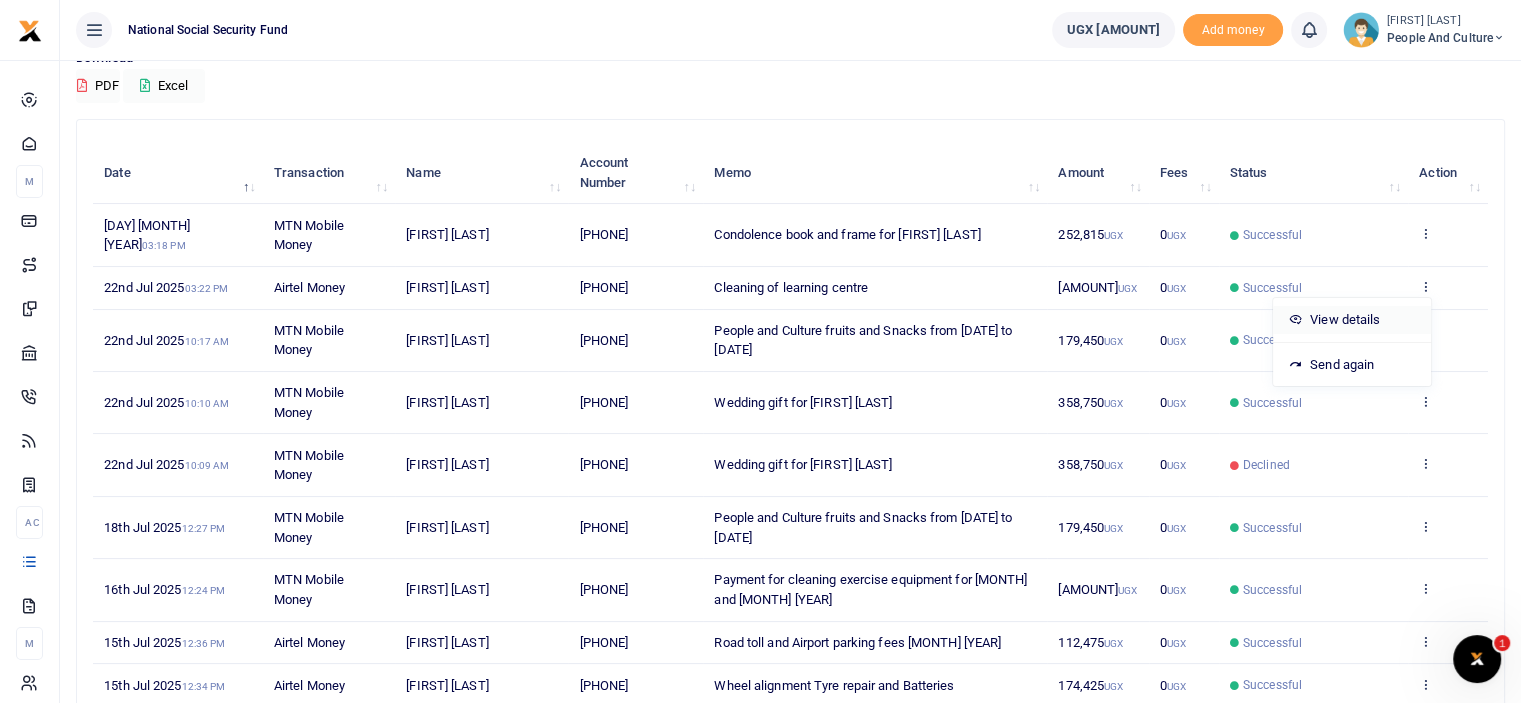 click on "View details" at bounding box center (1352, 320) 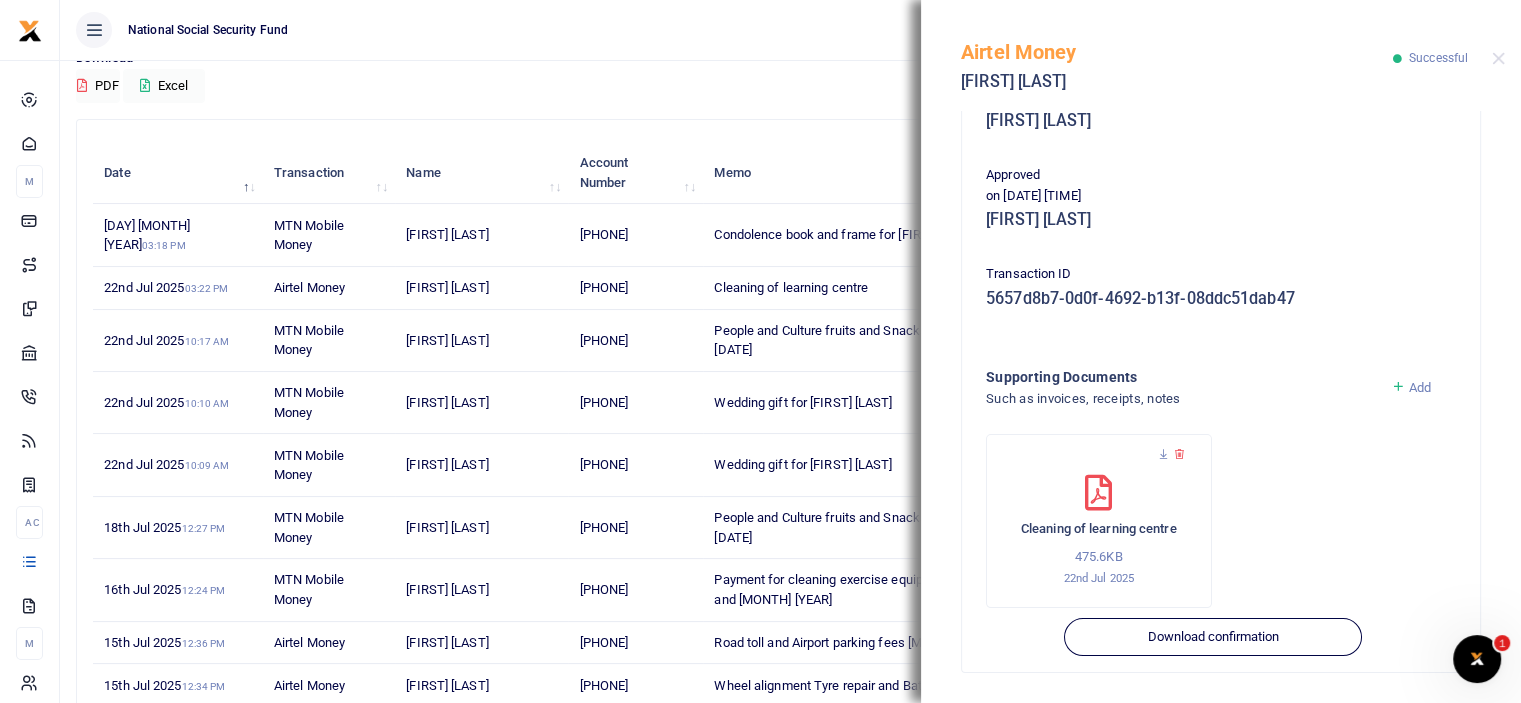 scroll, scrollTop: 367, scrollLeft: 0, axis: vertical 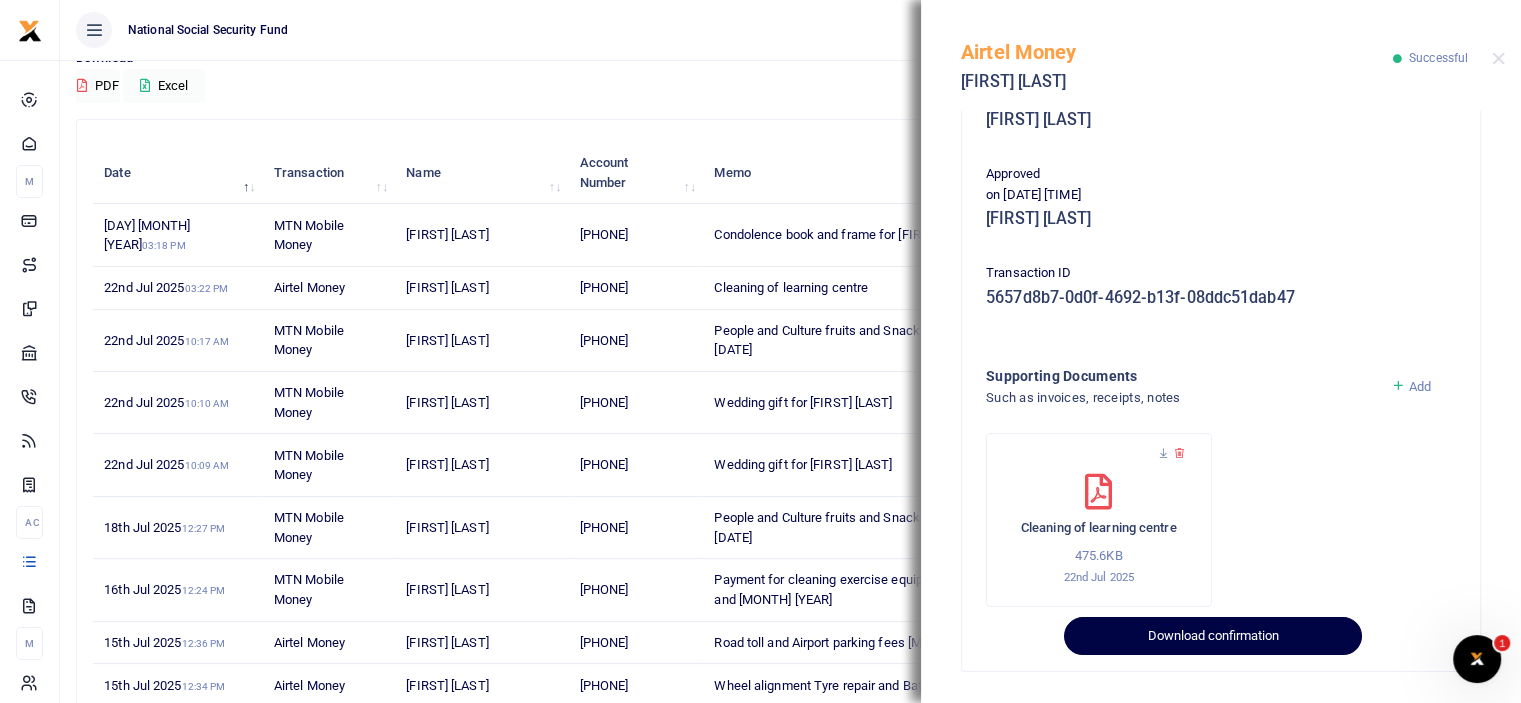 click on "Download confirmation" at bounding box center (1212, 636) 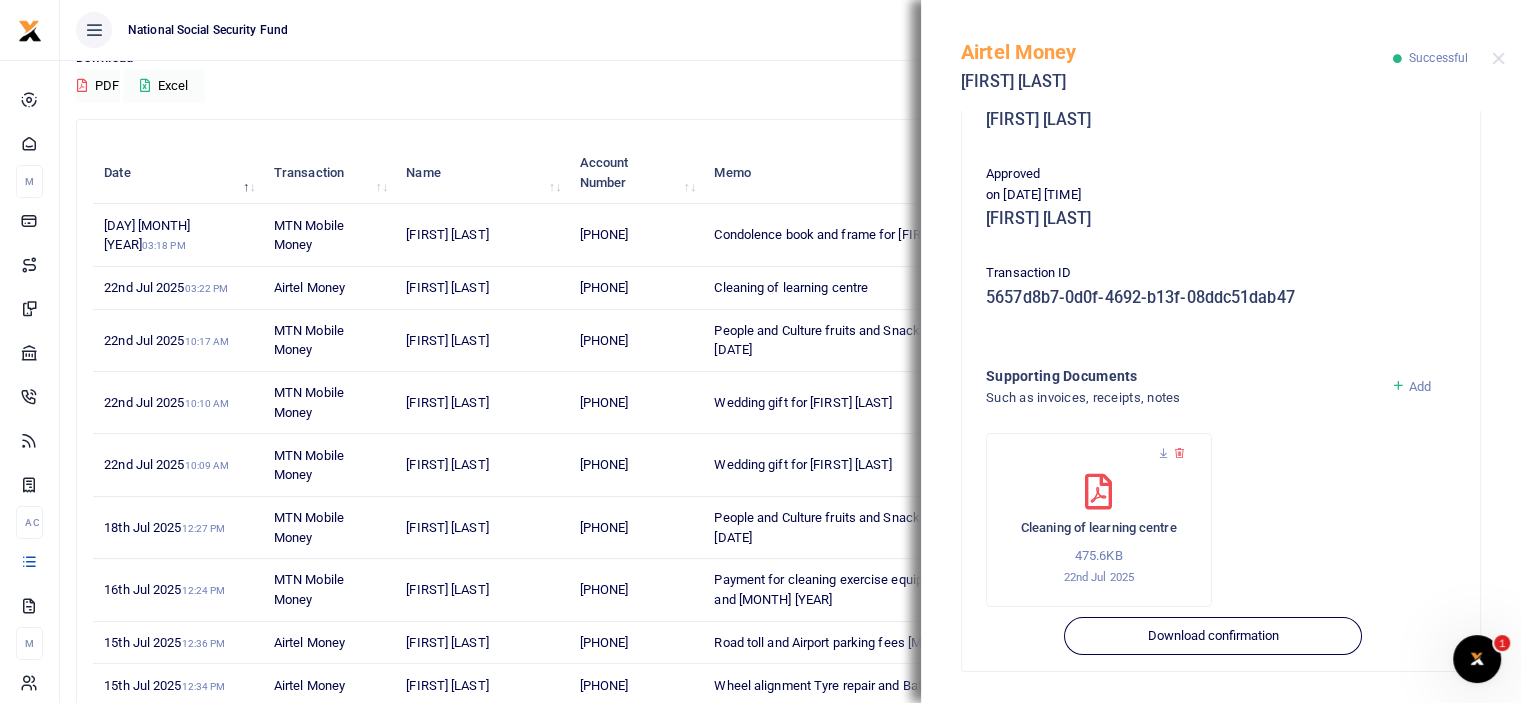 click on "Memo" at bounding box center [875, 173] 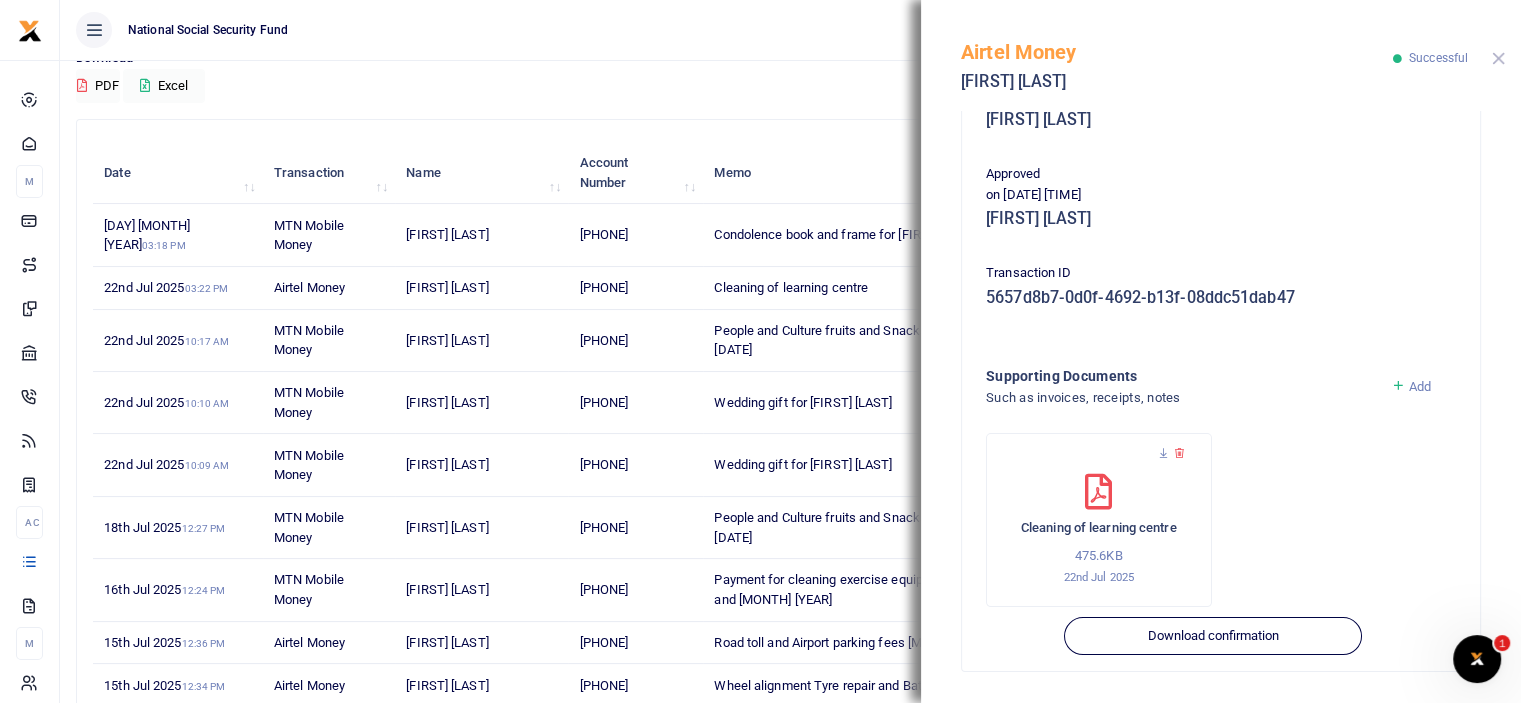 click at bounding box center (1498, 58) 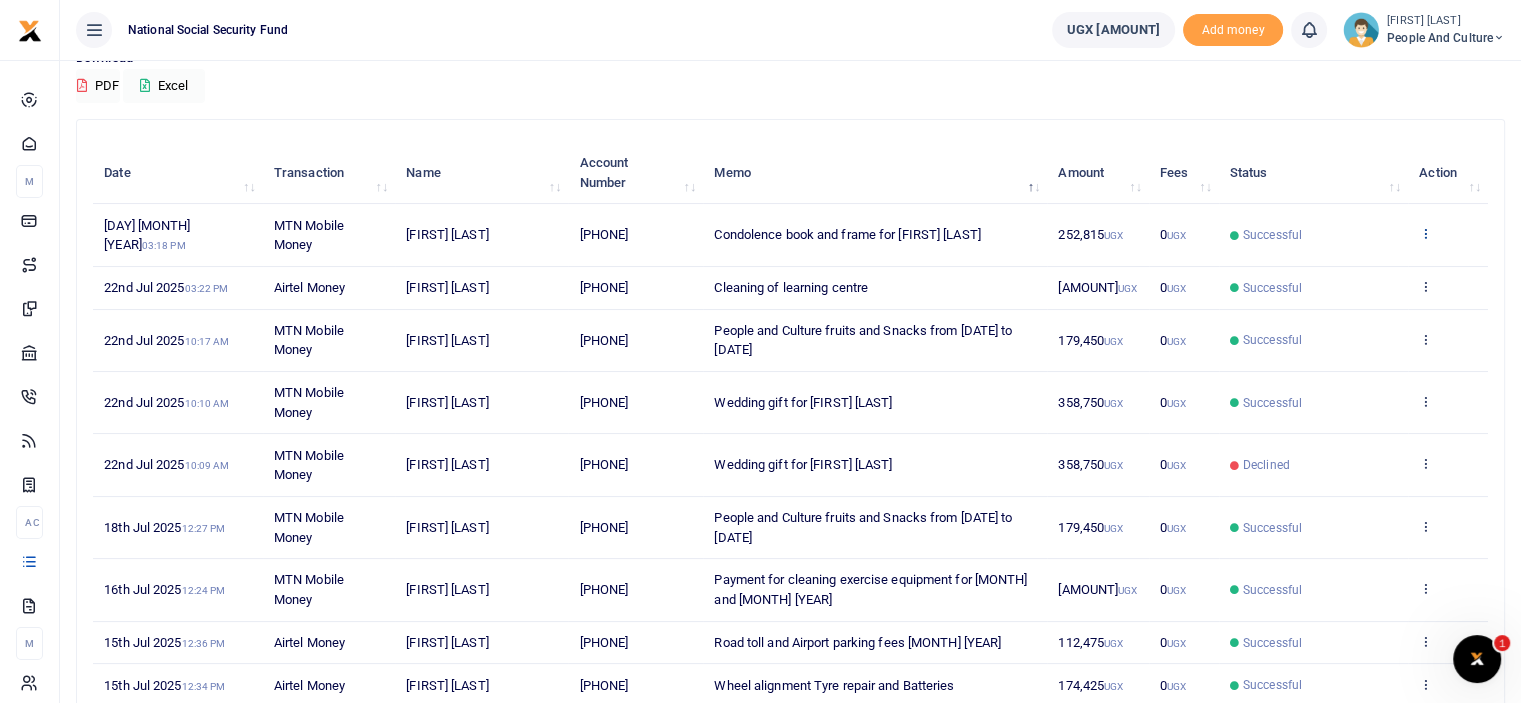 click at bounding box center [1425, 233] 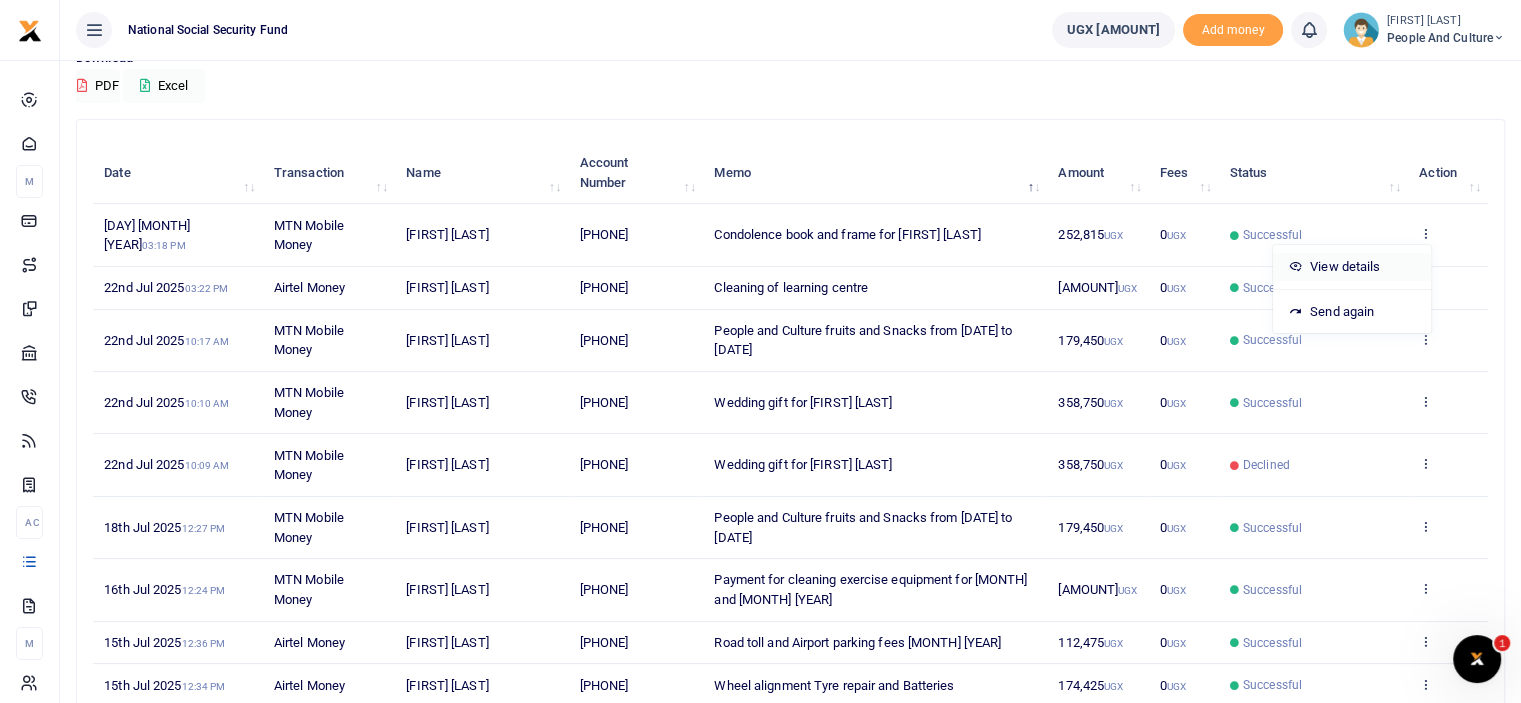 click on "View details" at bounding box center [1352, 267] 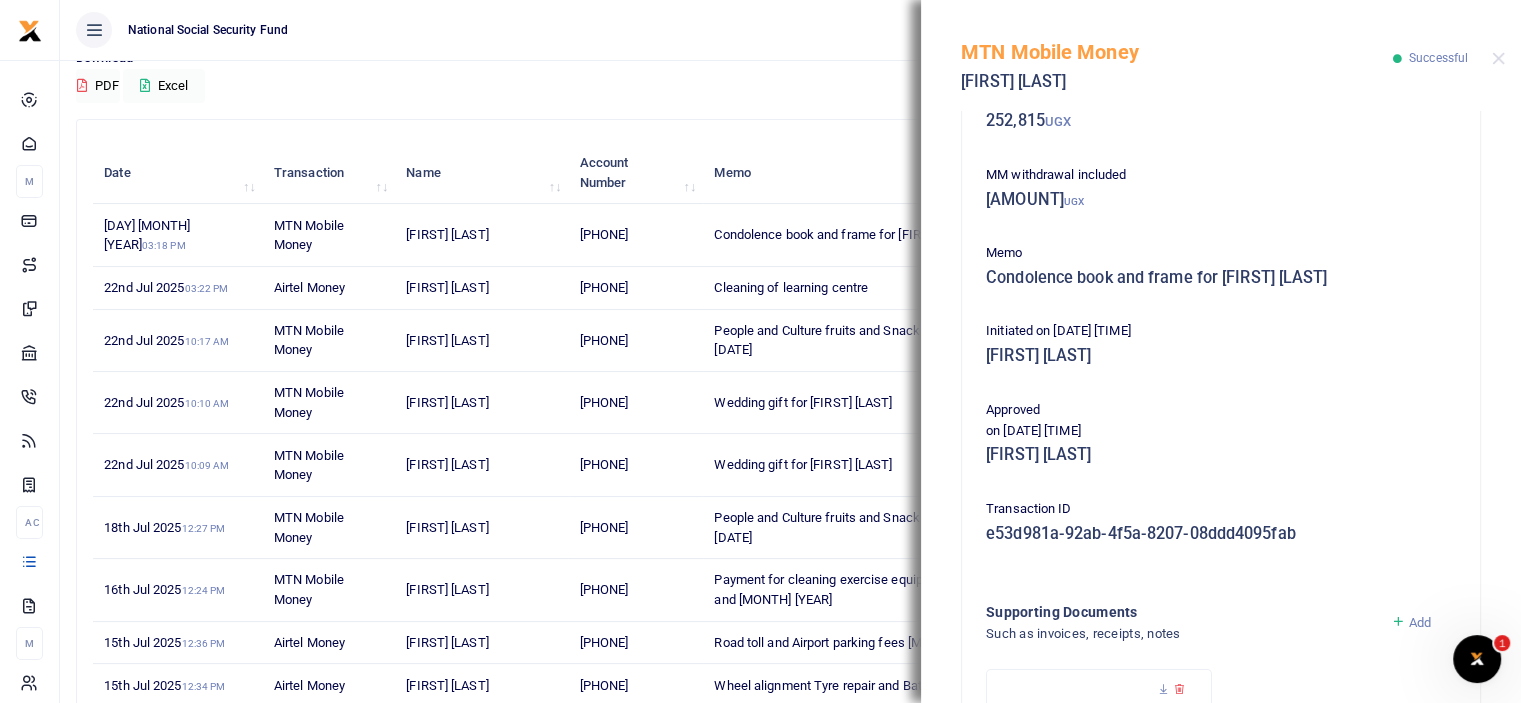 scroll, scrollTop: 367, scrollLeft: 0, axis: vertical 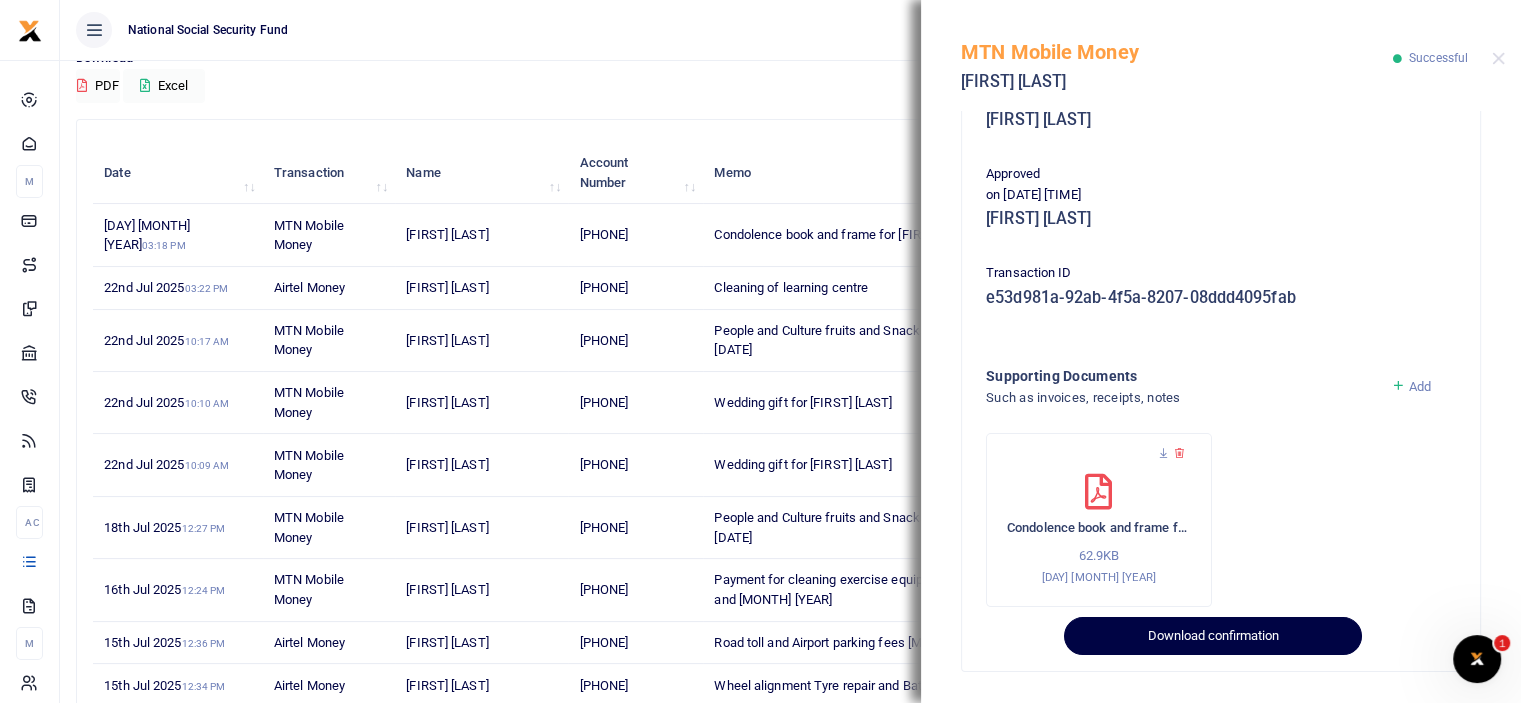 click on "Download confirmation" at bounding box center [1212, 636] 